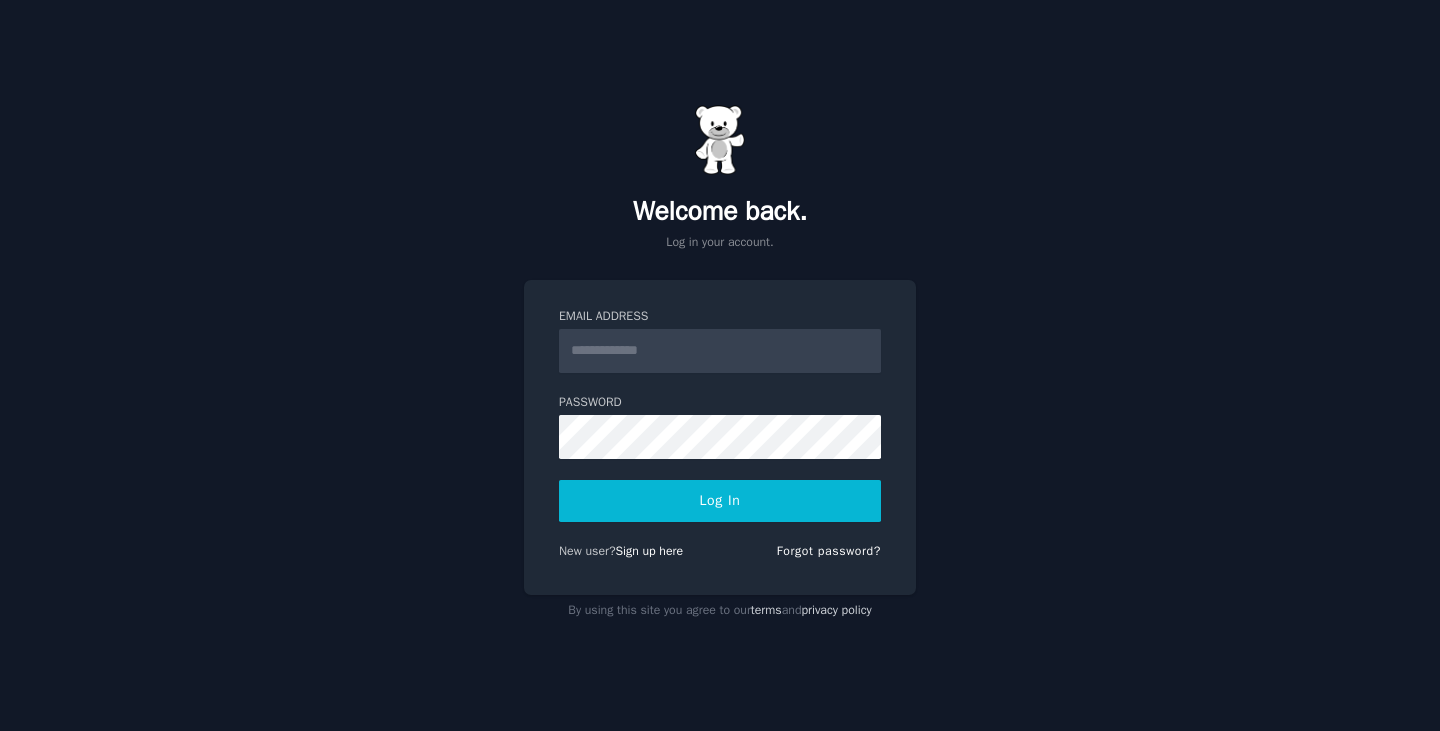 scroll, scrollTop: 0, scrollLeft: 0, axis: both 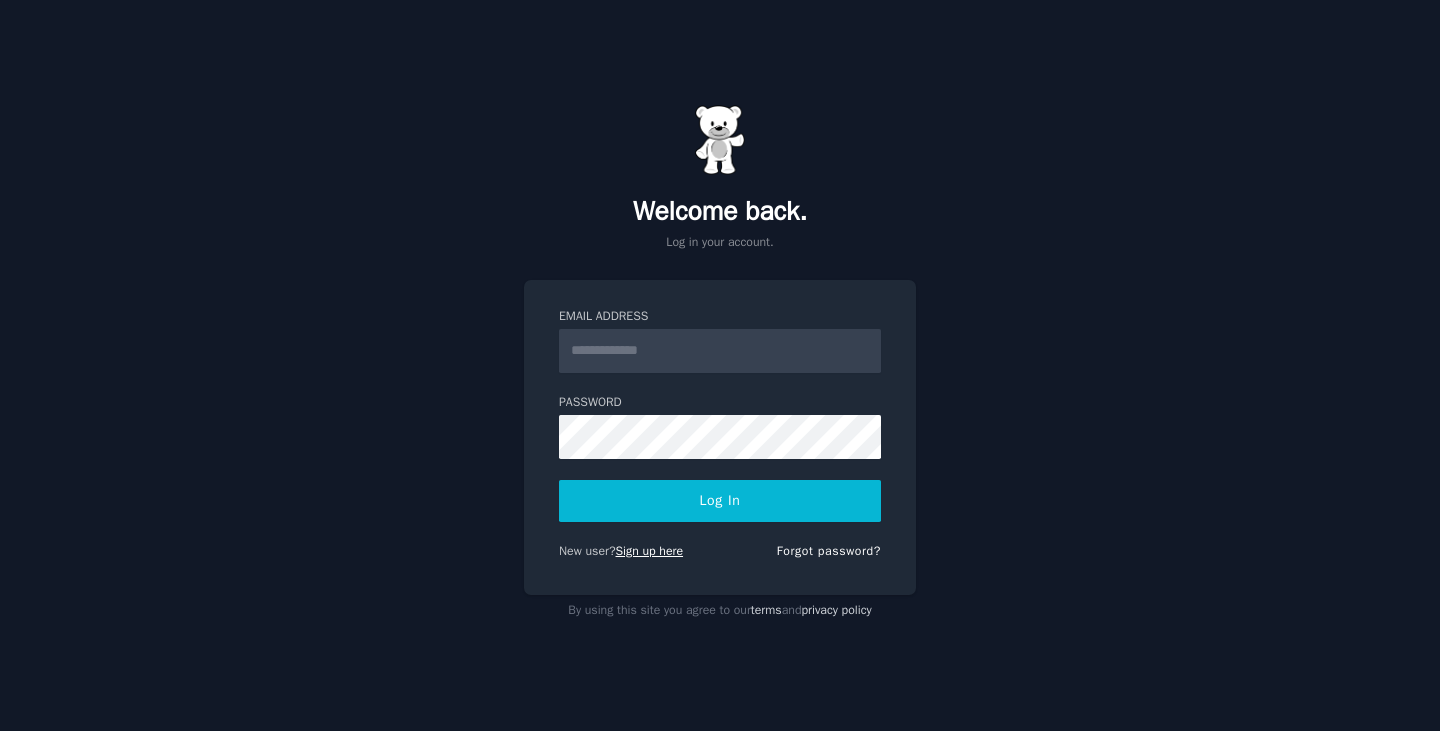 click on "Sign up here" at bounding box center [650, 551] 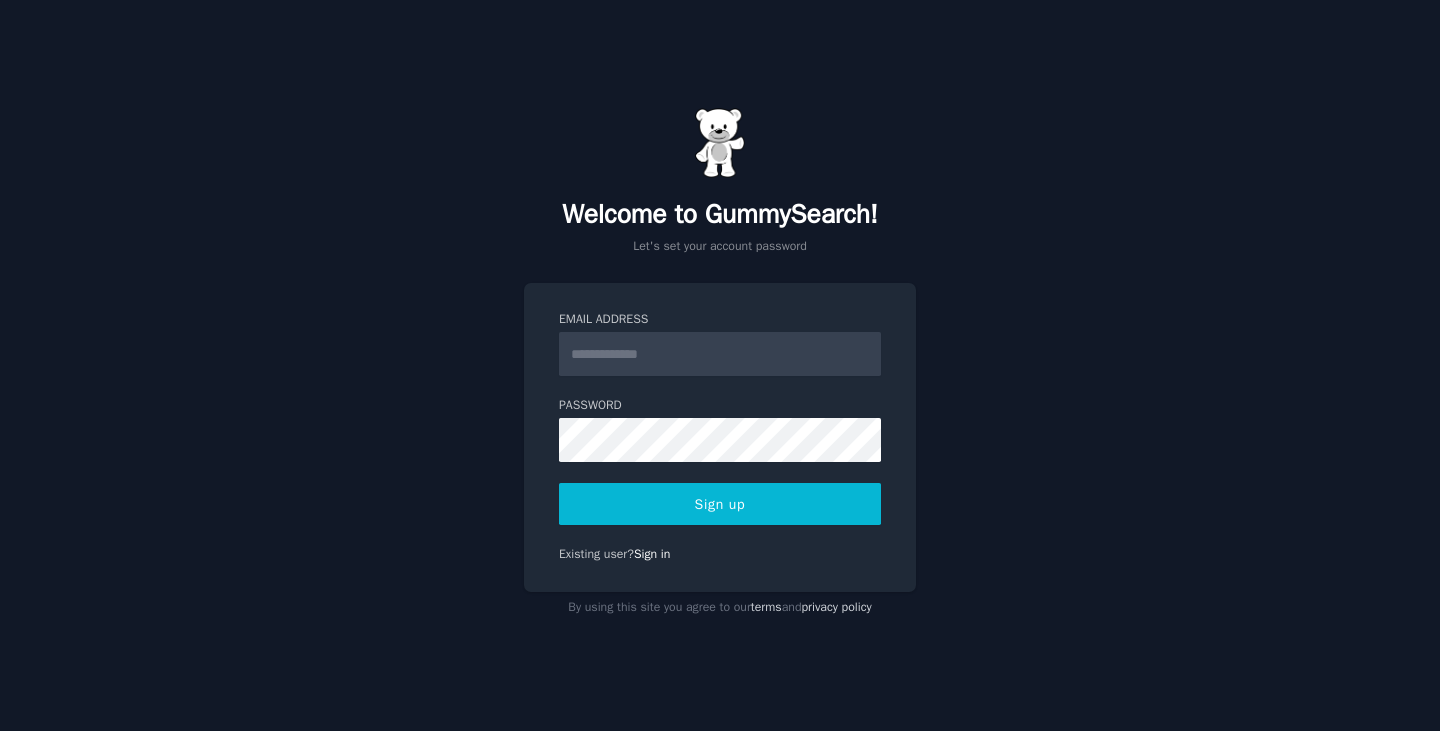 scroll, scrollTop: 0, scrollLeft: 0, axis: both 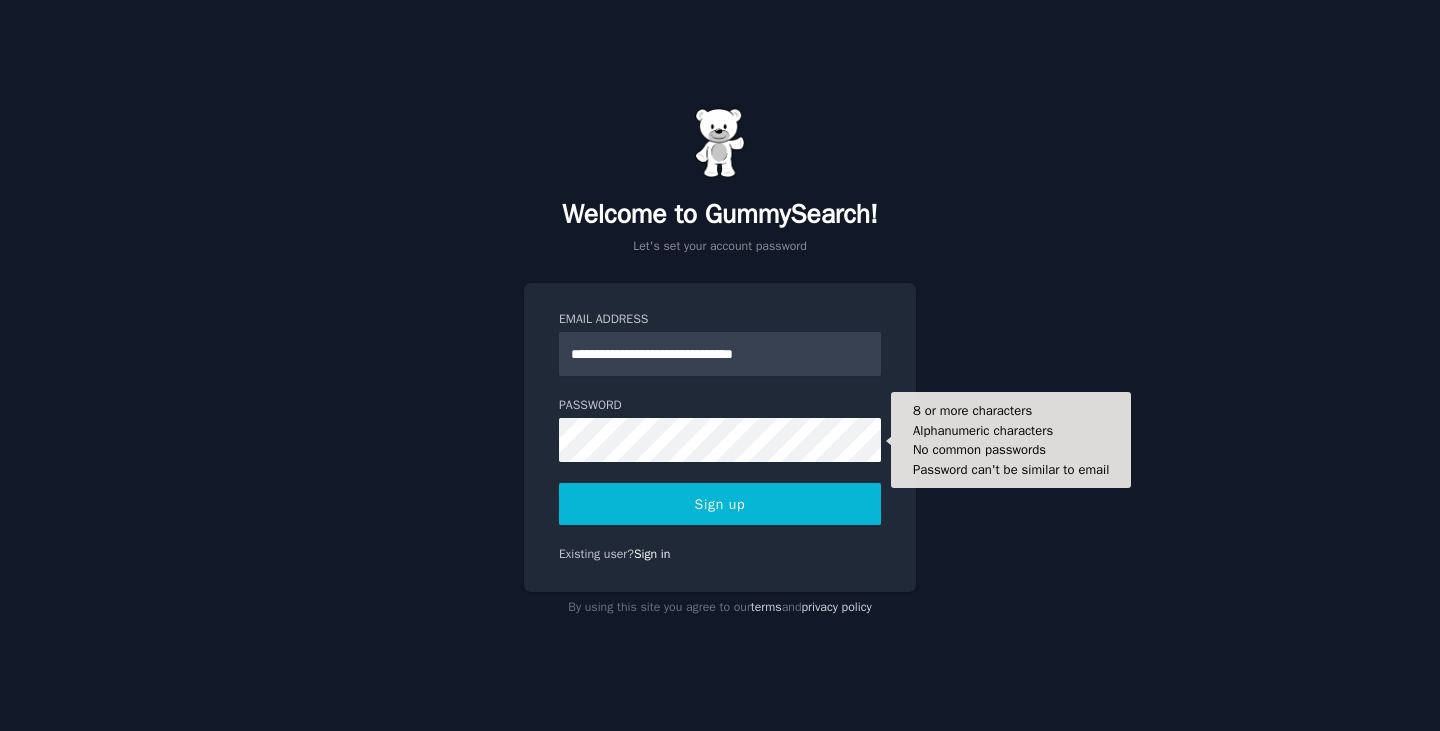 type on "**********" 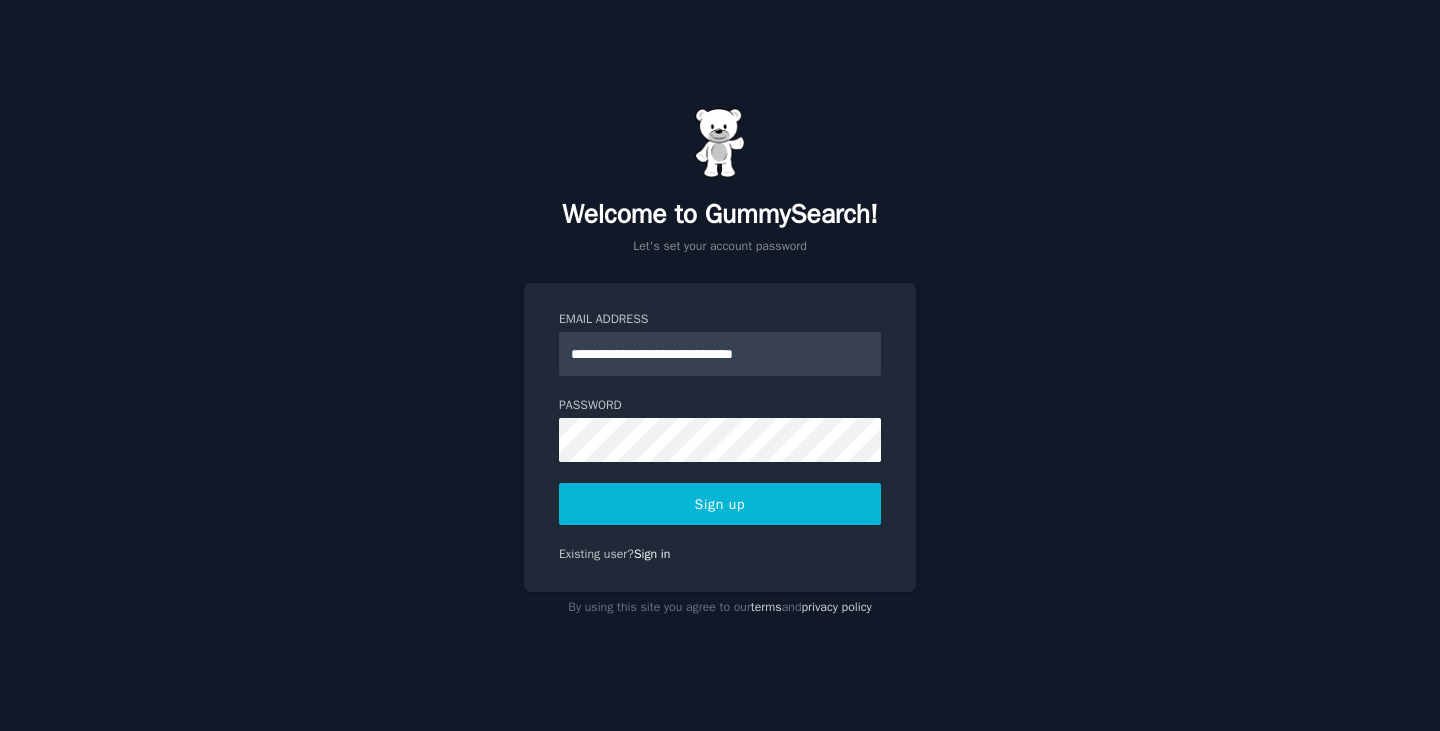 click on "Sign up" at bounding box center (720, 504) 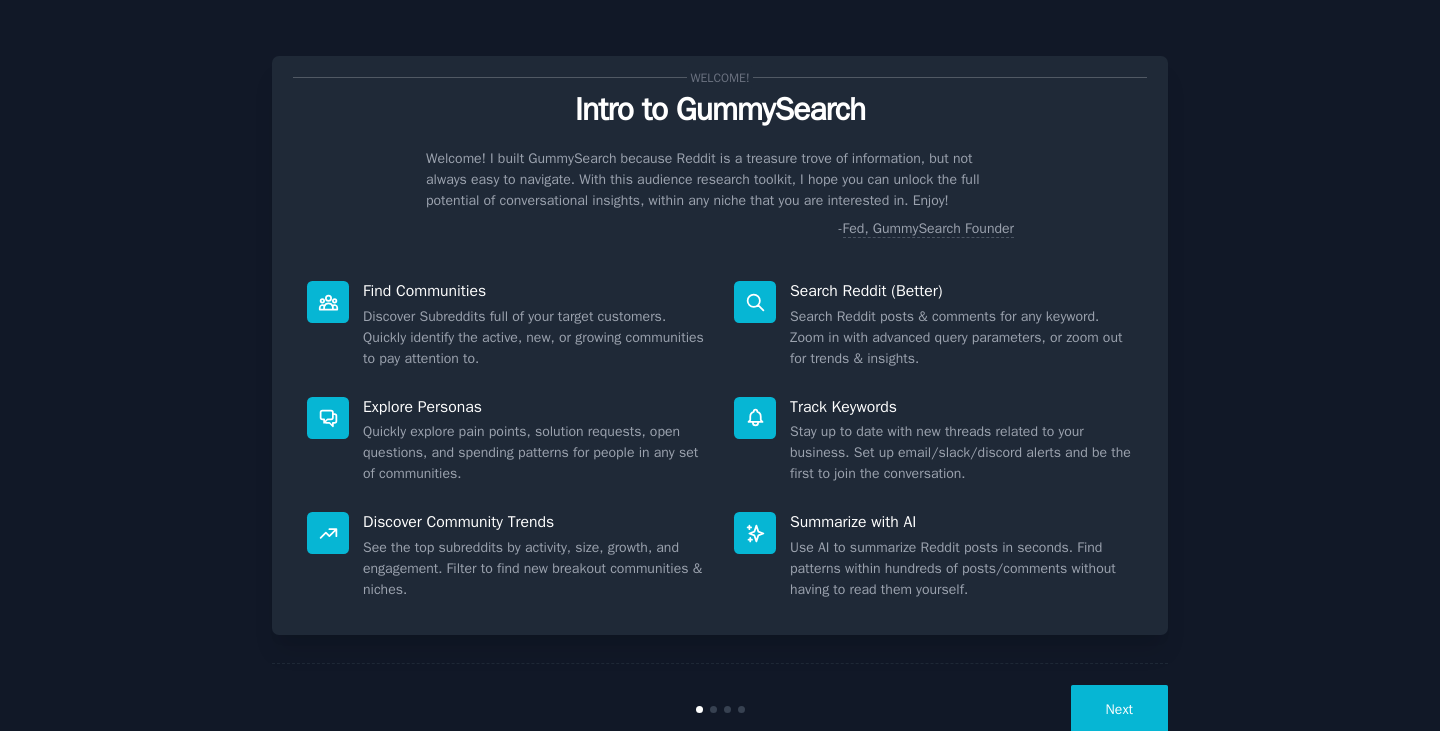 scroll, scrollTop: 0, scrollLeft: 0, axis: both 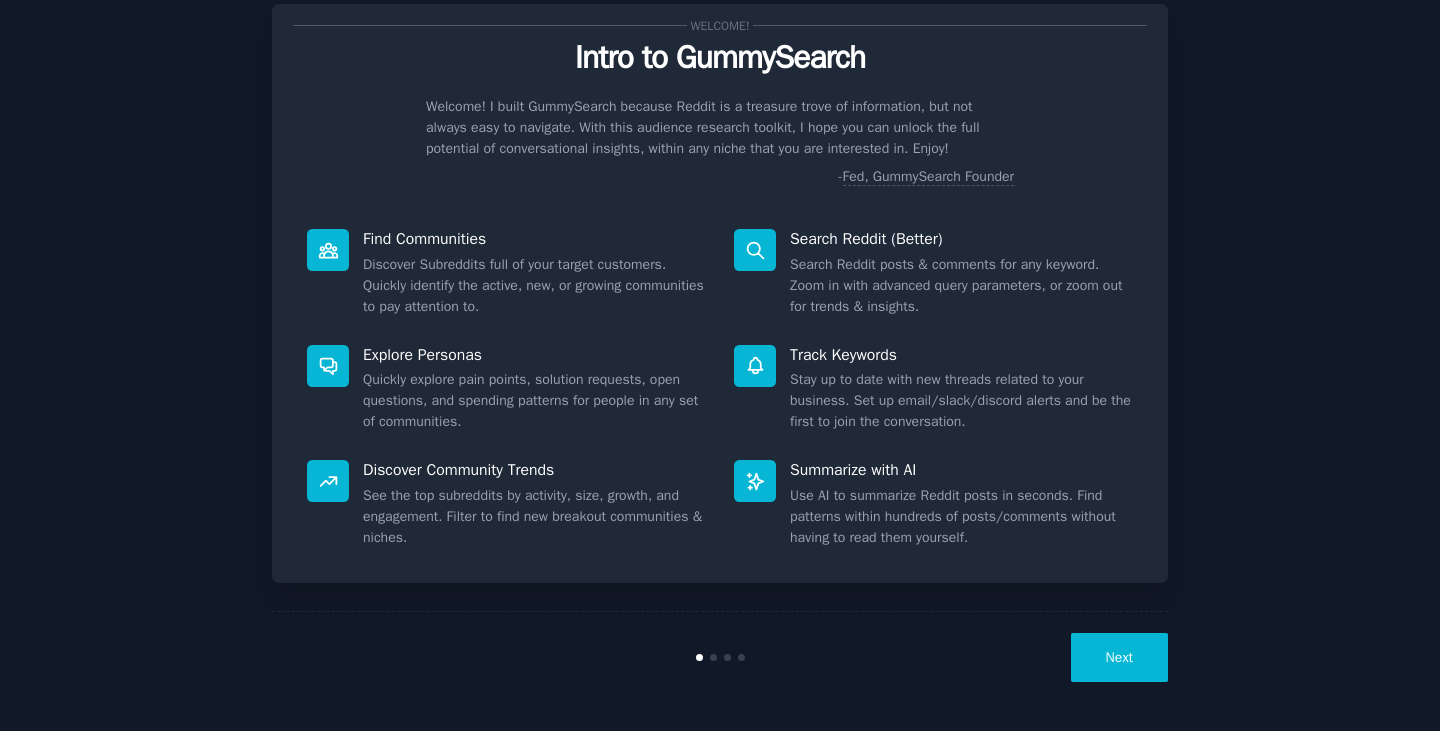 click on "Next" at bounding box center (1119, 657) 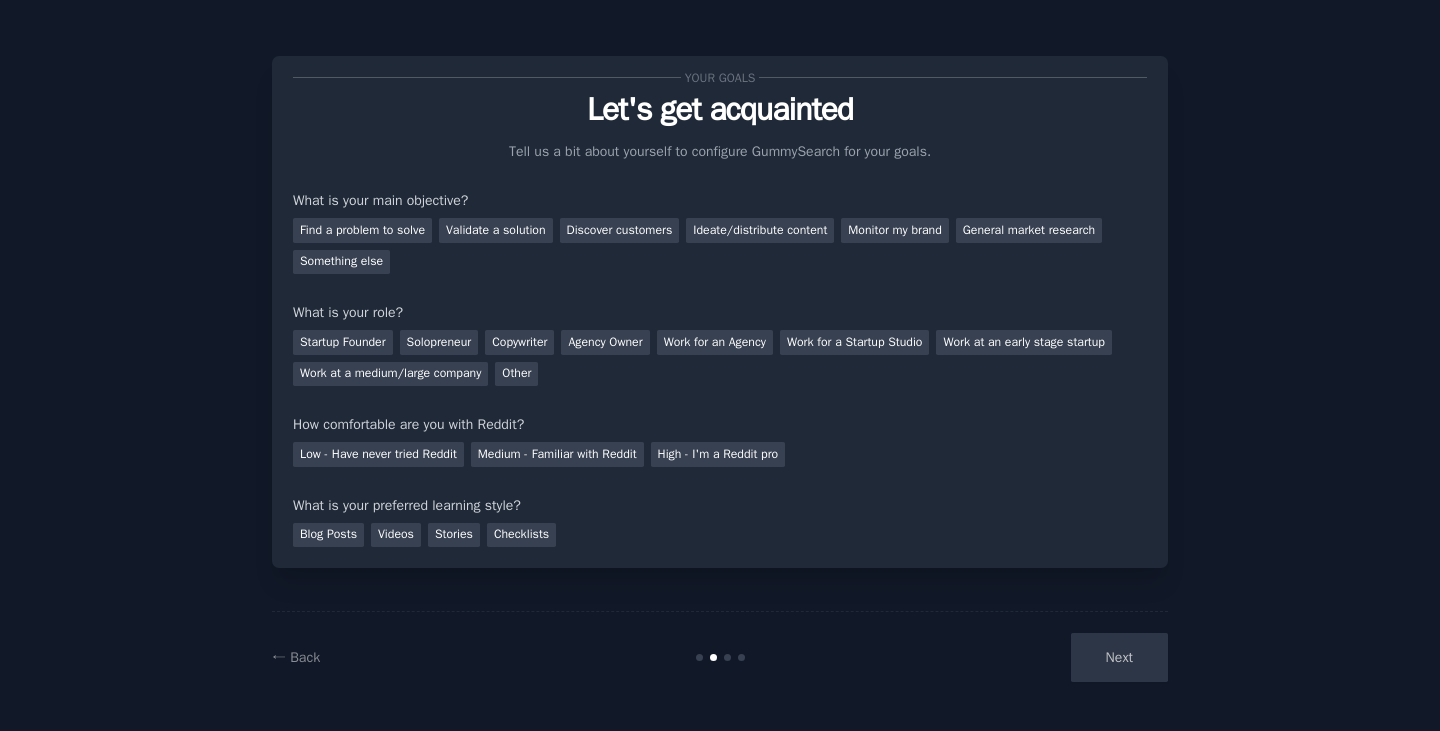scroll, scrollTop: 0, scrollLeft: 0, axis: both 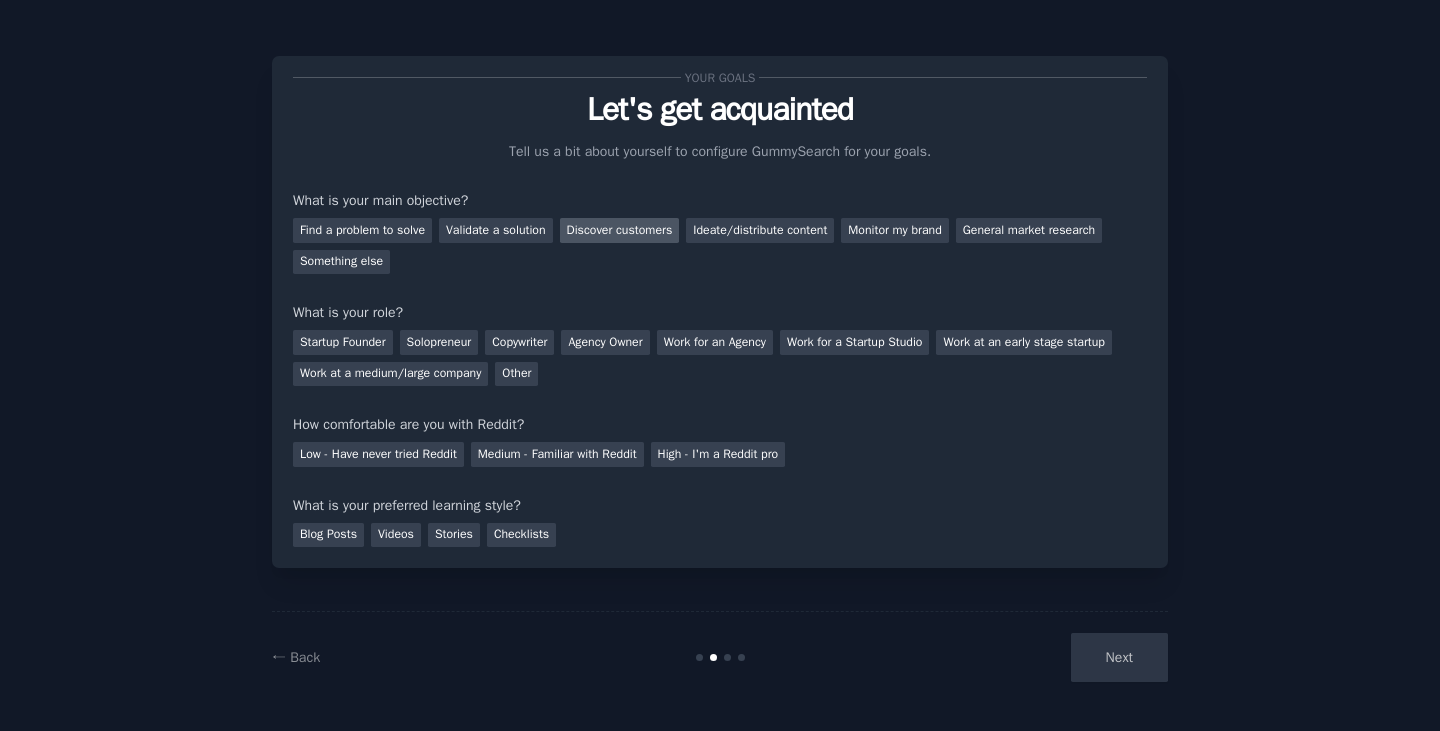 click on "Discover customers" at bounding box center [620, 230] 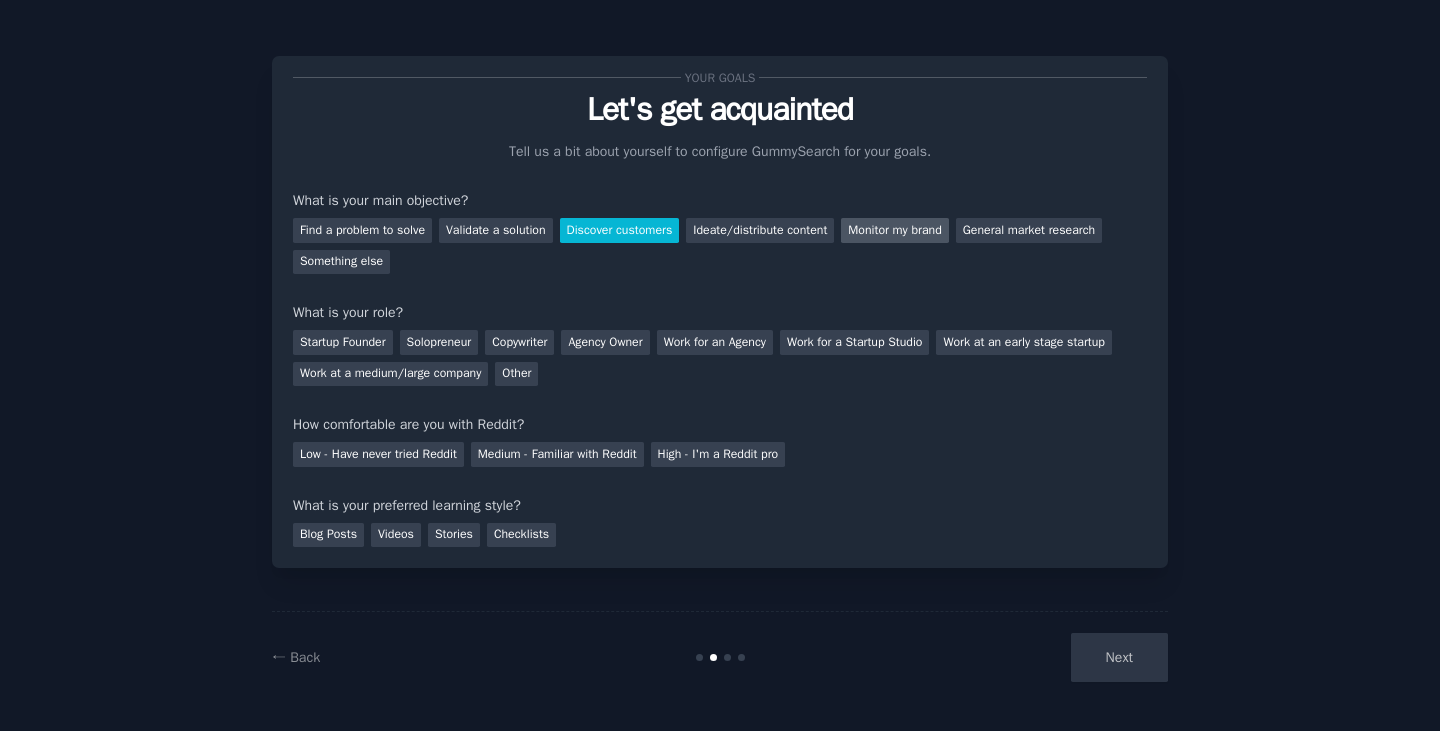 click on "Monitor my brand" at bounding box center [894, 230] 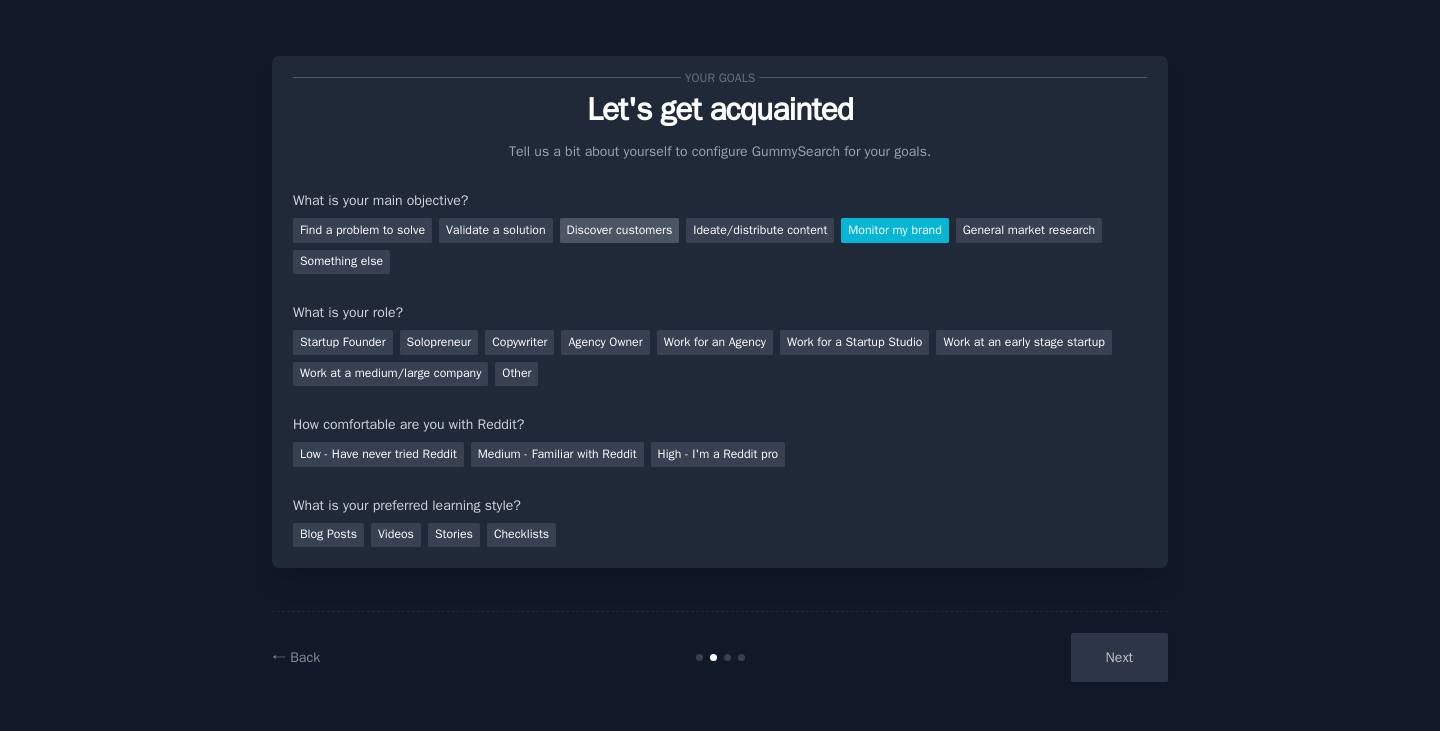 click on "Discover customers" at bounding box center (620, 230) 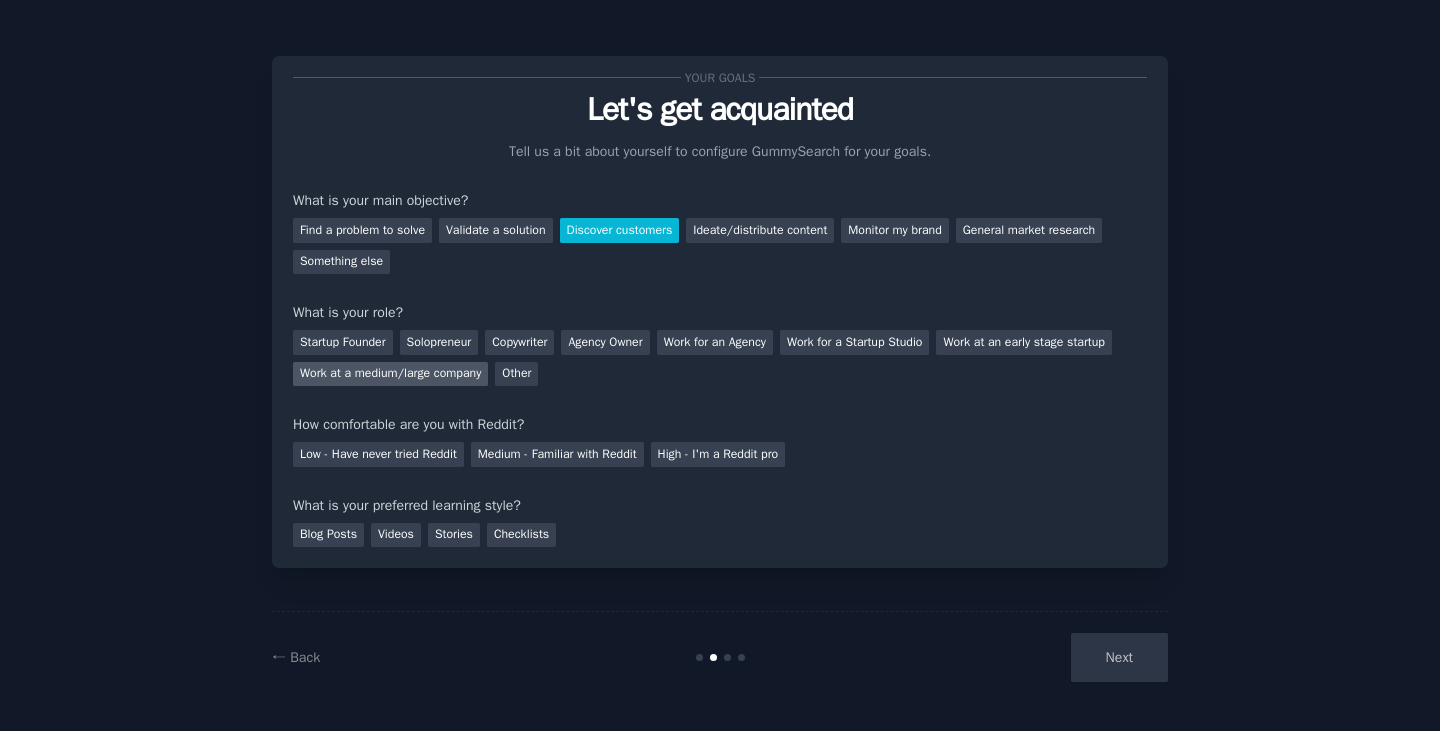 click on "Work at a medium/large company" at bounding box center [390, 374] 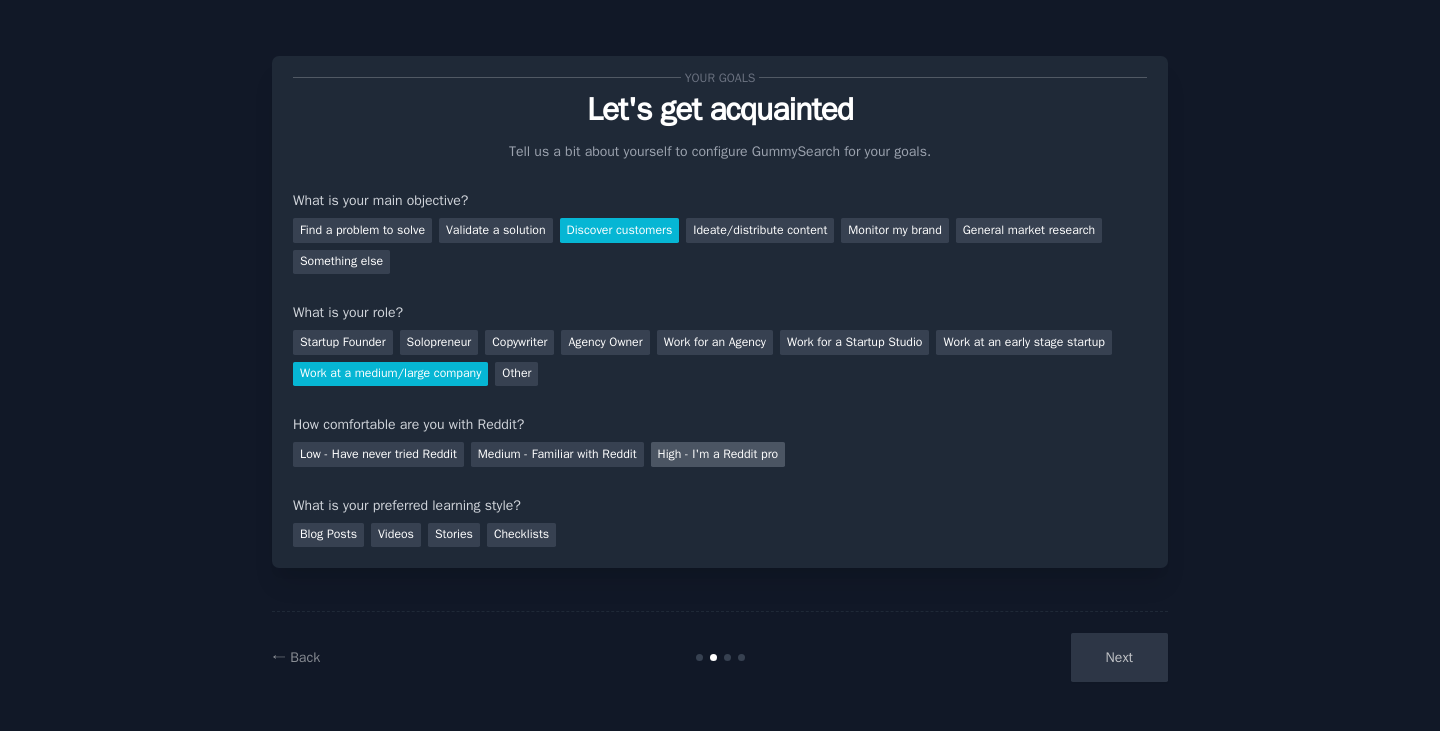 click on "High - I'm a Reddit pro" at bounding box center [718, 454] 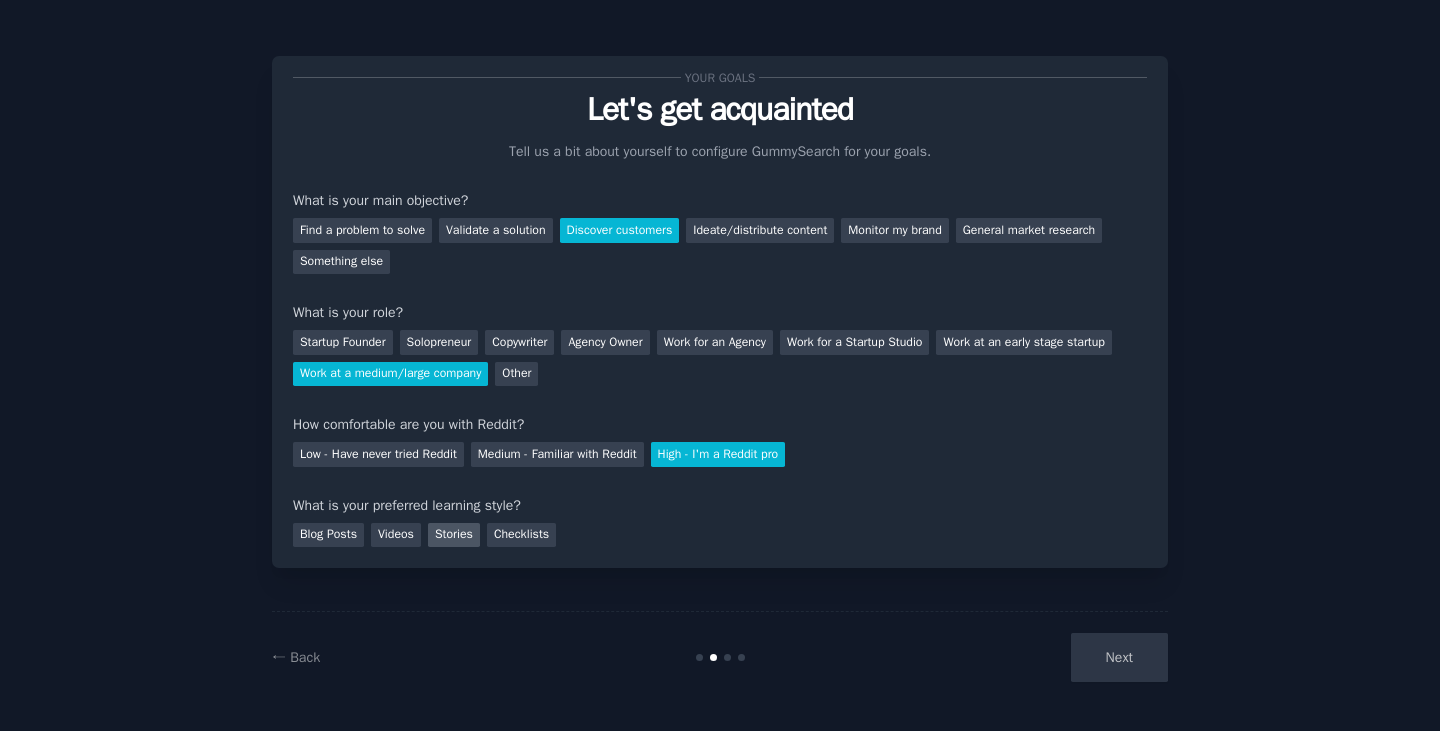 click on "Stories" at bounding box center [454, 535] 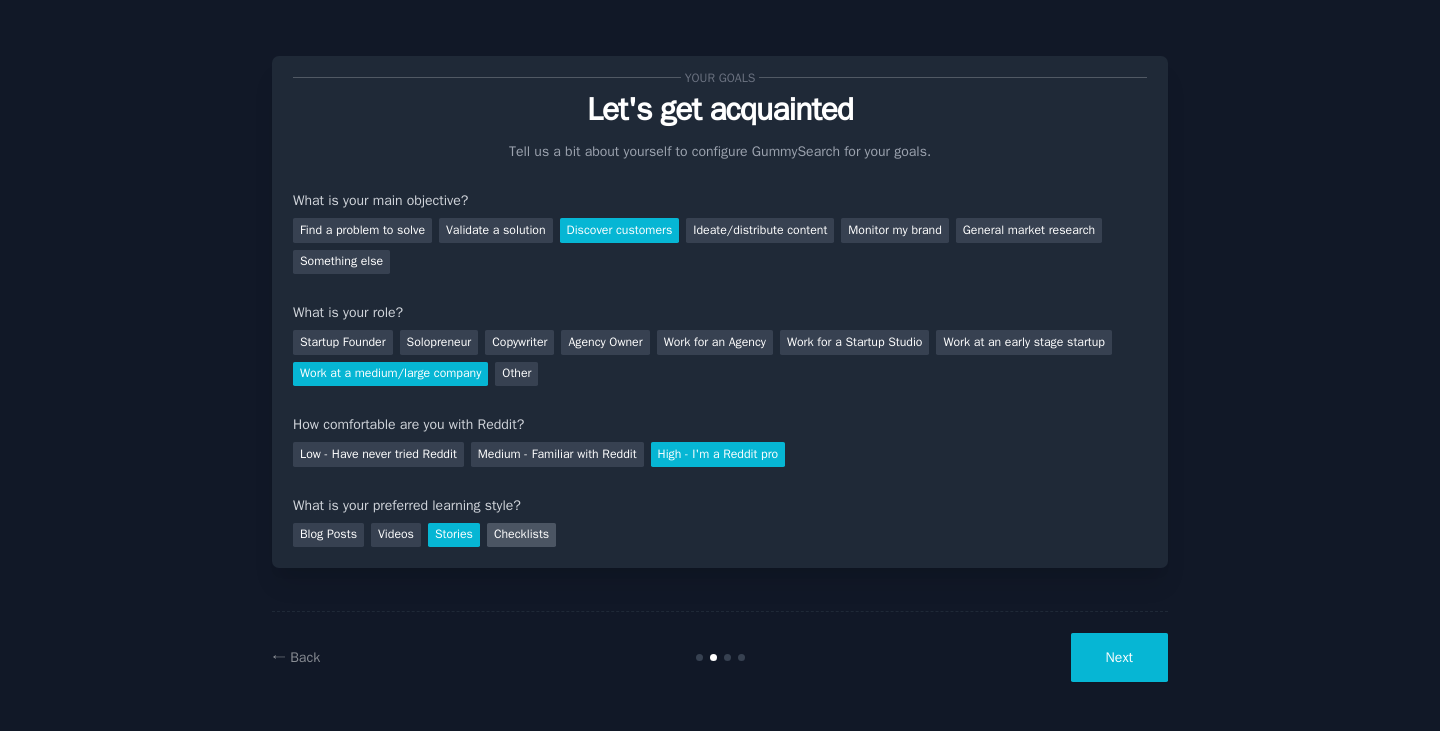 click on "Checklists" at bounding box center [521, 535] 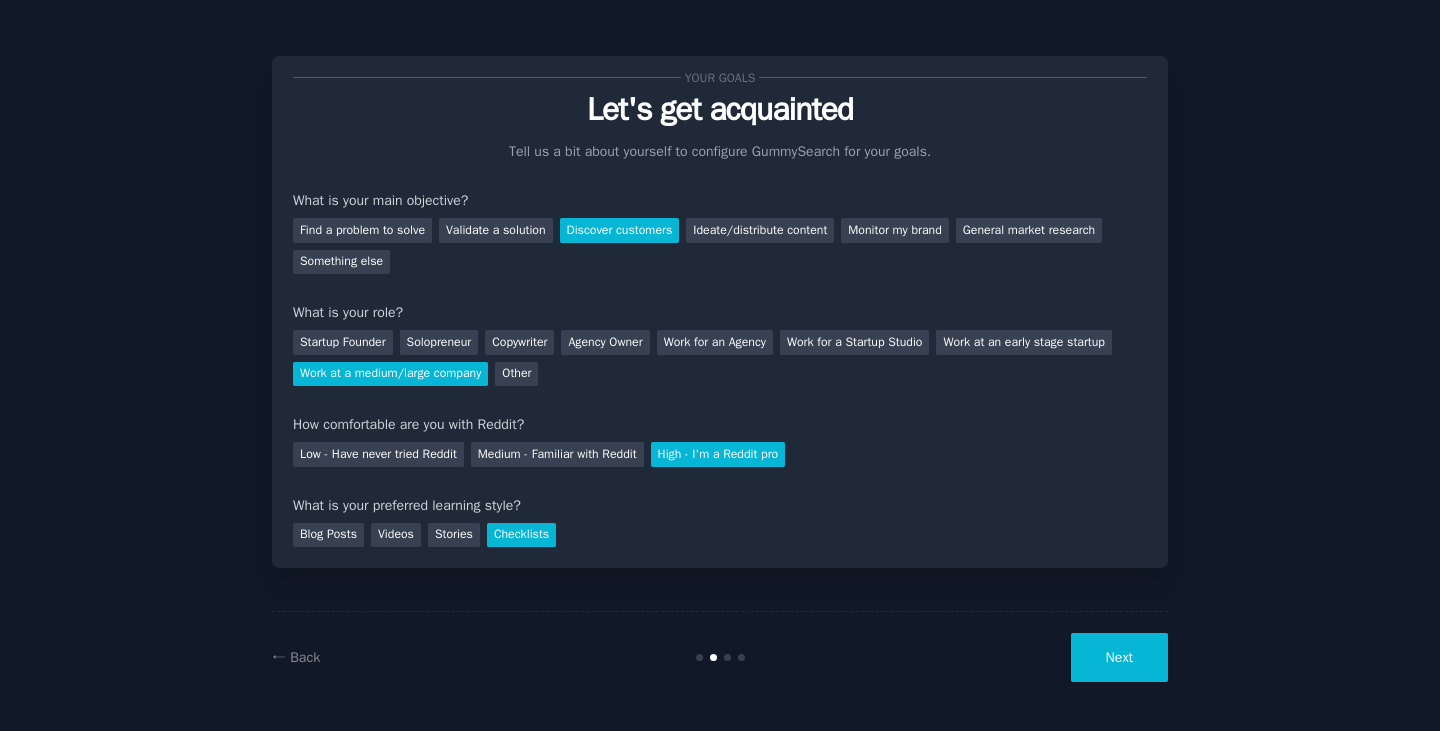 click on "Next" at bounding box center [1119, 657] 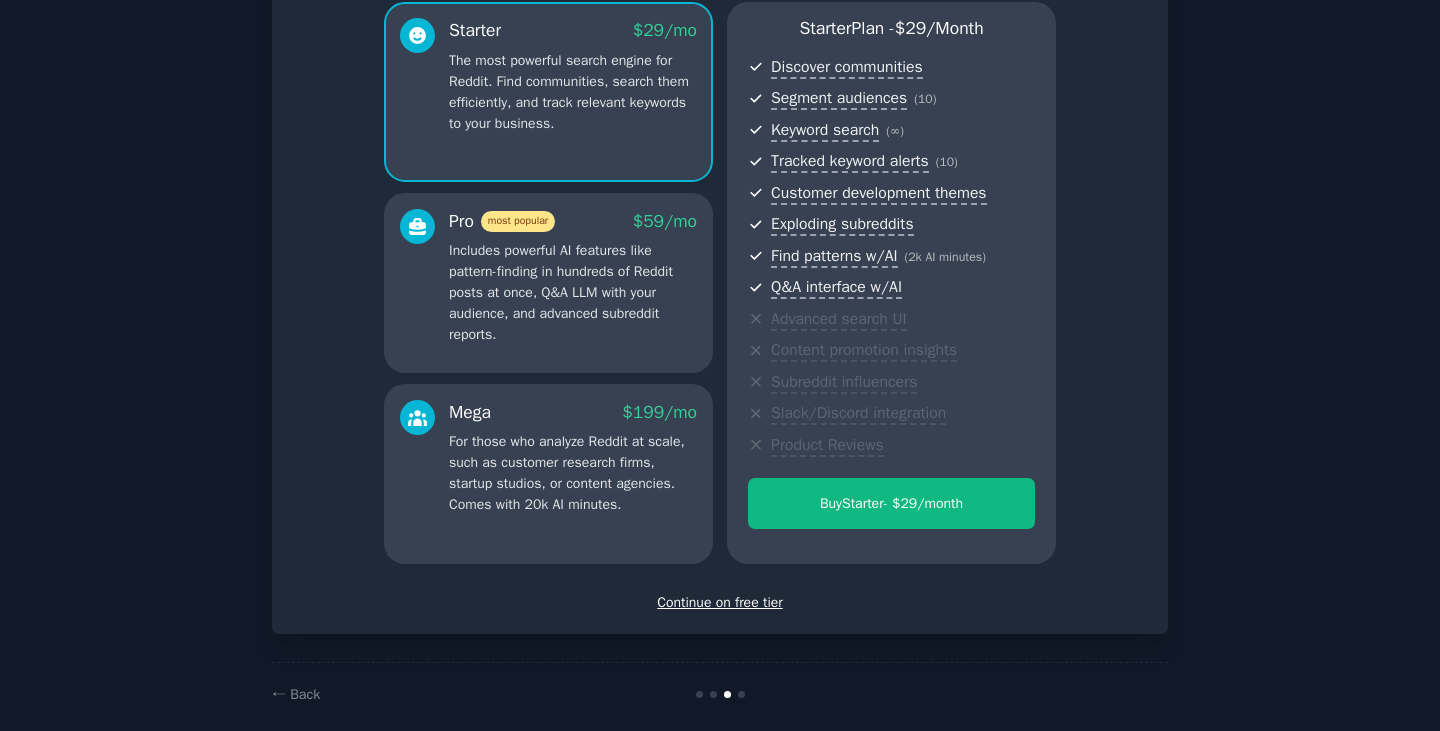 scroll, scrollTop: 200, scrollLeft: 0, axis: vertical 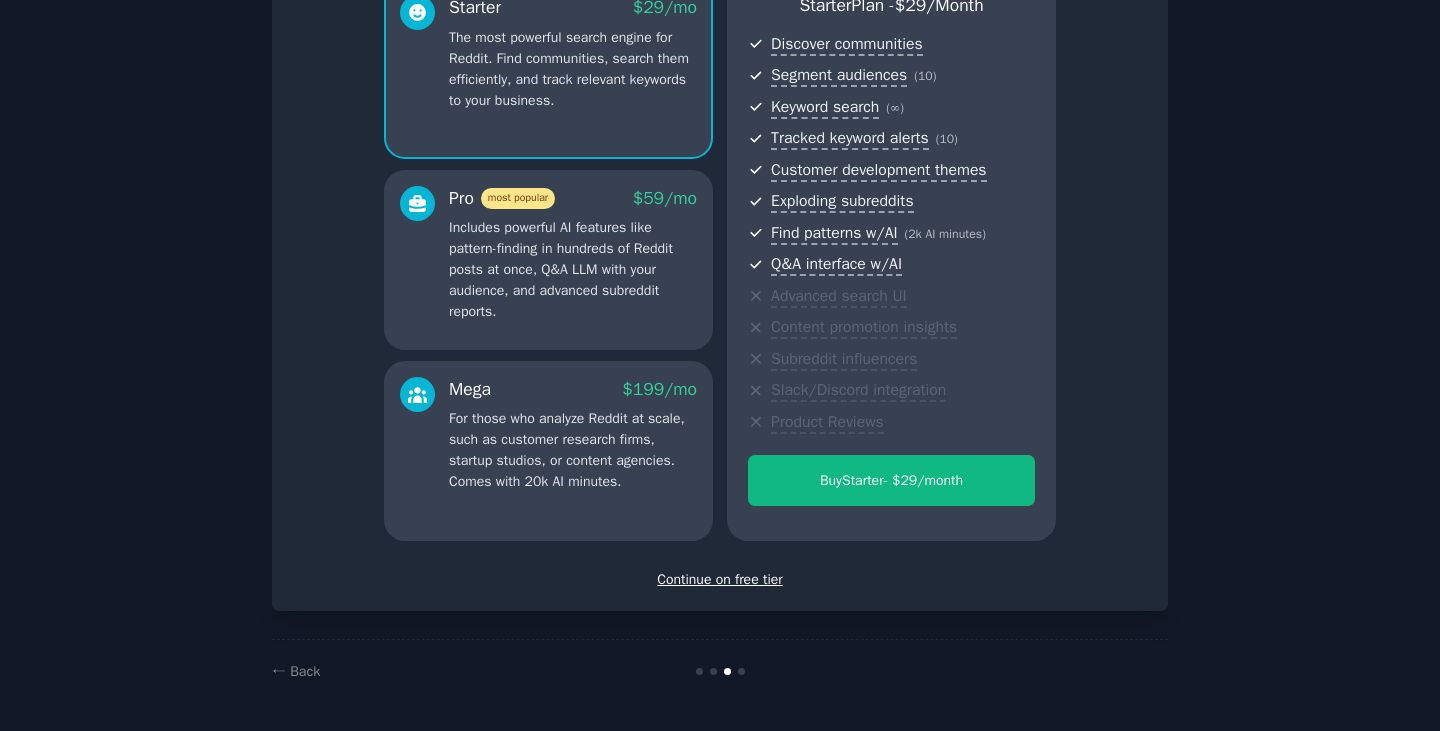 click on "Continue on free tier" at bounding box center (720, 579) 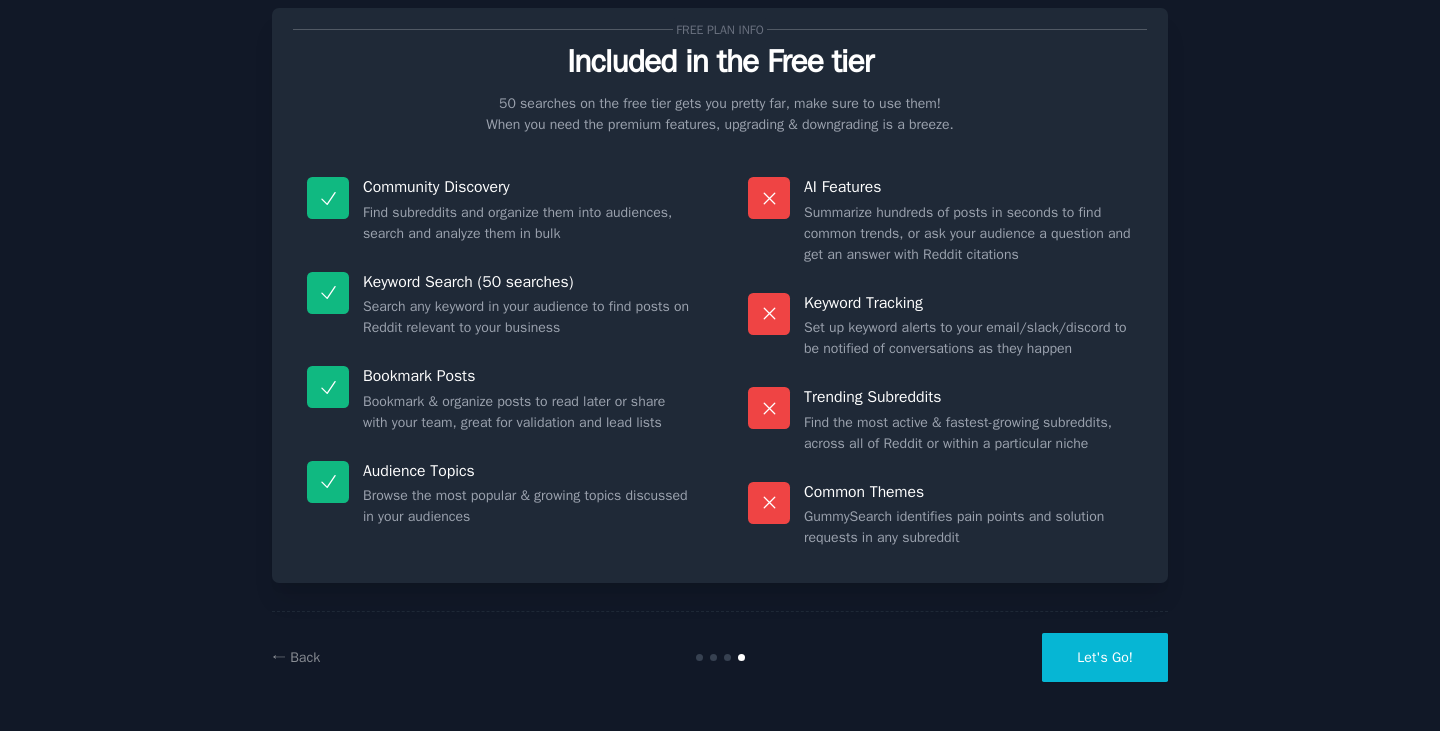 click on "Let's Go!" at bounding box center [1105, 657] 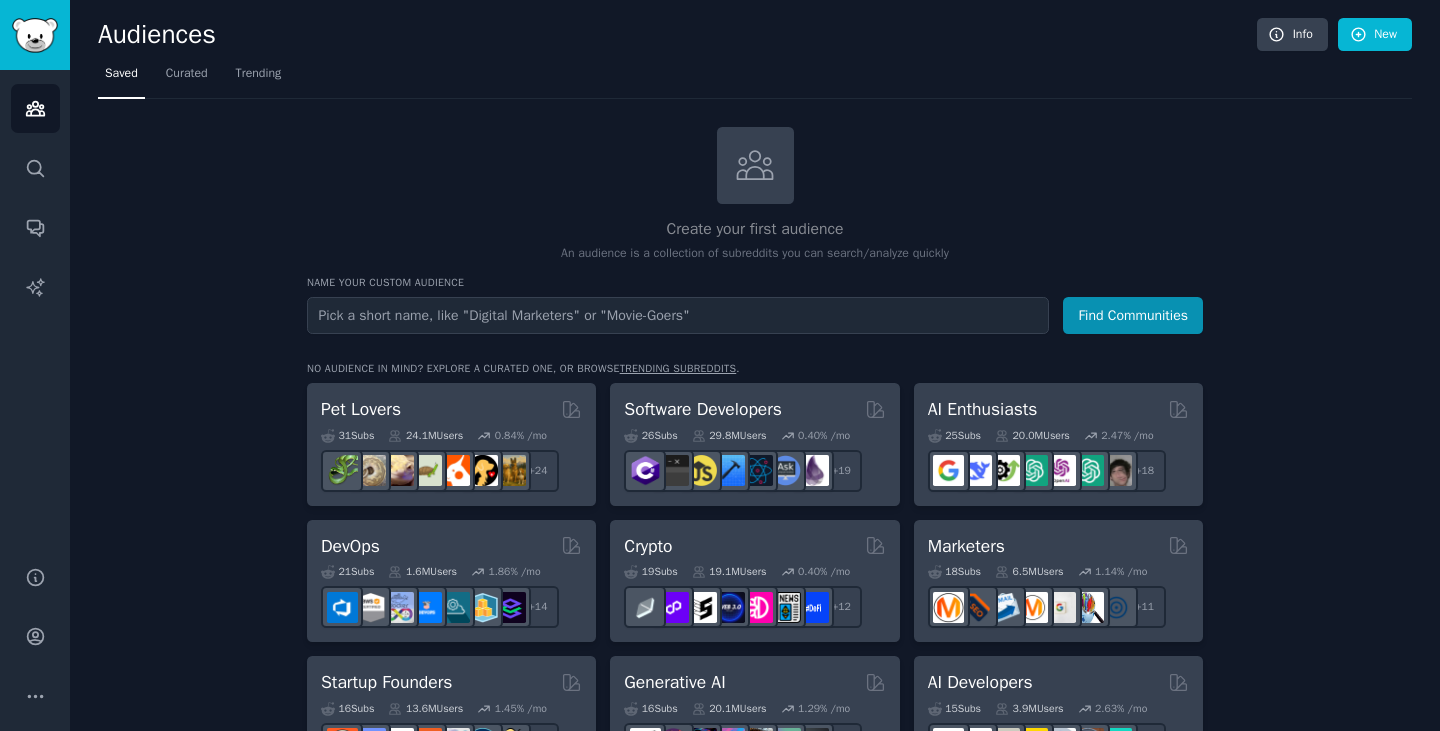 click at bounding box center (678, 315) 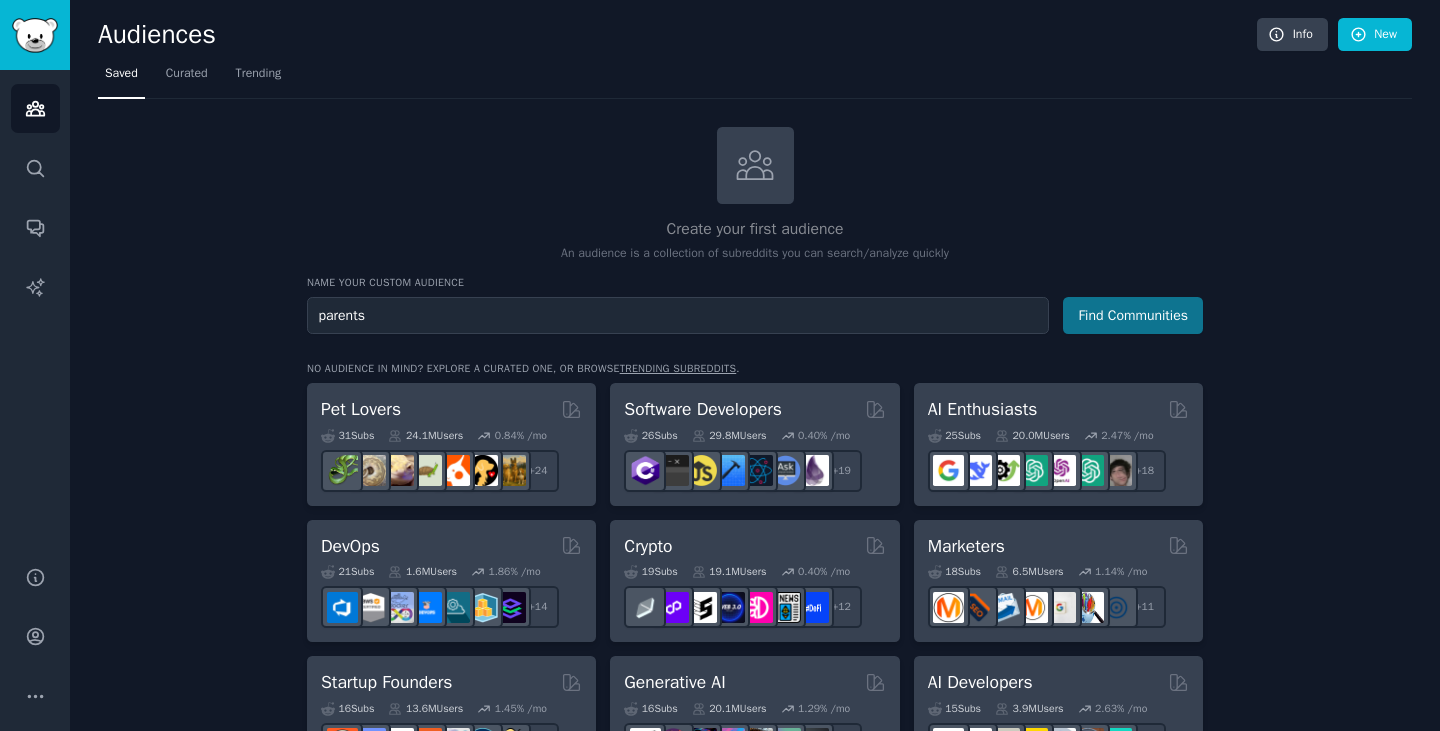 type on "parents" 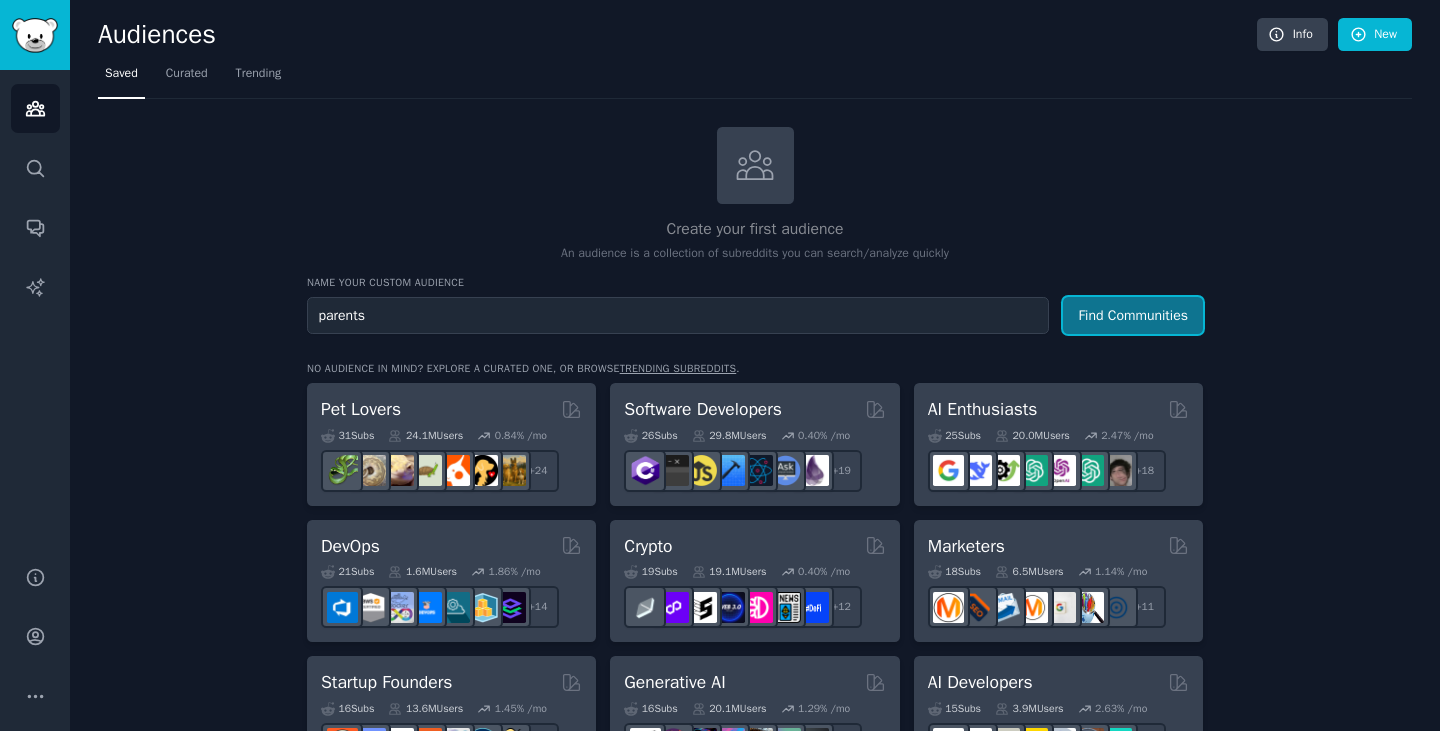 click on "Find Communities" at bounding box center [1133, 315] 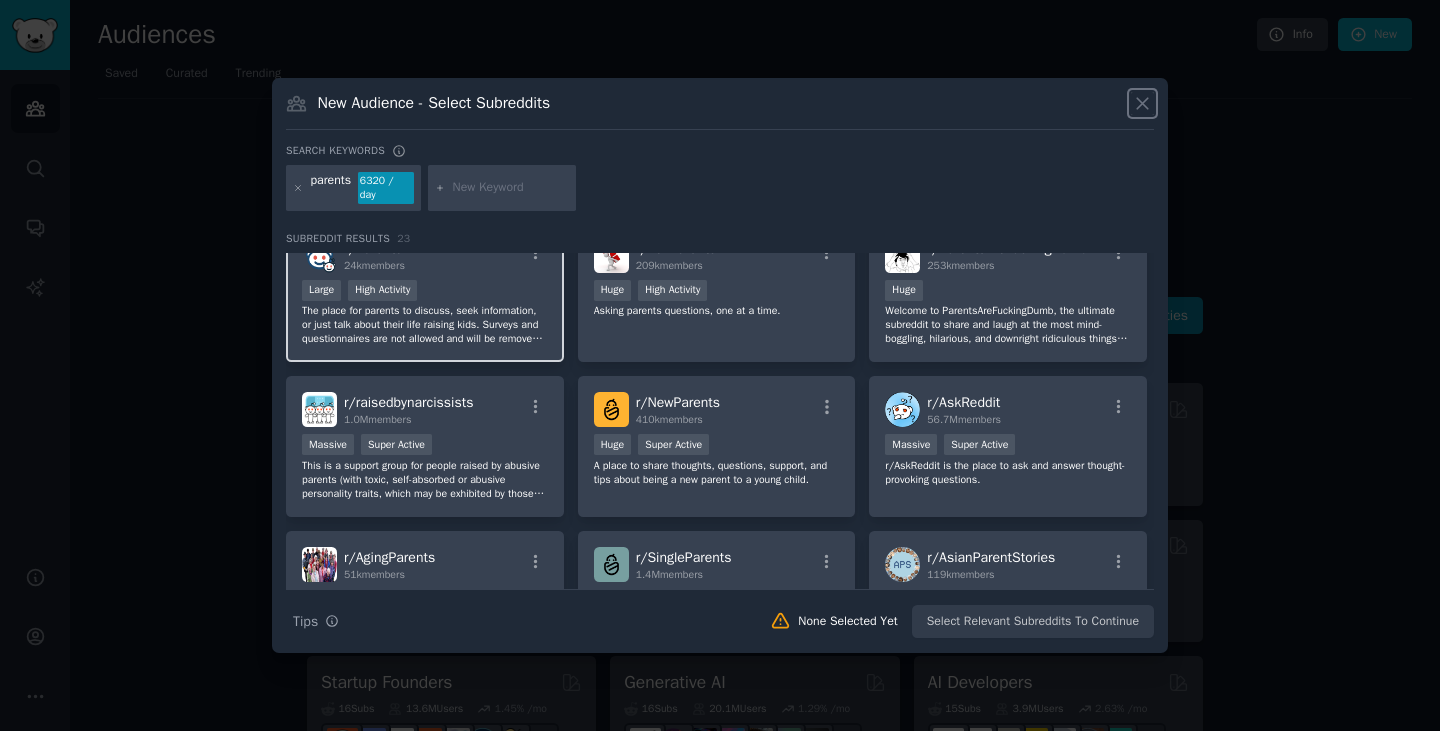 scroll, scrollTop: 0, scrollLeft: 0, axis: both 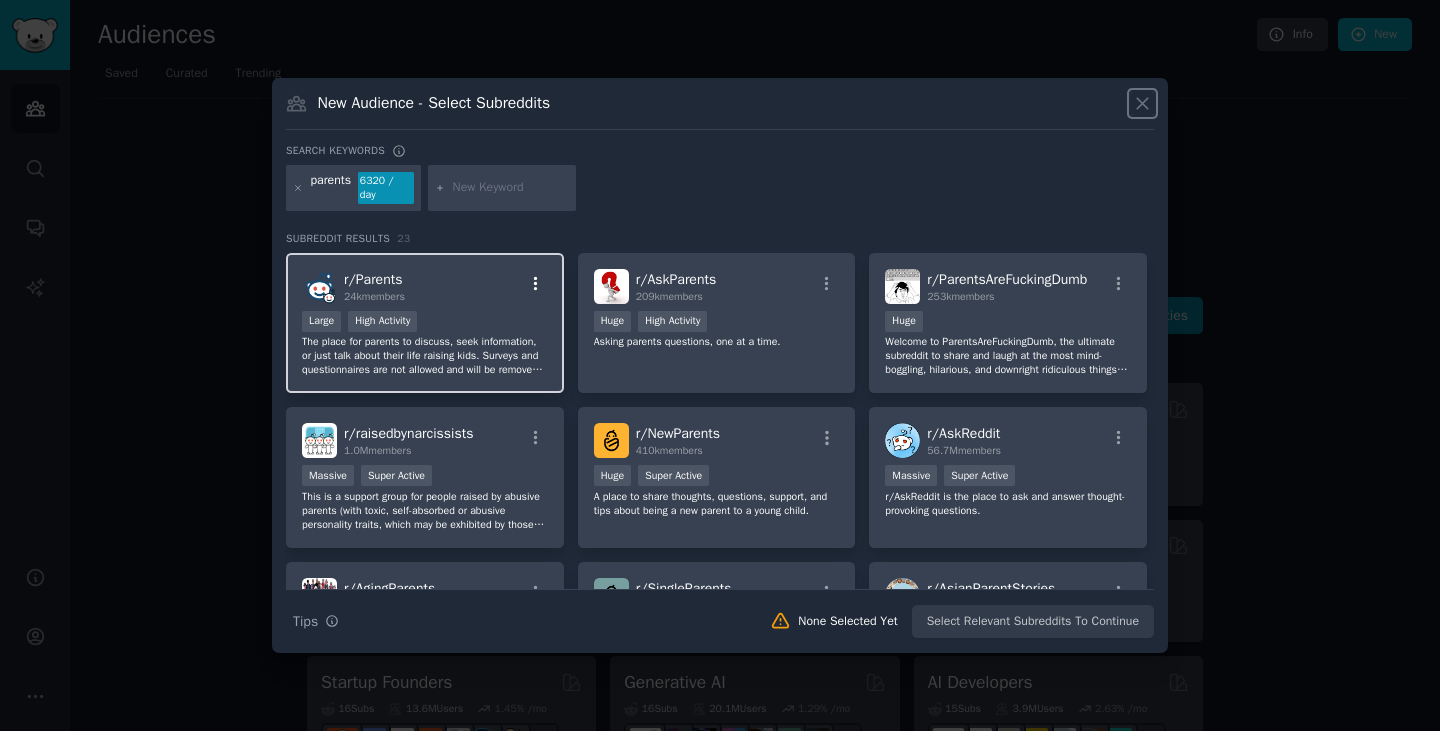 click 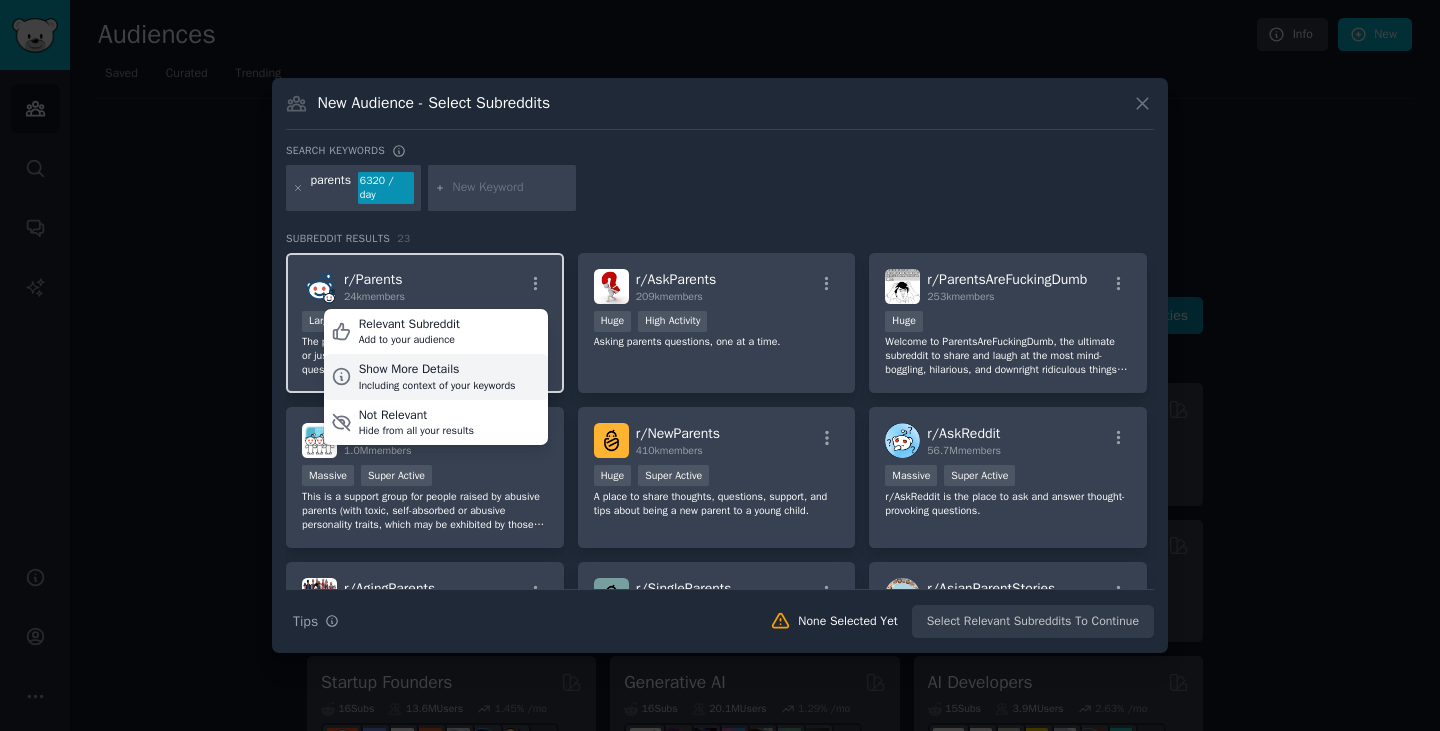 click on "Show More Details" at bounding box center (437, 370) 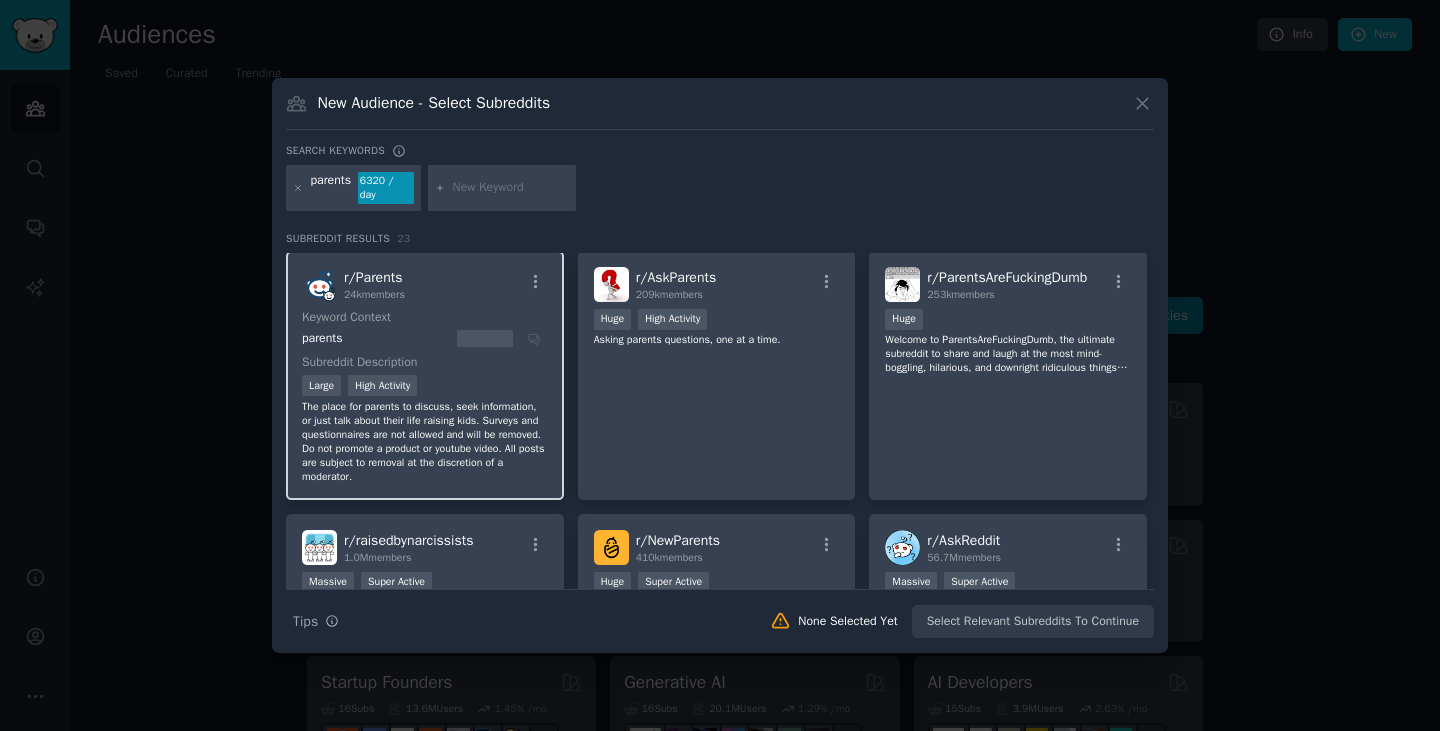 scroll, scrollTop: 0, scrollLeft: 0, axis: both 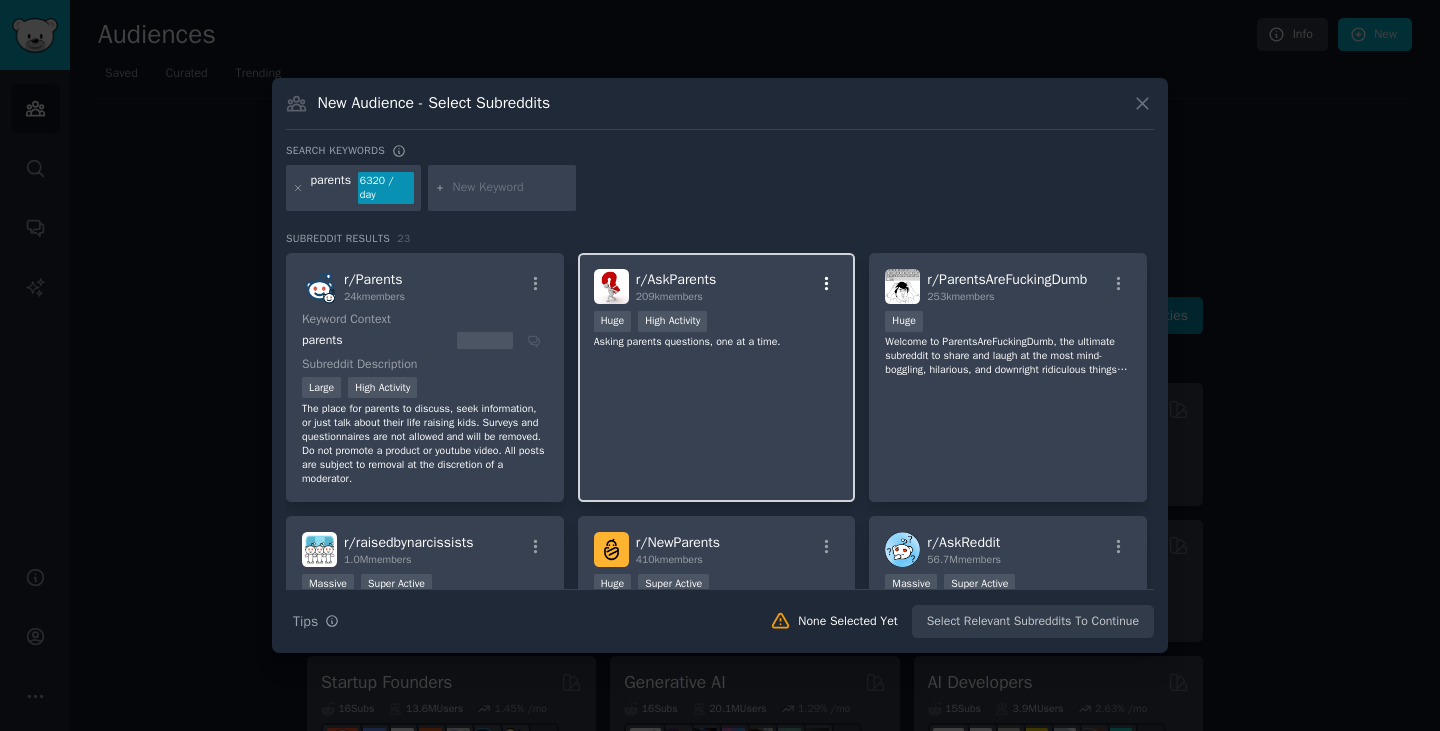 click 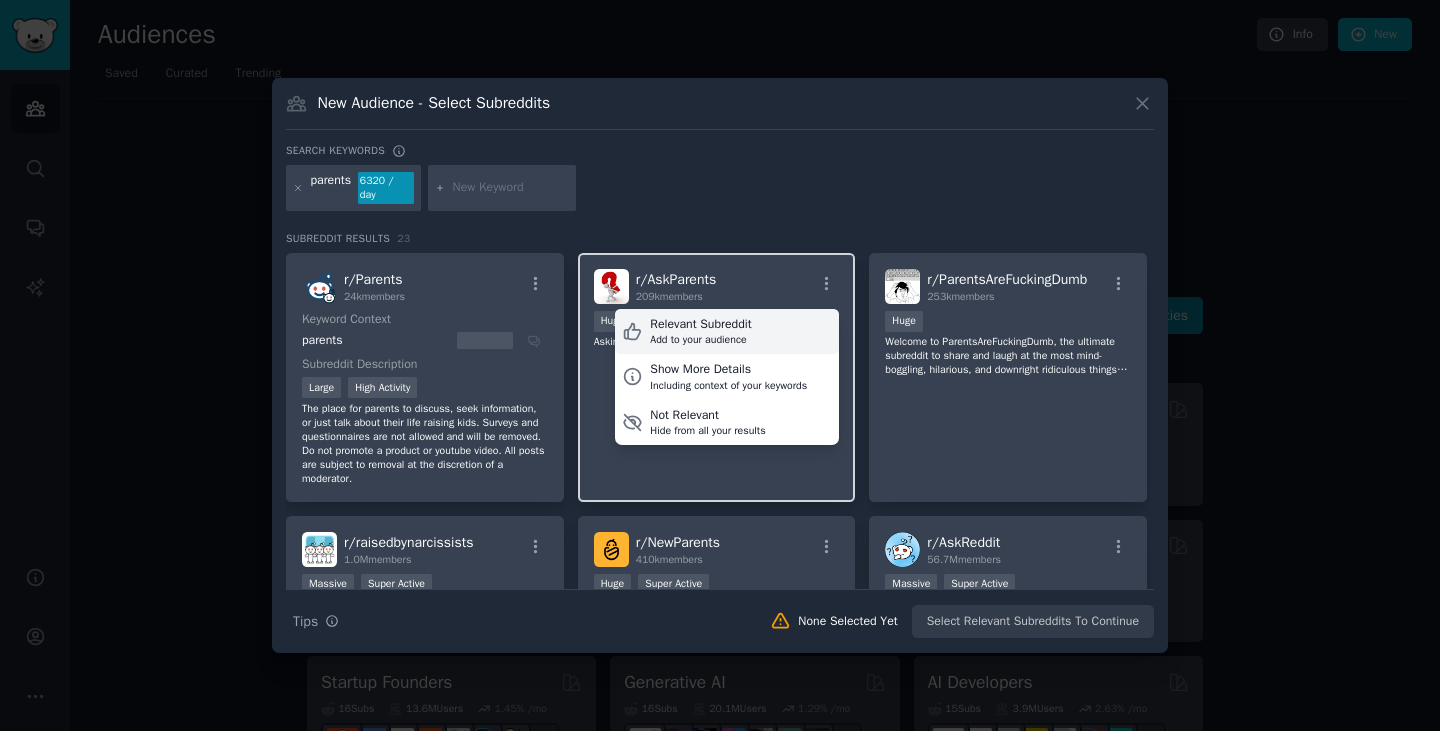 click on "Relevant Subreddit" at bounding box center (700, 325) 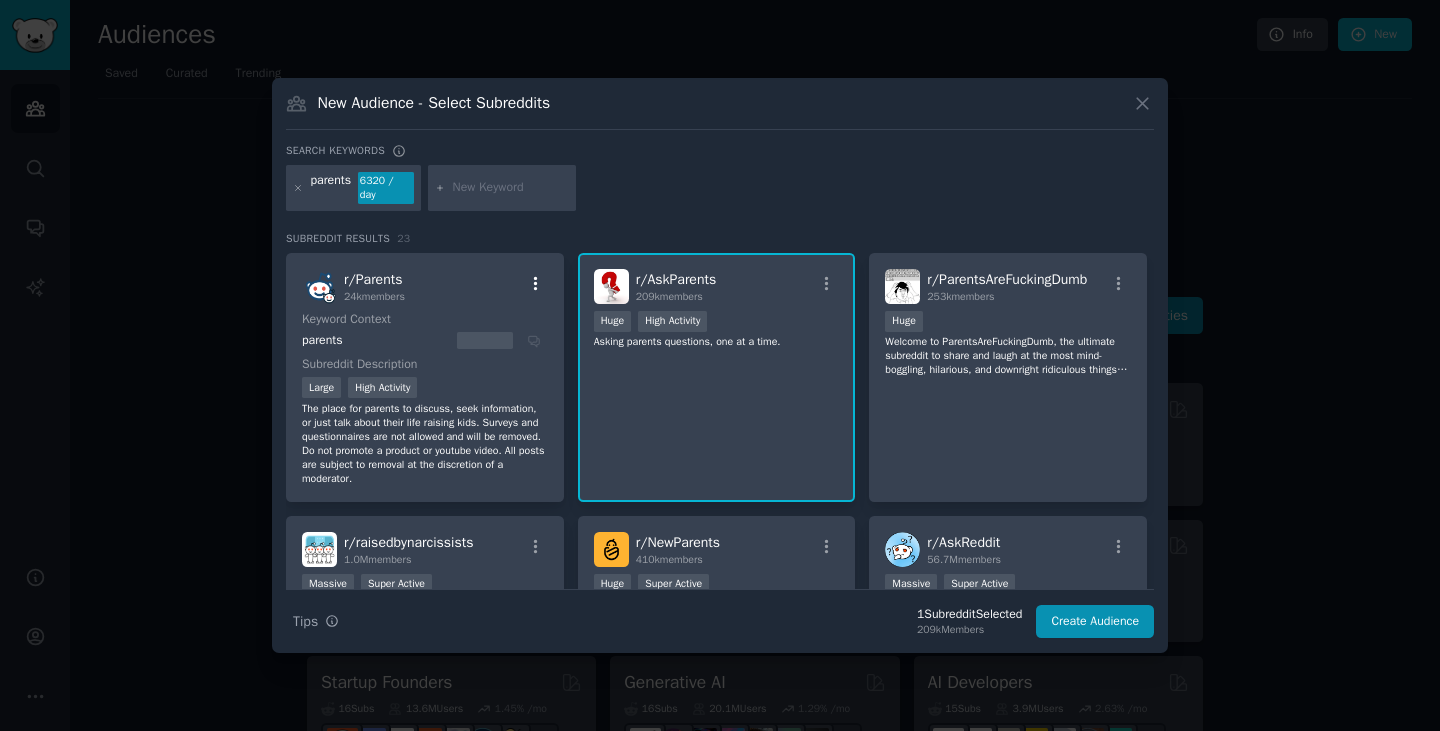 click 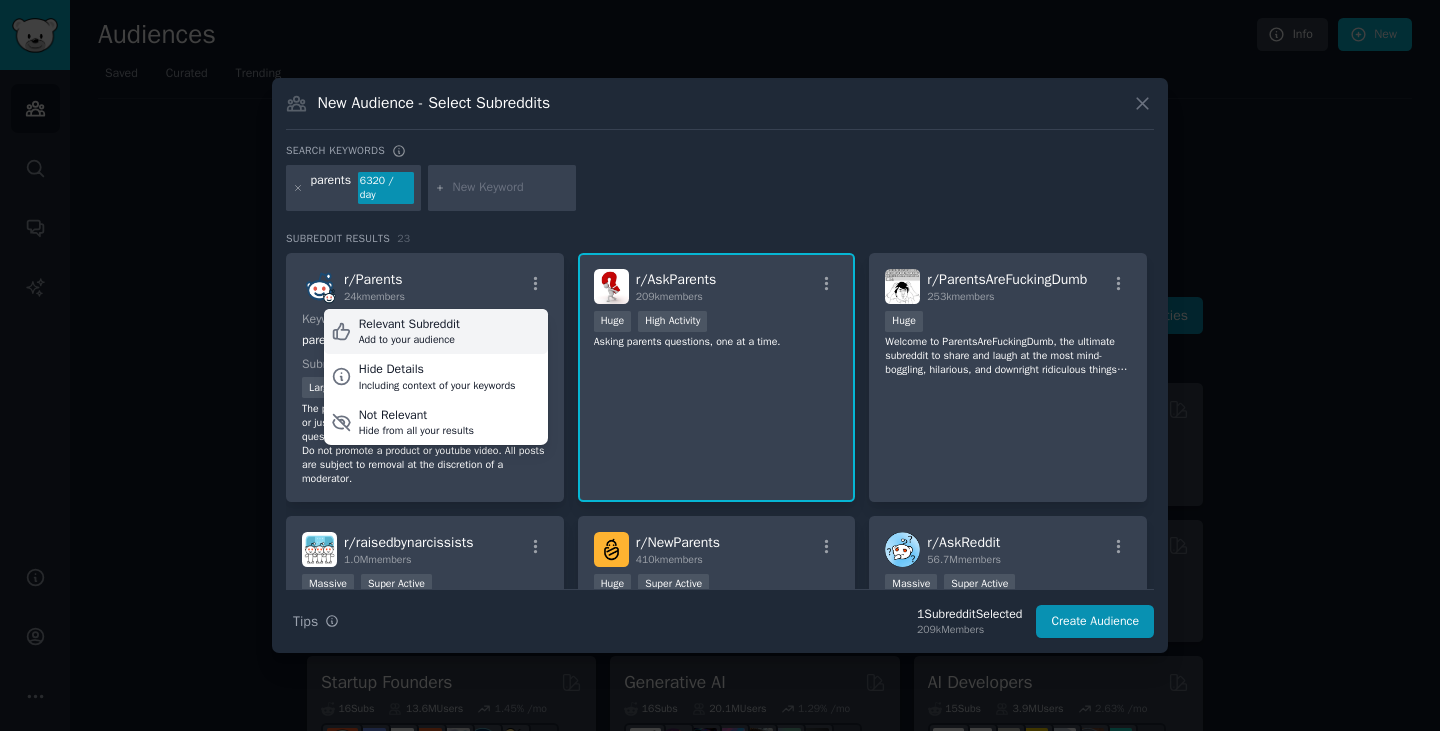 click on "Relevant Subreddit Add to your audience" at bounding box center [436, 332] 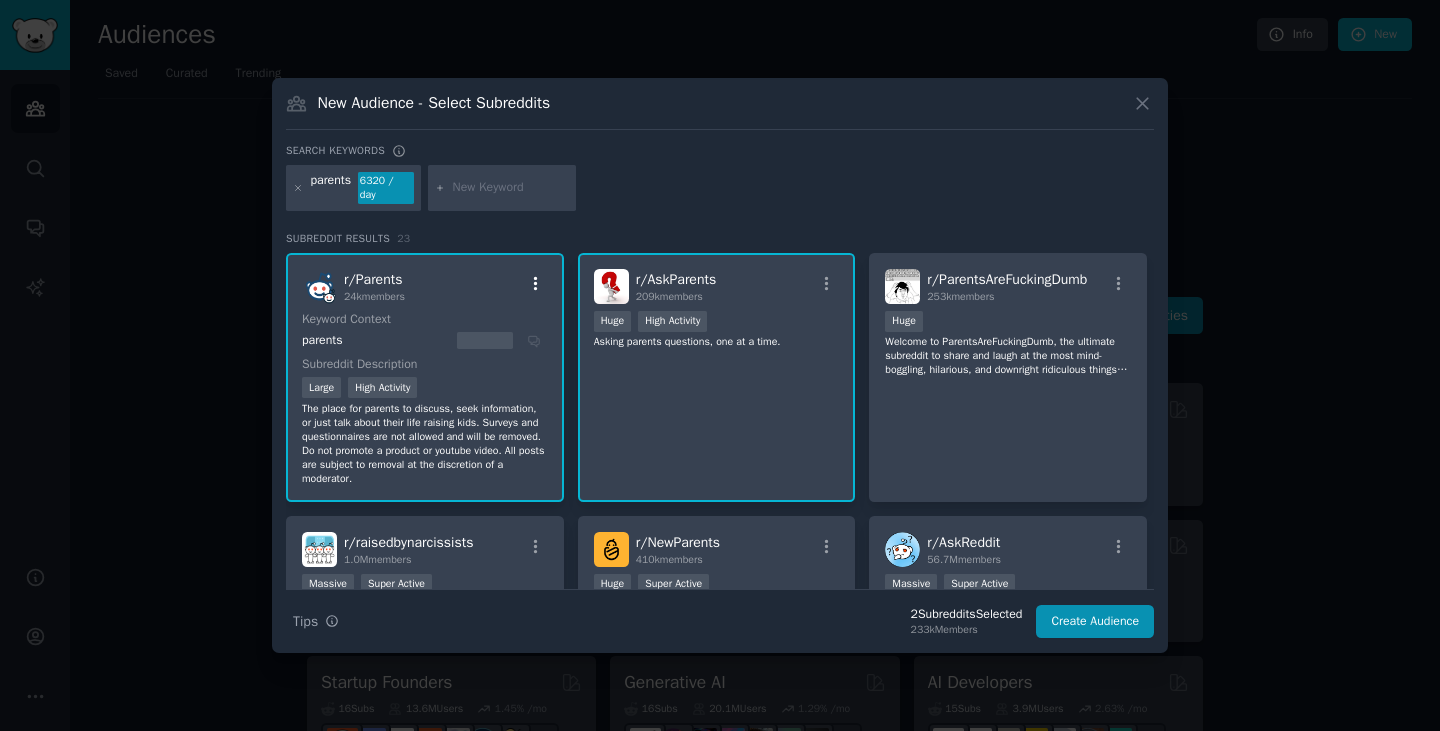 click 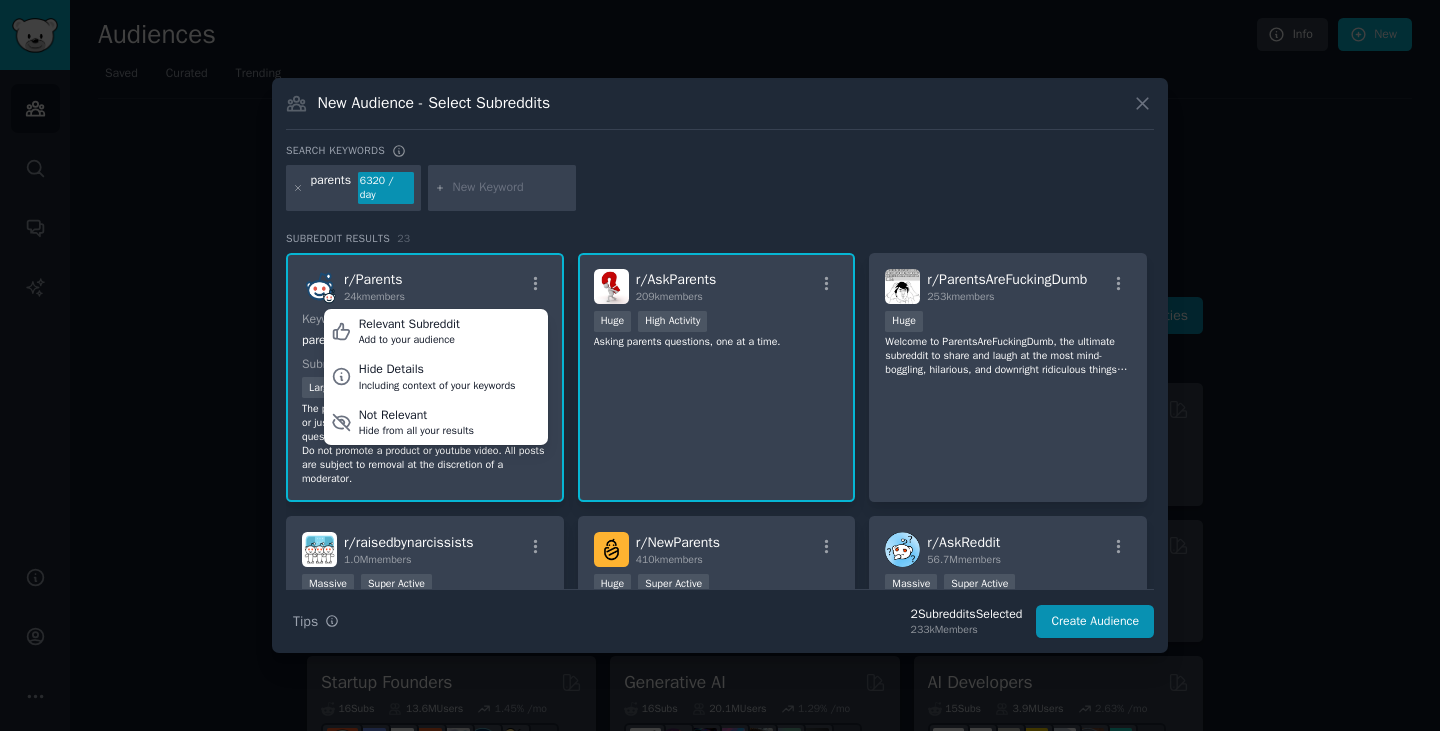 click on "parents 6320 / day" at bounding box center [720, 191] 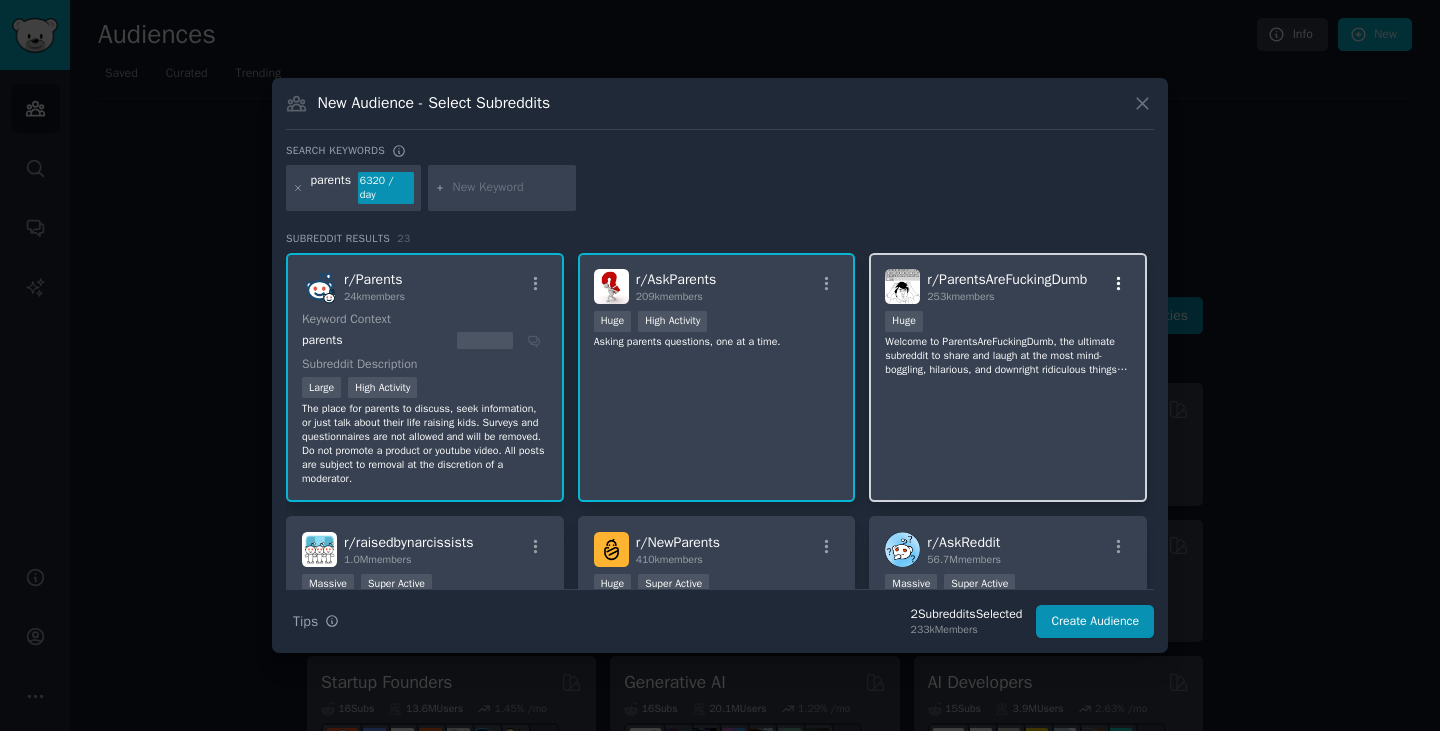 click 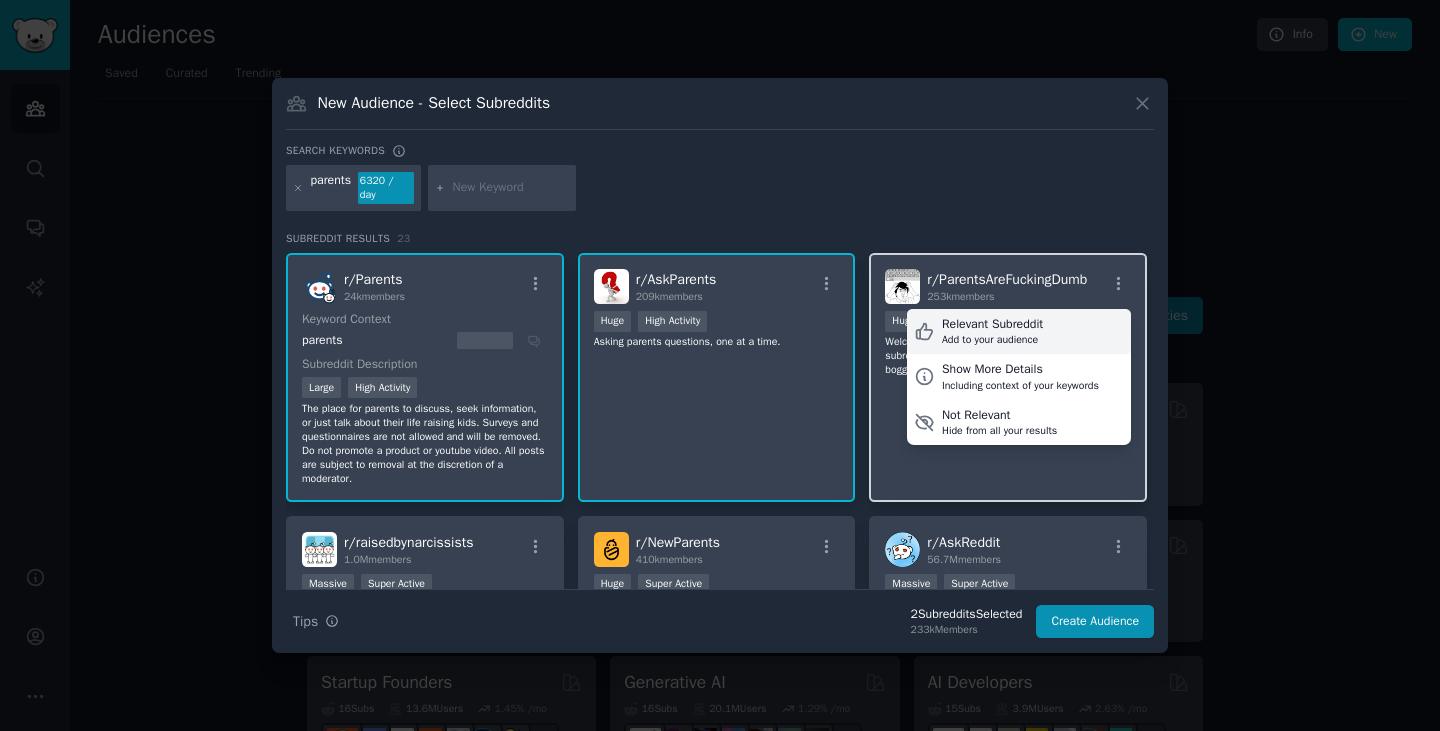 click on "Relevant Subreddit Add to your audience" at bounding box center [1019, 332] 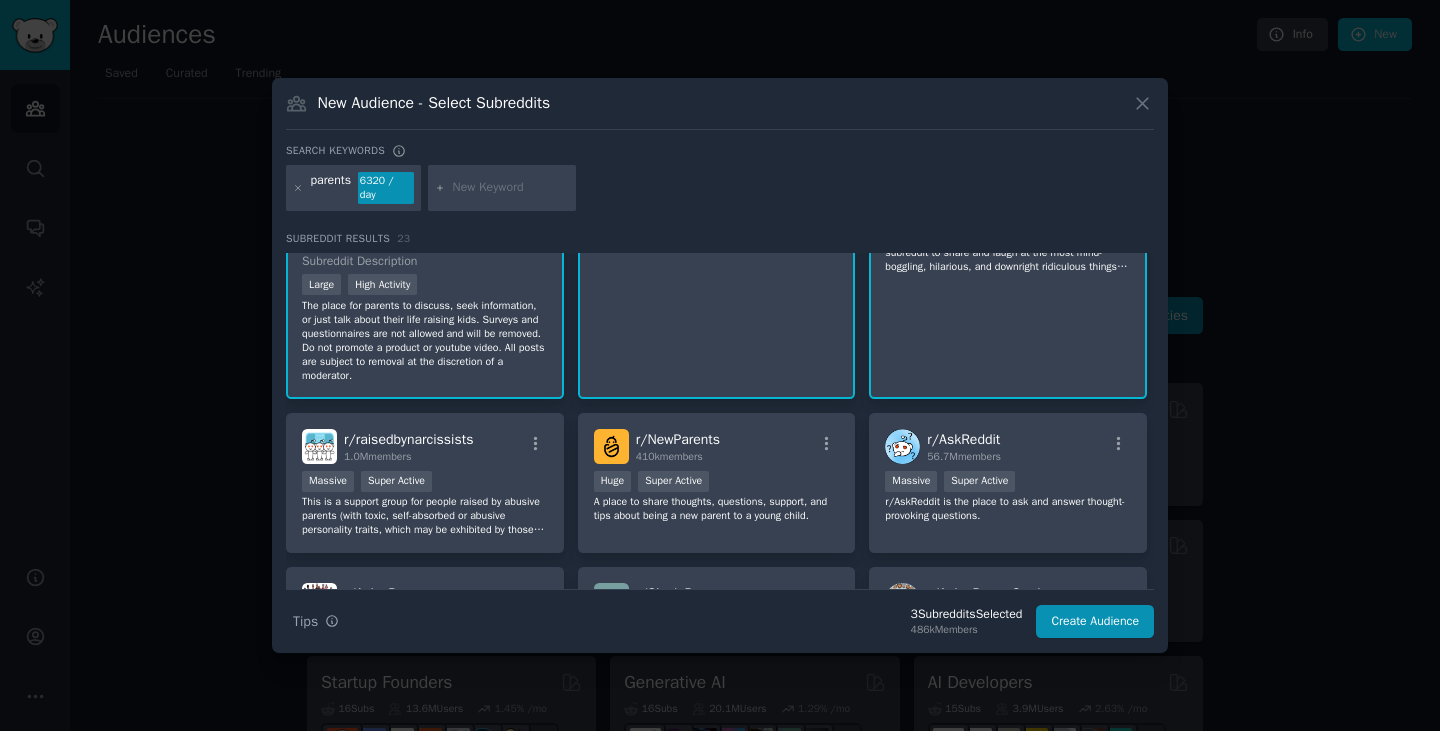 scroll, scrollTop: 200, scrollLeft: 0, axis: vertical 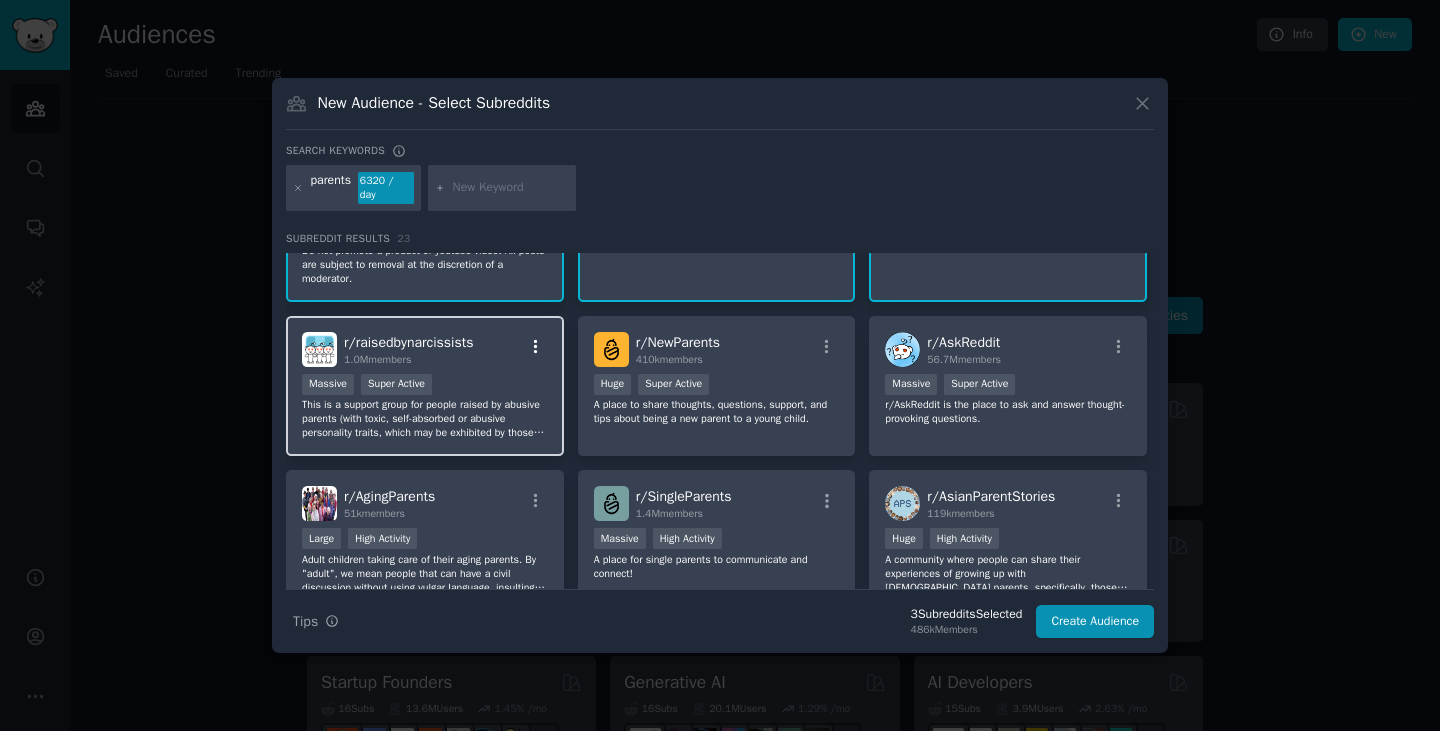 click 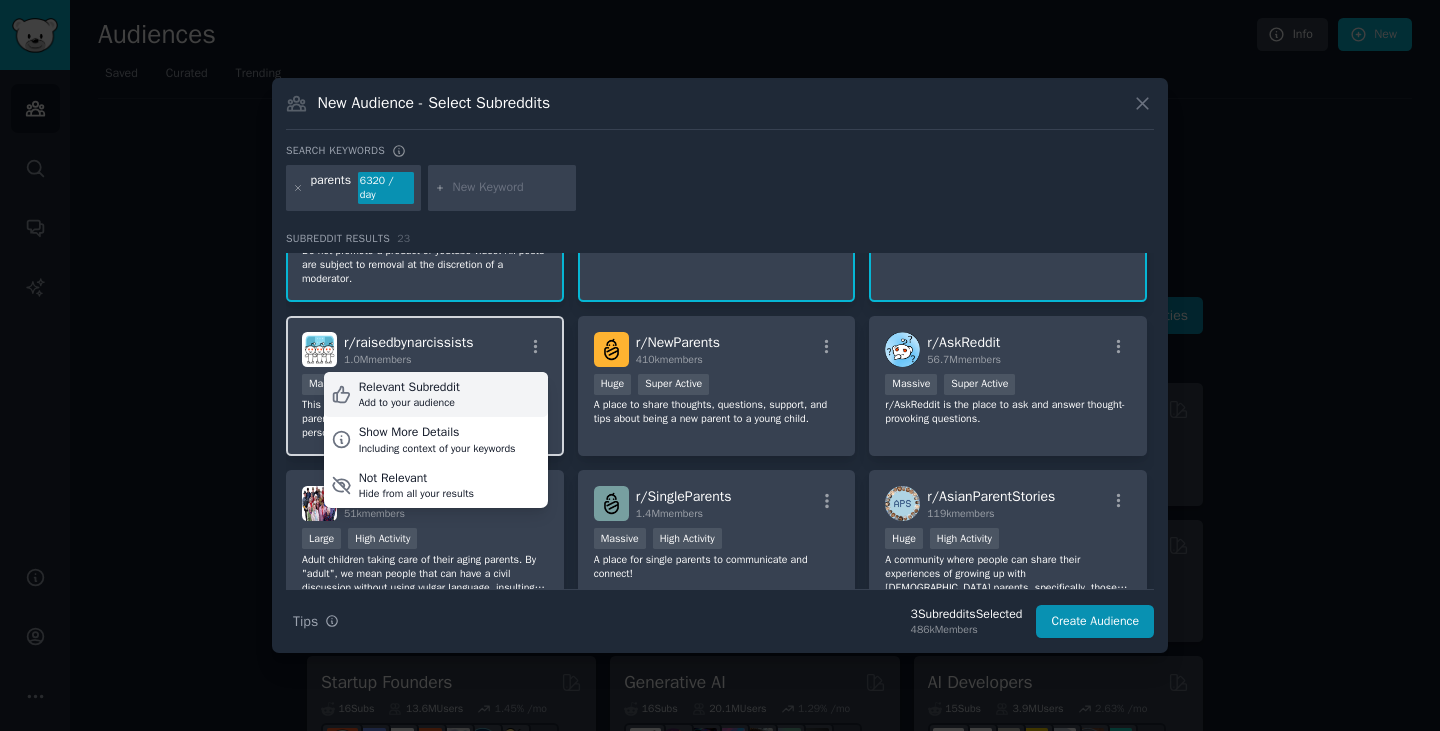click on "Relevant Subreddit Add to your audience" at bounding box center (436, 395) 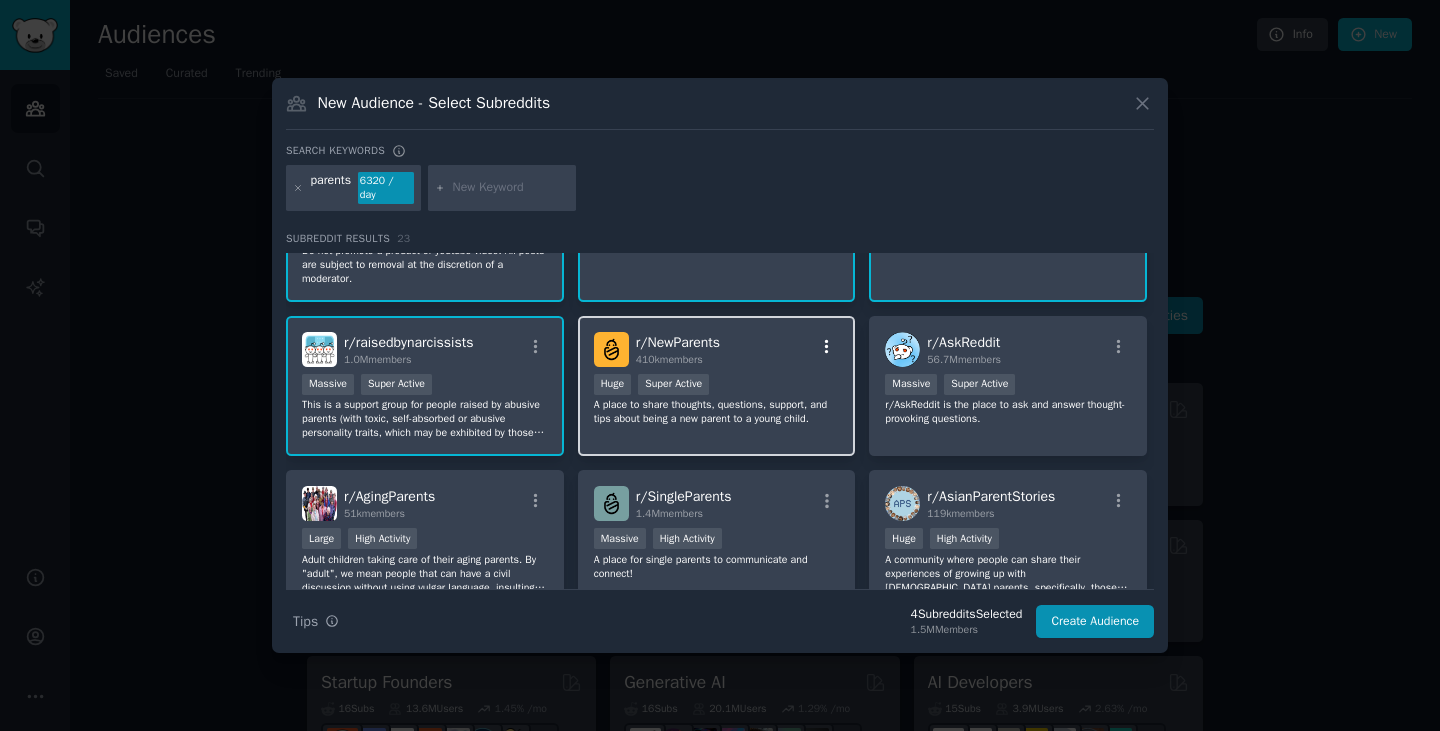 click 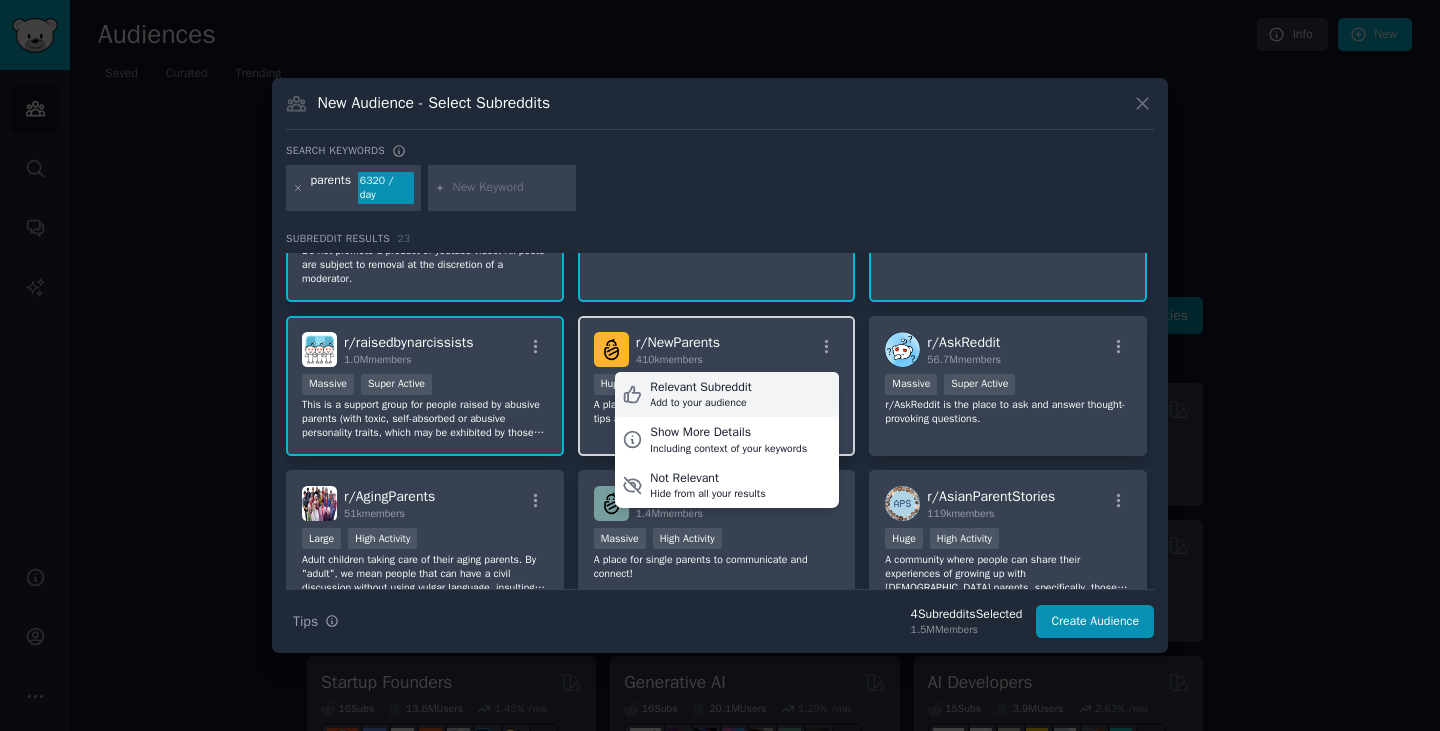click on "Relevant Subreddit" at bounding box center [700, 388] 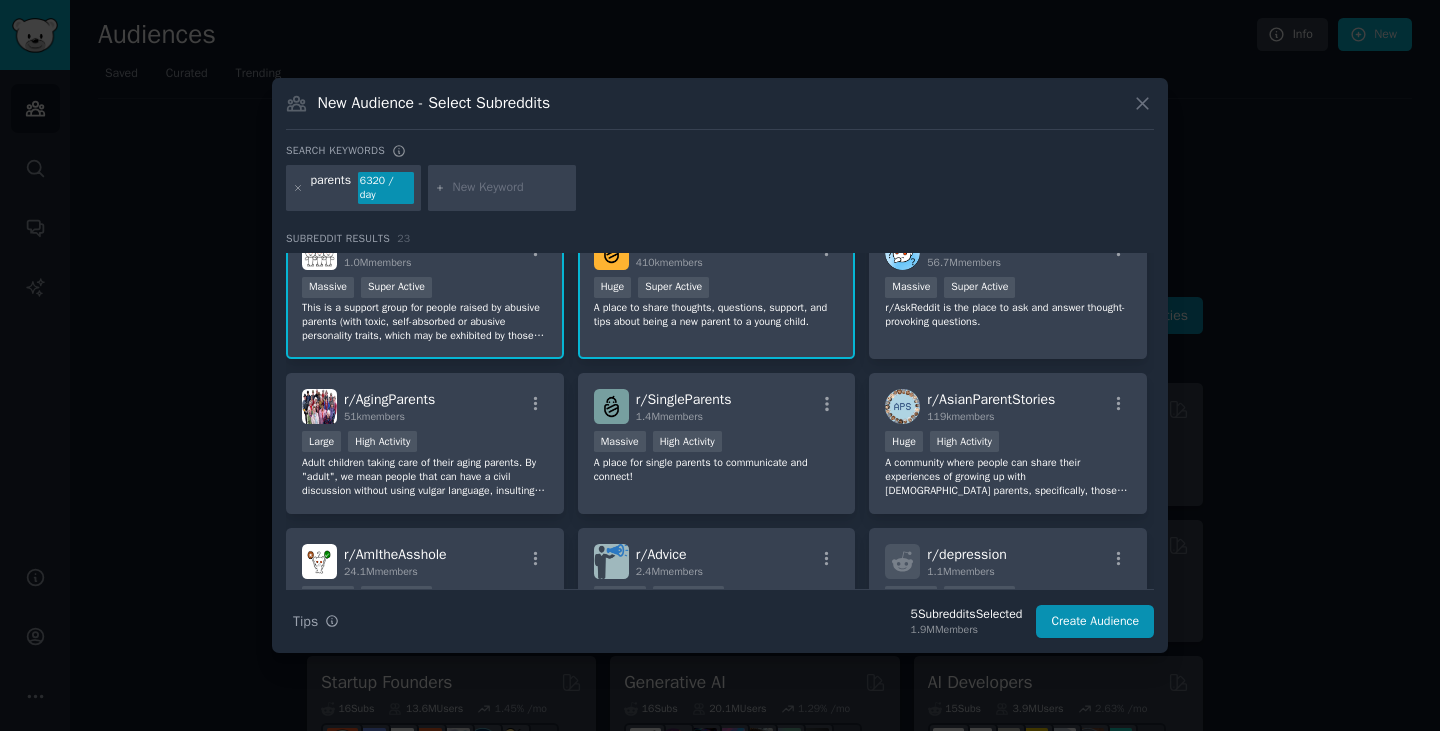 scroll, scrollTop: 300, scrollLeft: 0, axis: vertical 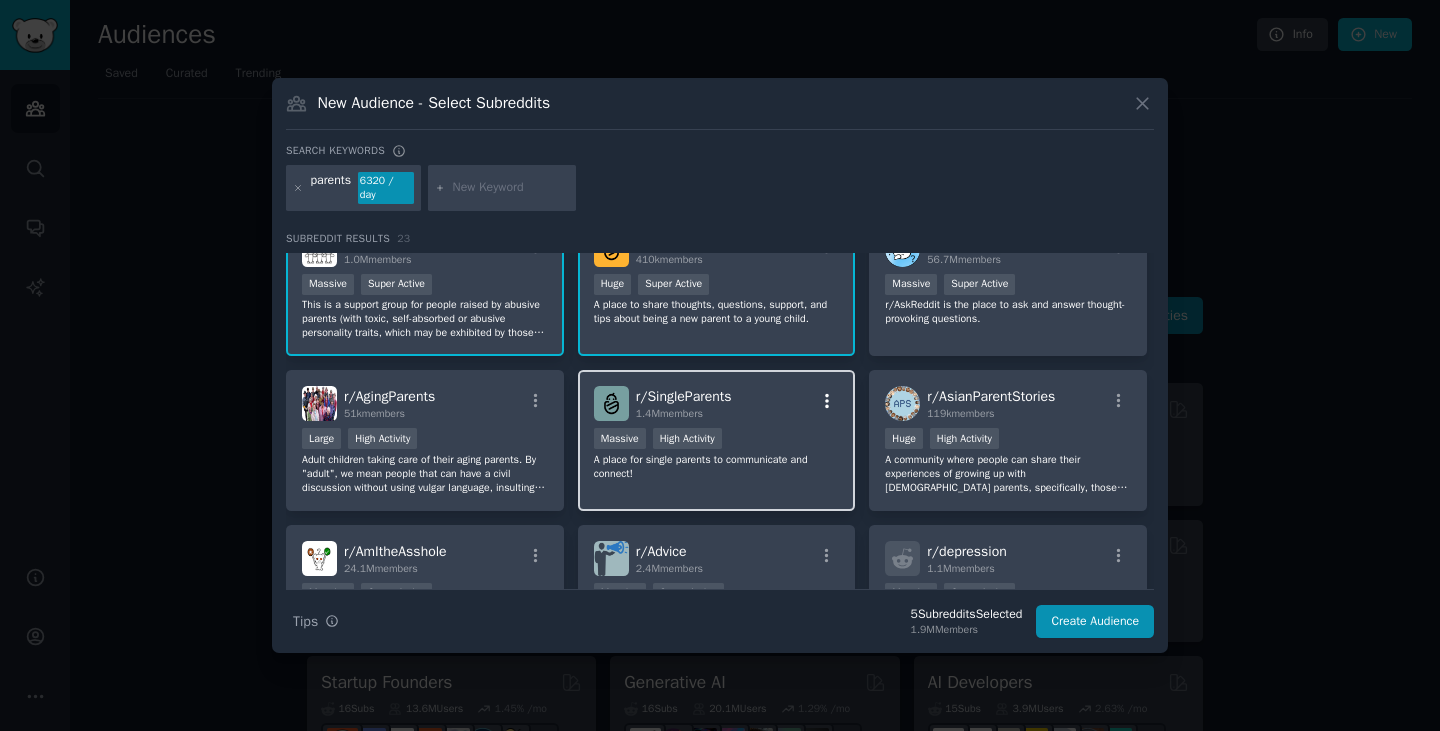 click 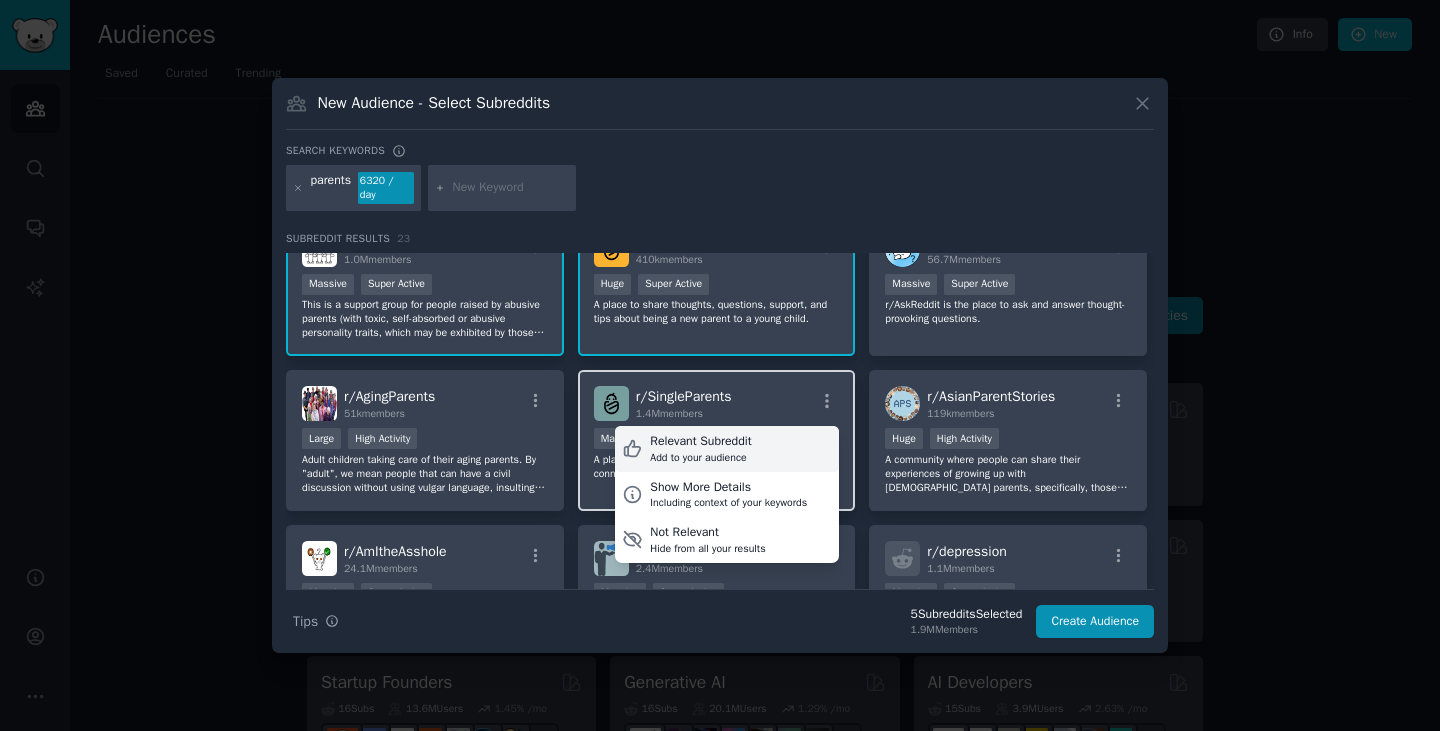 click on "Add to your audience" at bounding box center [700, 458] 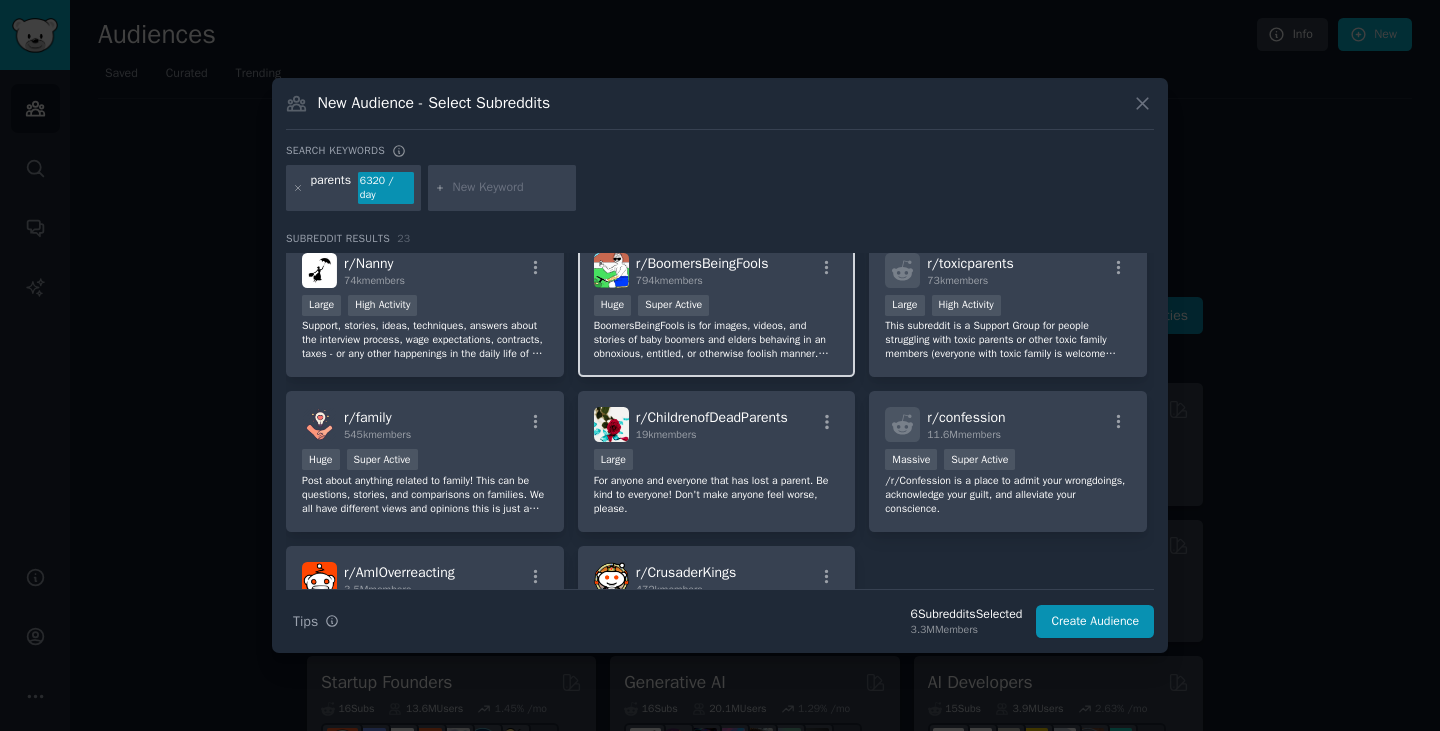 scroll, scrollTop: 900, scrollLeft: 0, axis: vertical 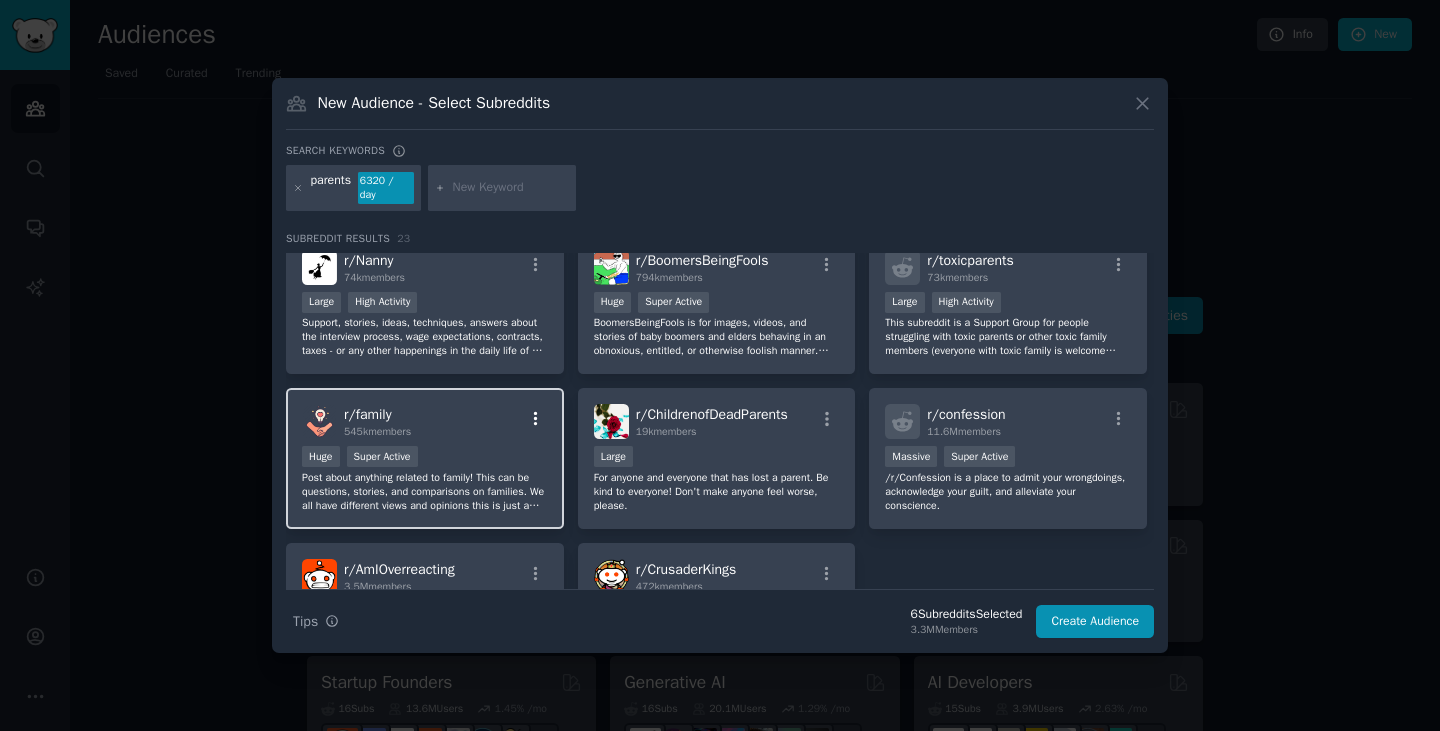 click 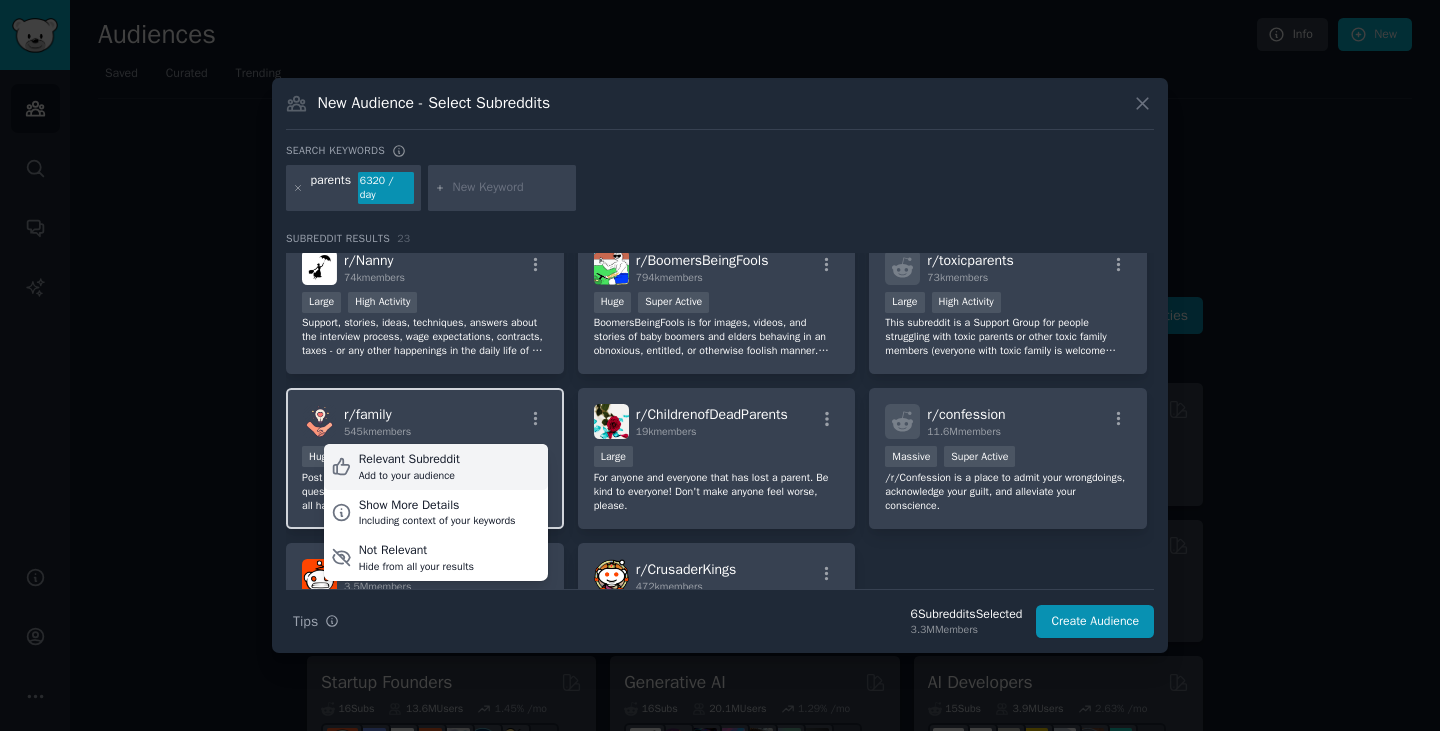 click on "Relevant Subreddit Add to your audience" at bounding box center (436, 467) 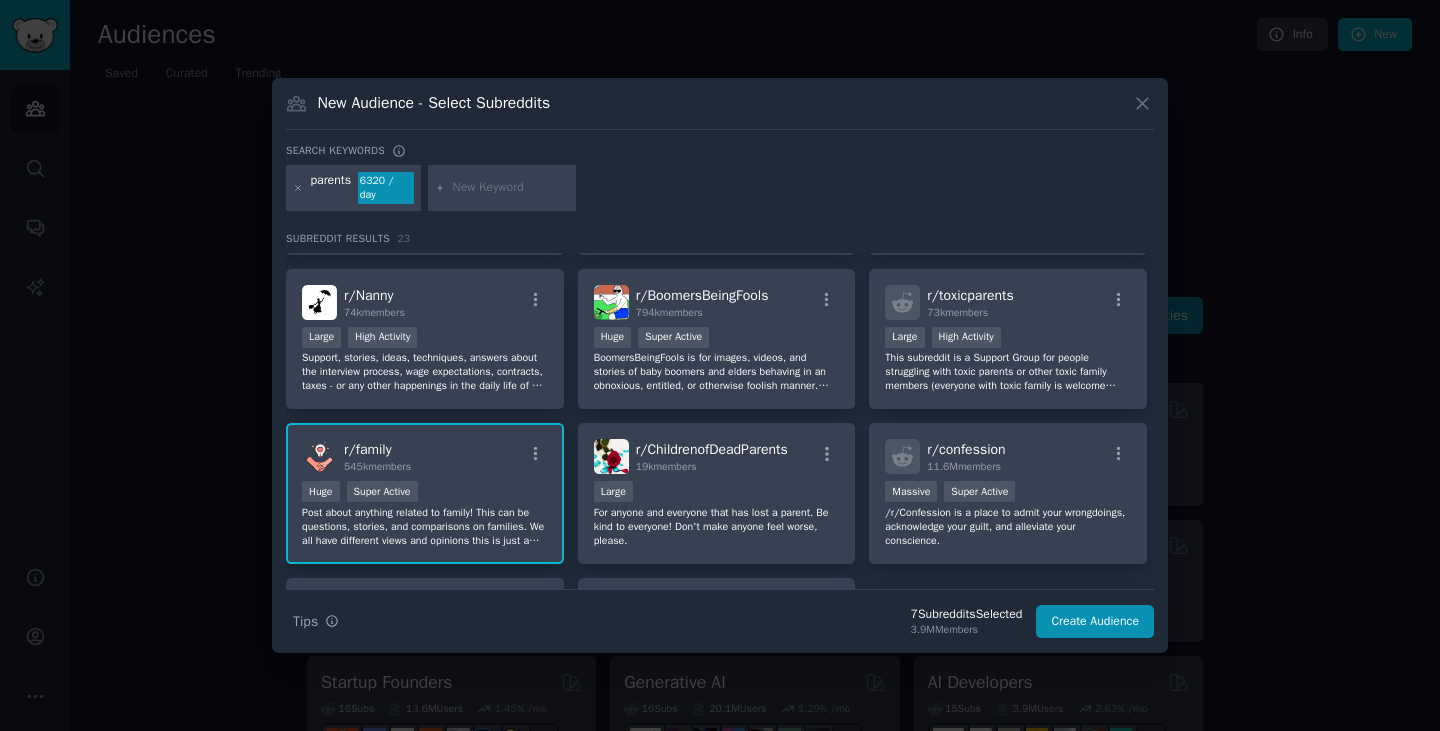 scroll, scrollTop: 900, scrollLeft: 0, axis: vertical 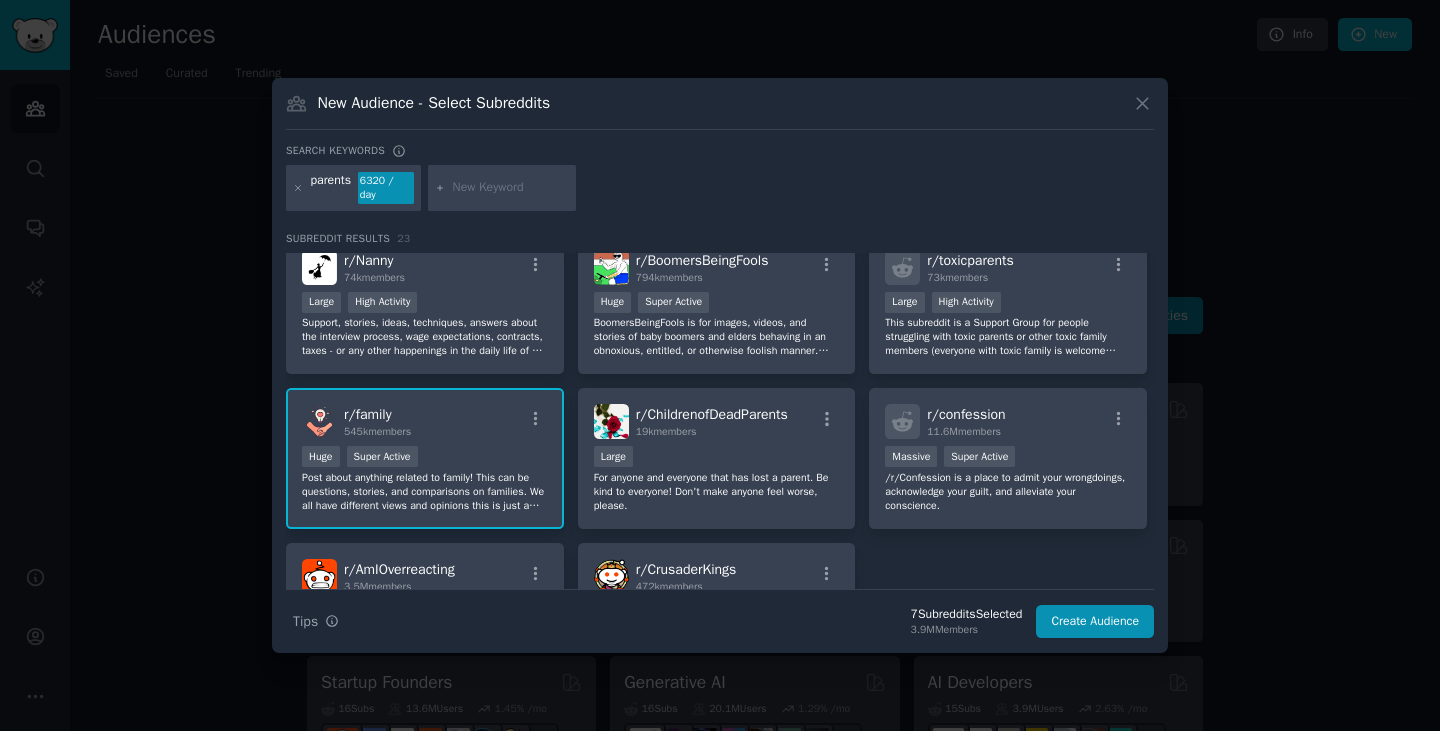 click at bounding box center [511, 188] 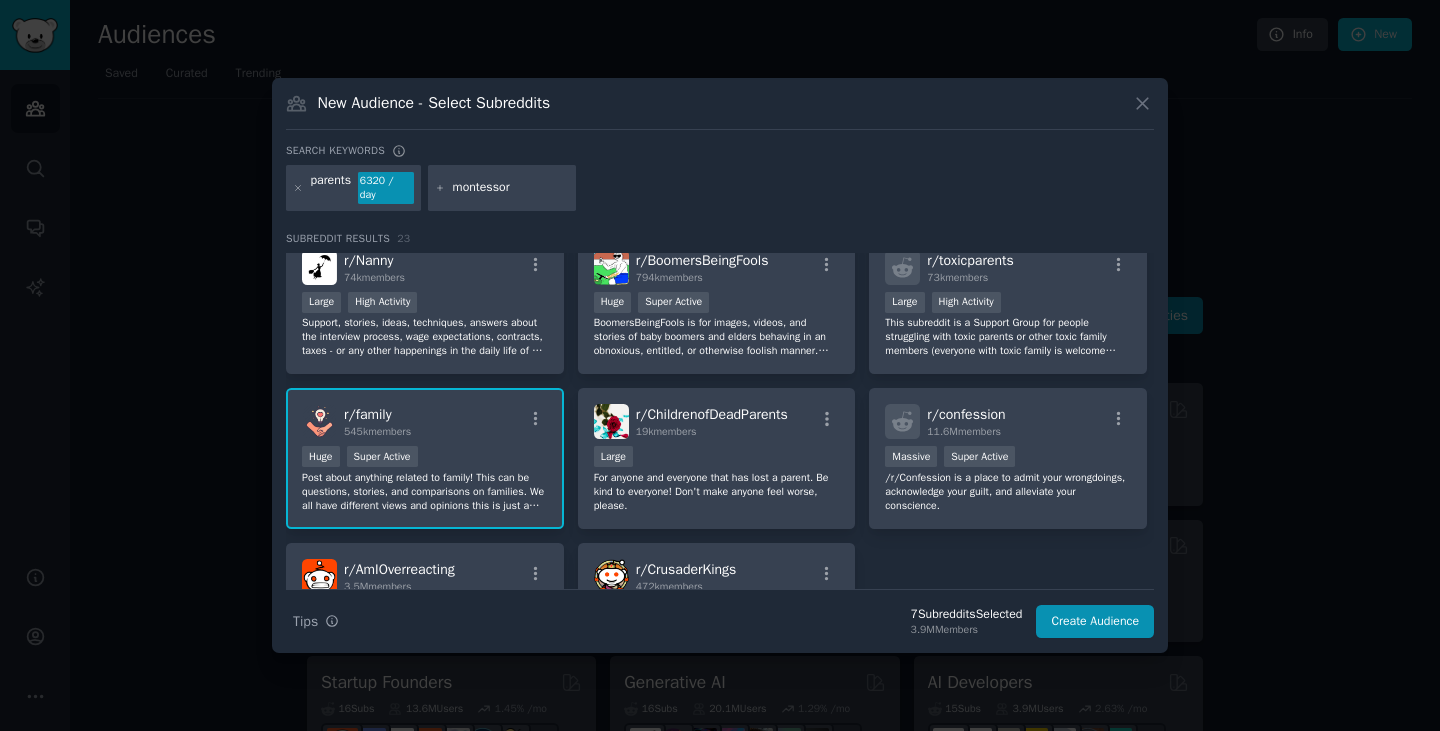 type on "montessori" 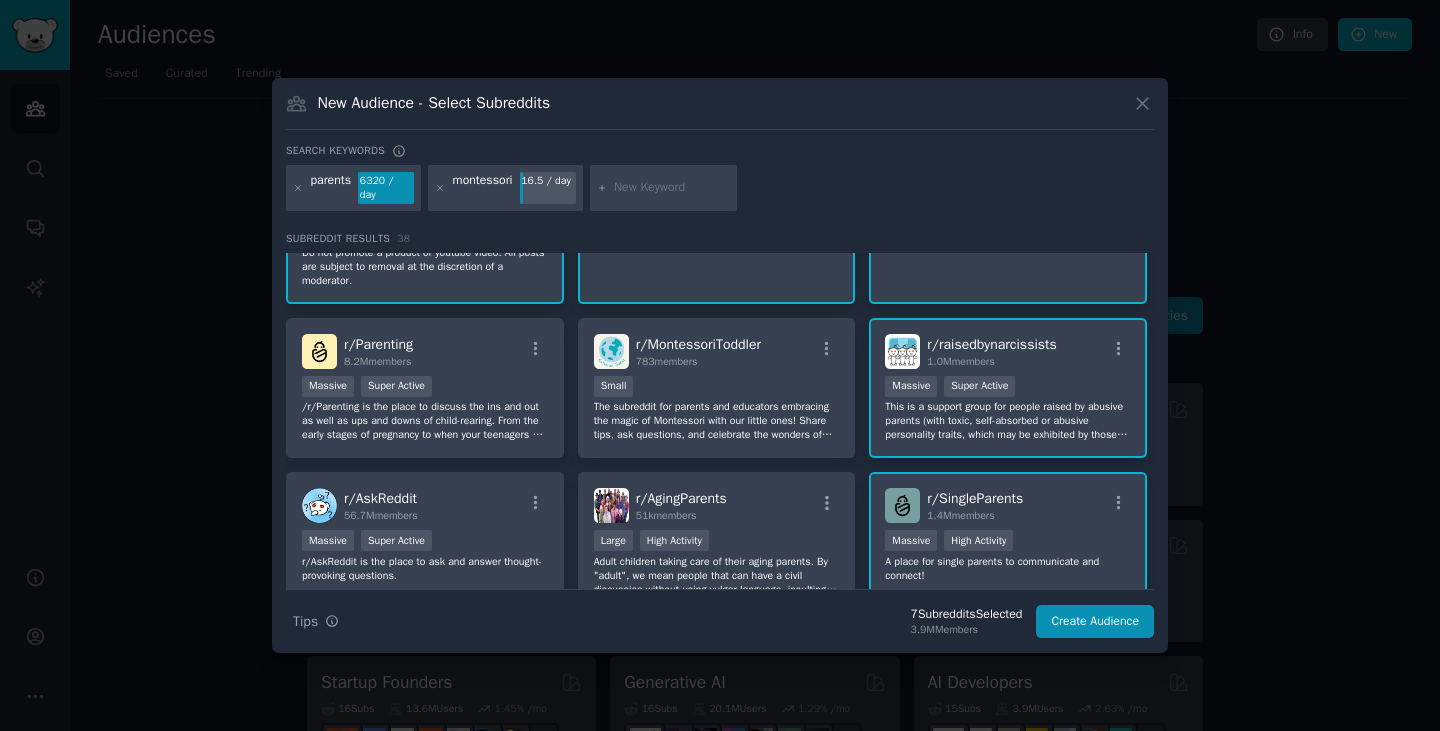 scroll, scrollTop: 390, scrollLeft: 0, axis: vertical 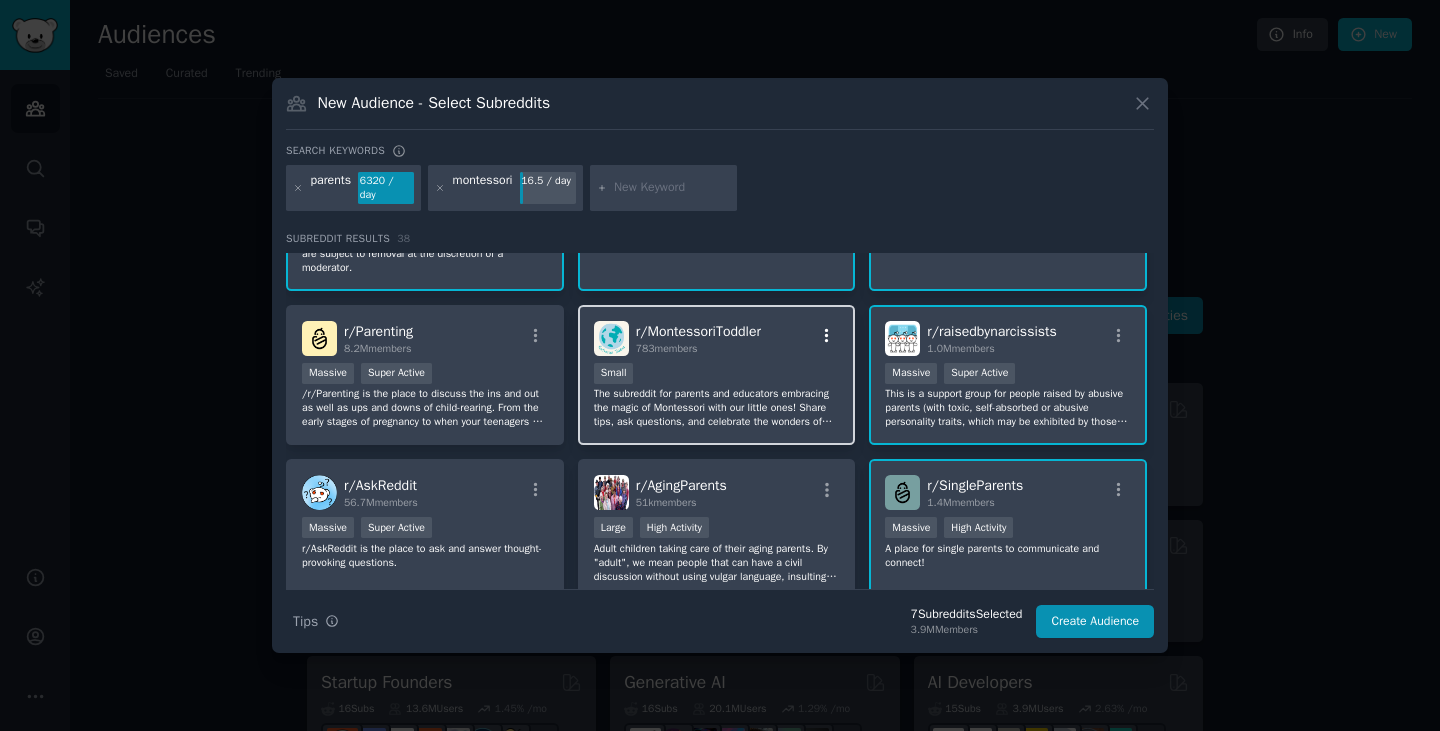 click 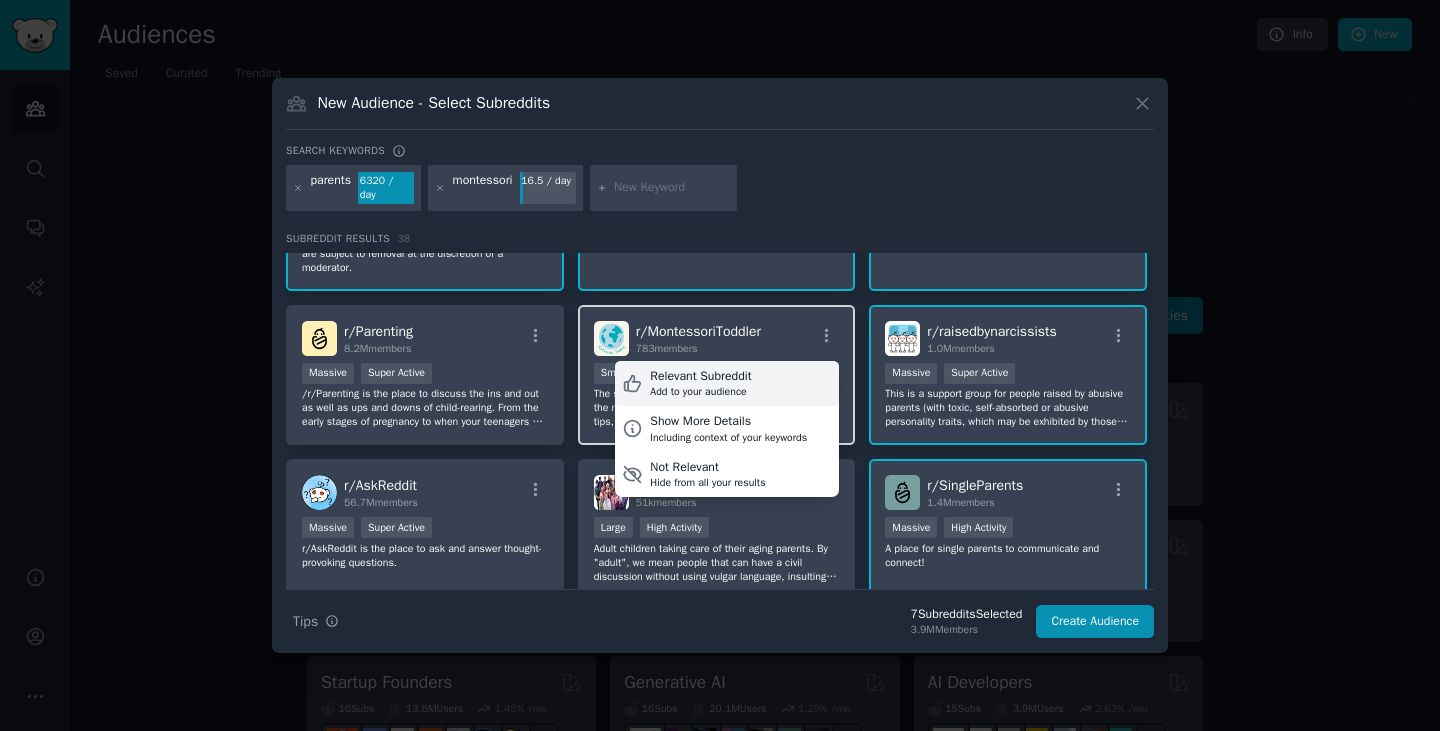click on "Relevant Subreddit Add to your audience" at bounding box center [727, 384] 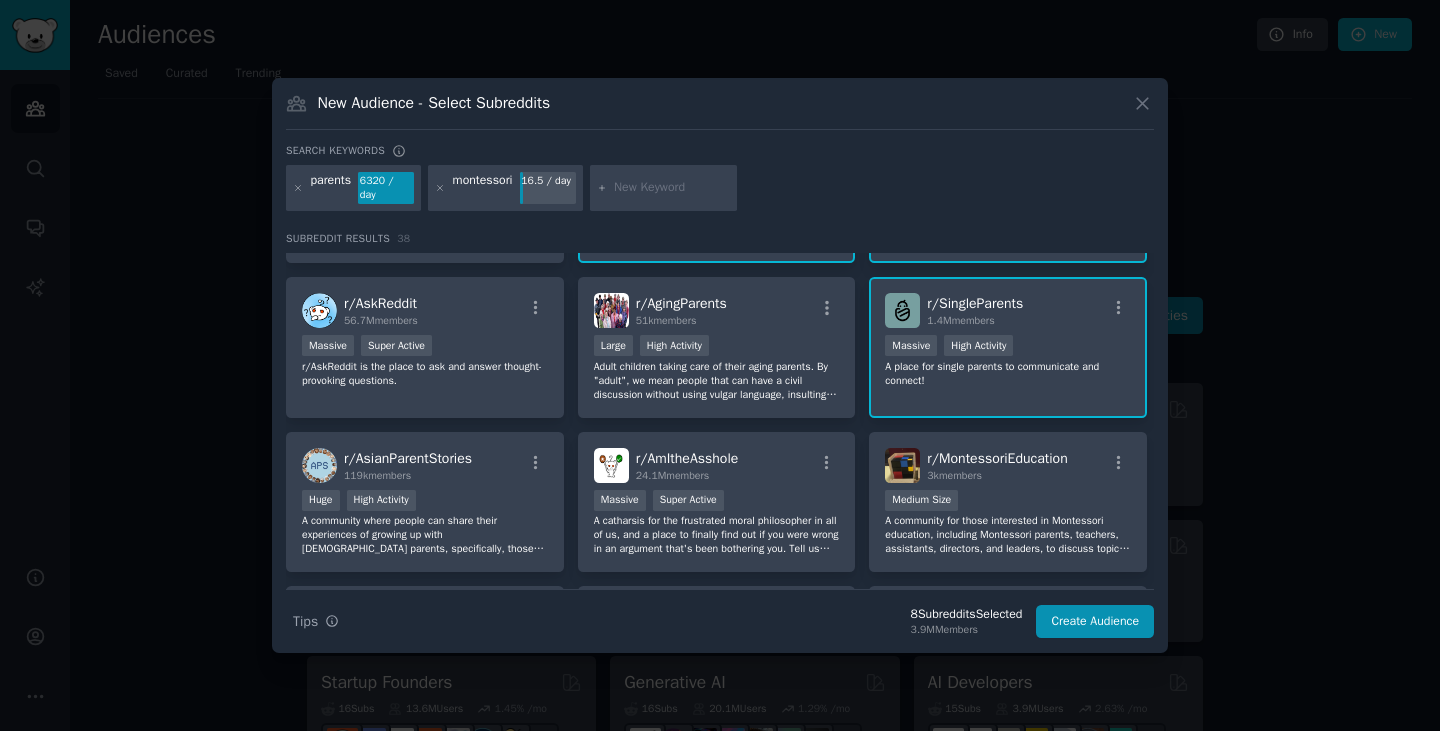 scroll, scrollTop: 590, scrollLeft: 0, axis: vertical 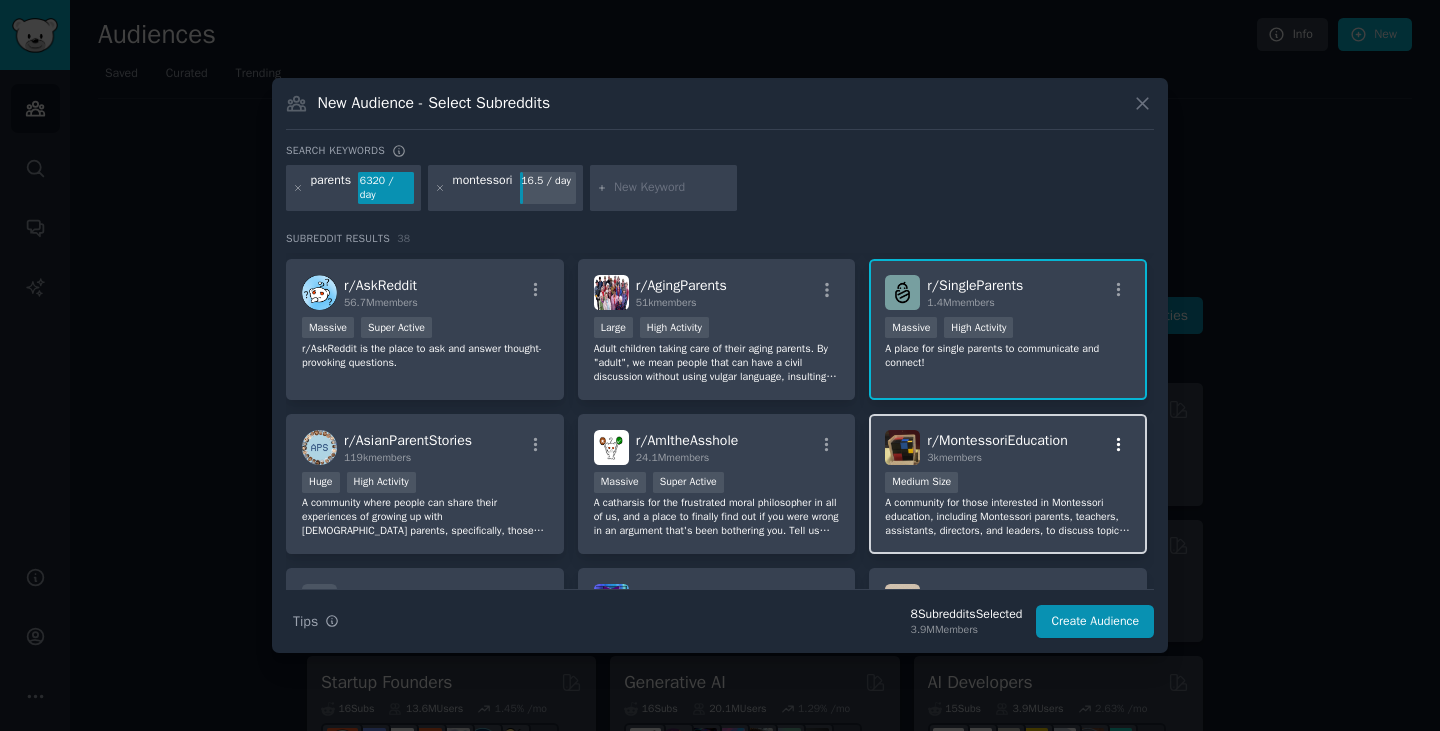 click 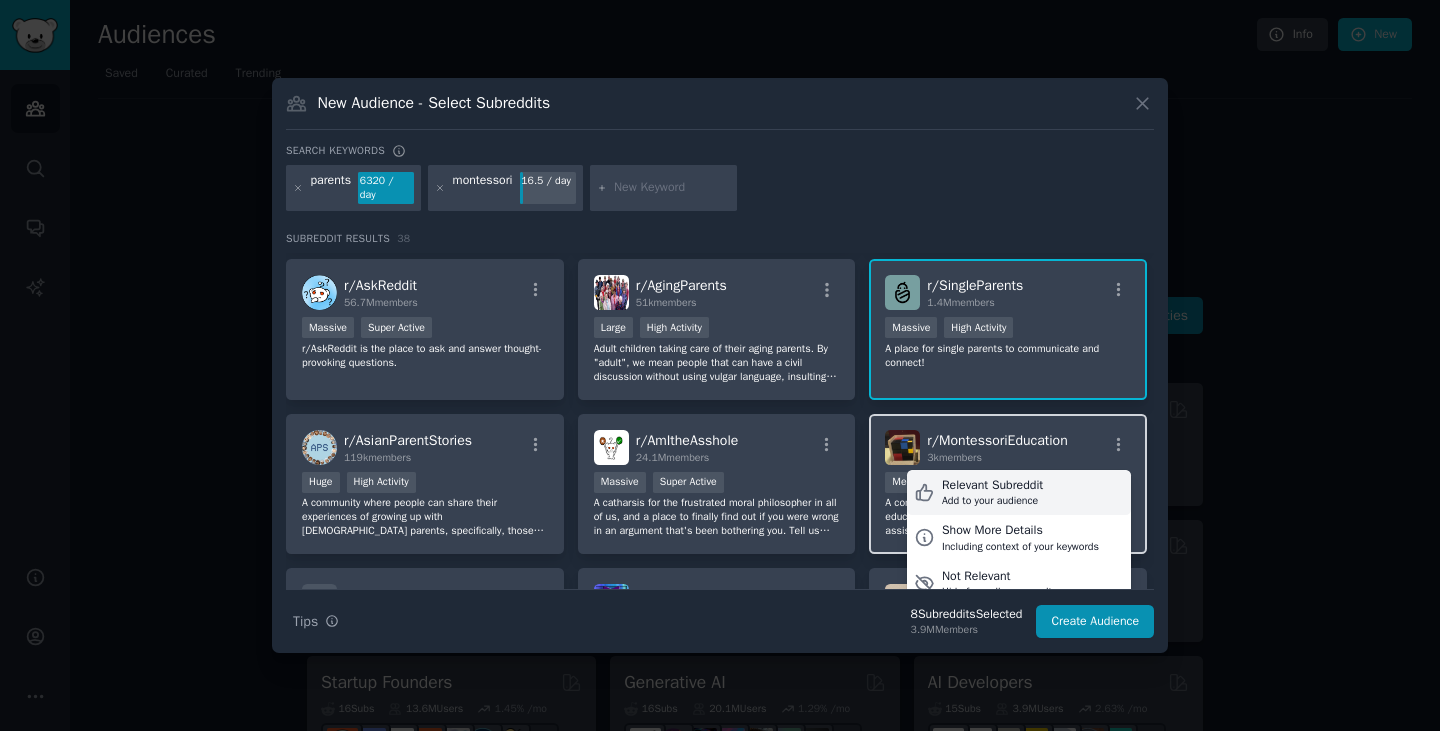 click on "Relevant Subreddit" at bounding box center (992, 486) 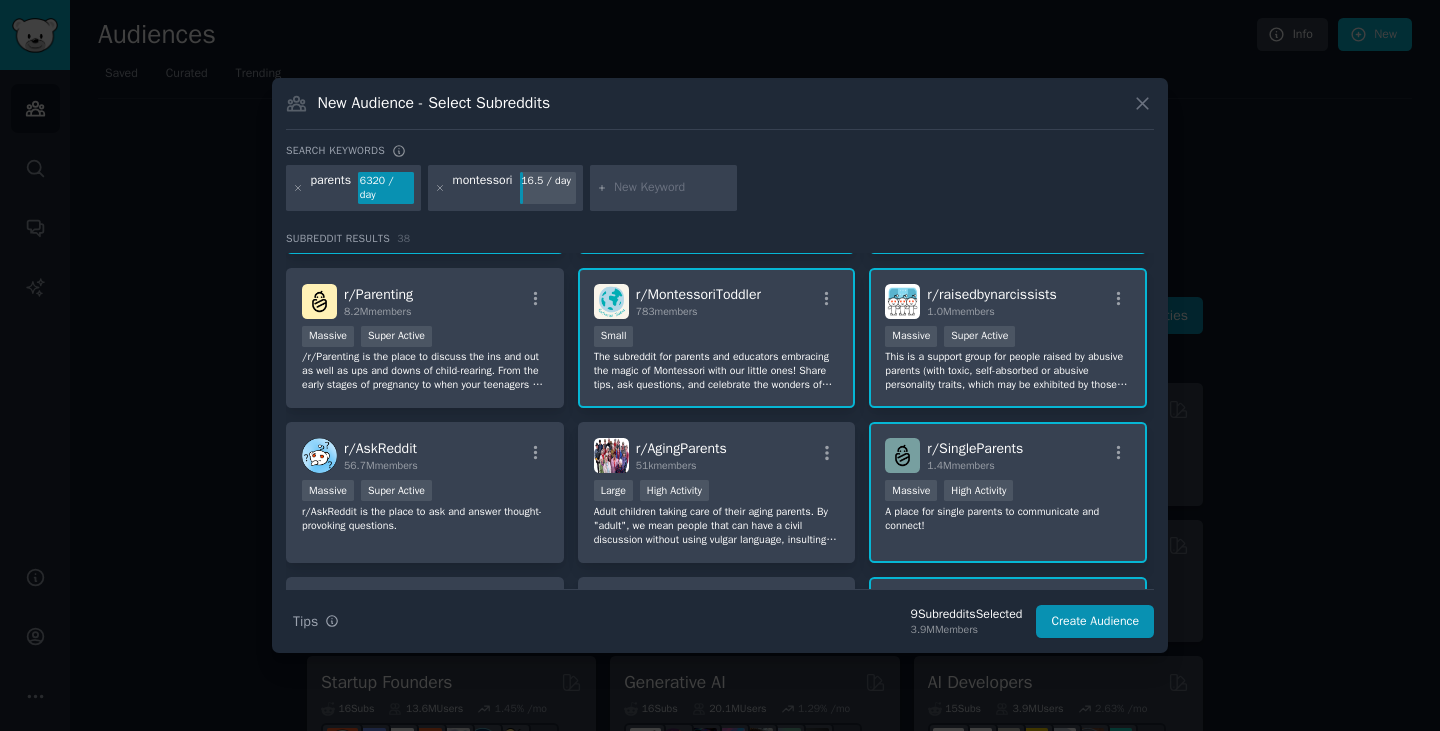scroll, scrollTop: 600, scrollLeft: 0, axis: vertical 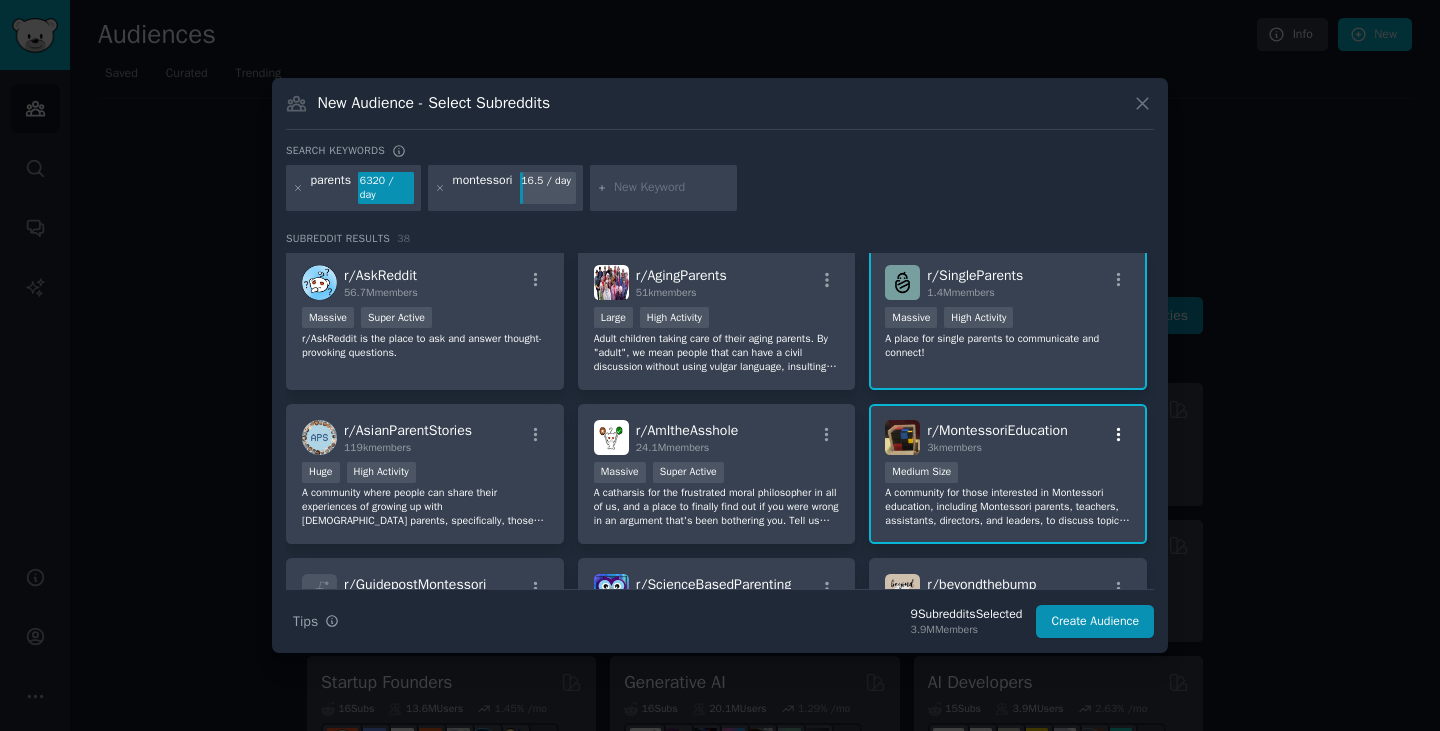 click 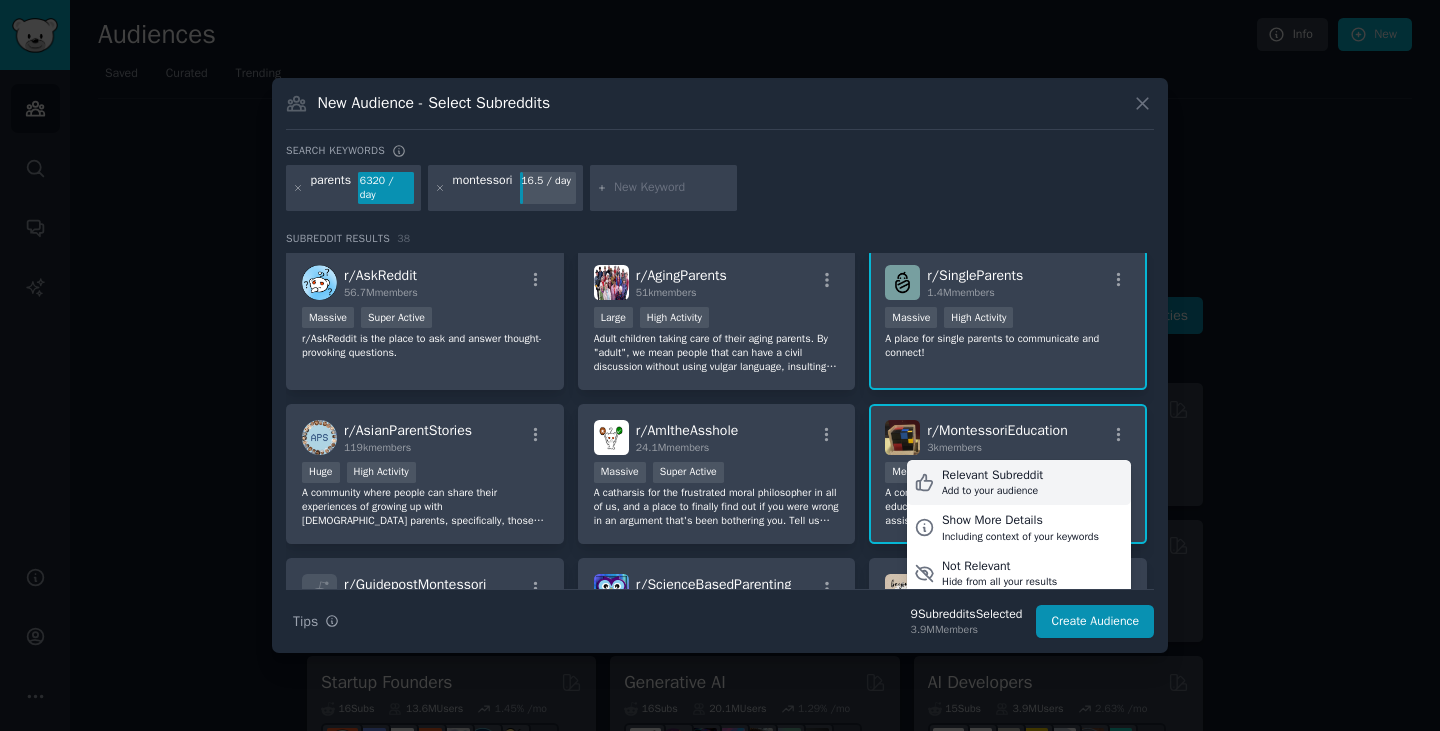 click on "Relevant Subreddit" at bounding box center (992, 476) 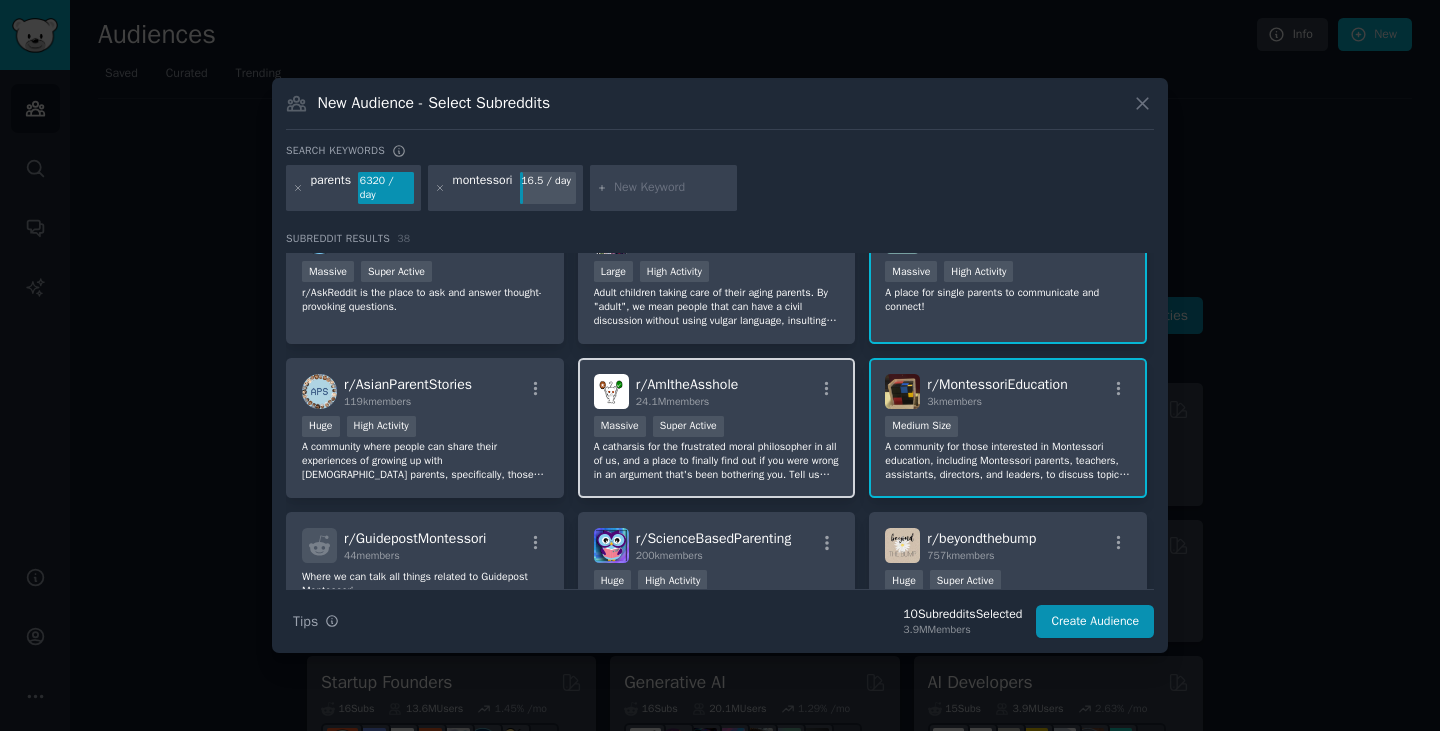 scroll, scrollTop: 794, scrollLeft: 0, axis: vertical 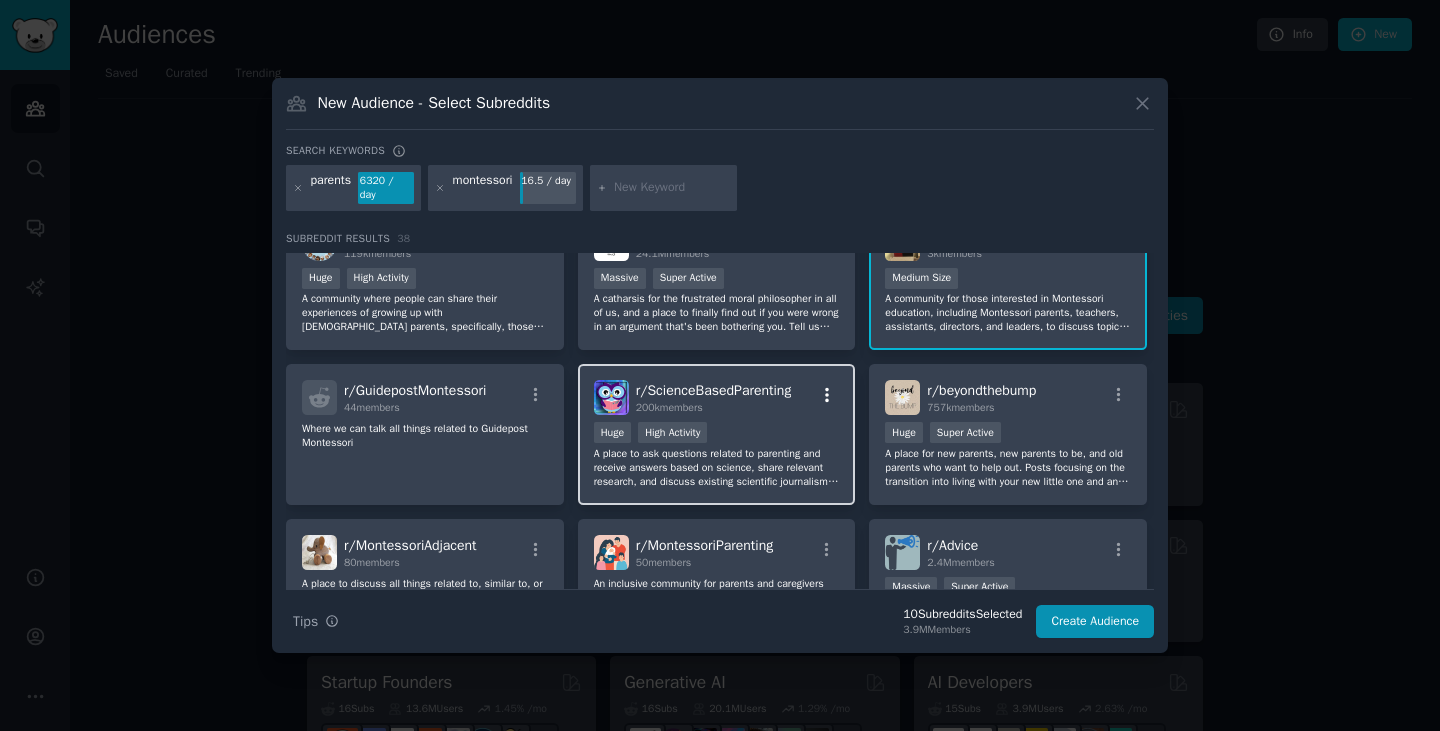 click 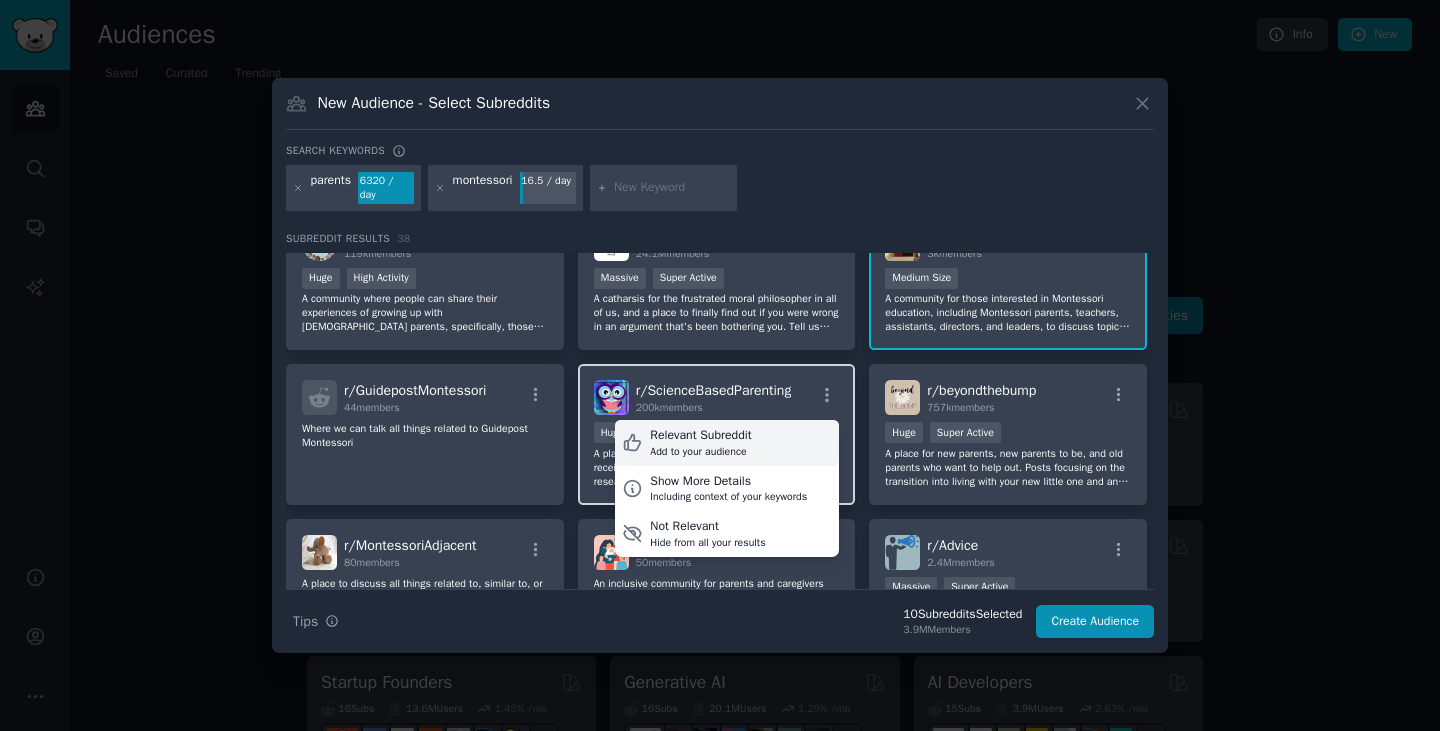 click on "Relevant Subreddit Add to your audience" at bounding box center [727, 443] 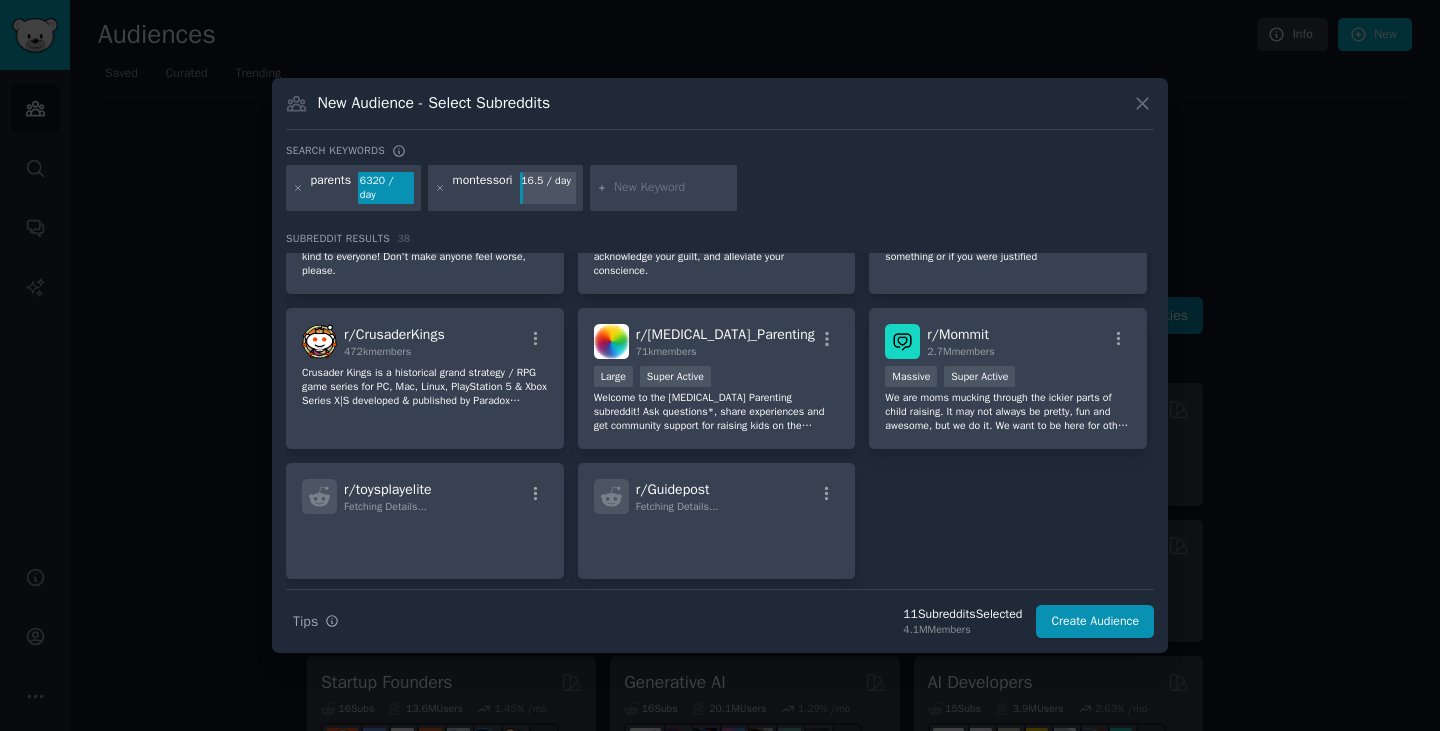 scroll, scrollTop: 1794, scrollLeft: 0, axis: vertical 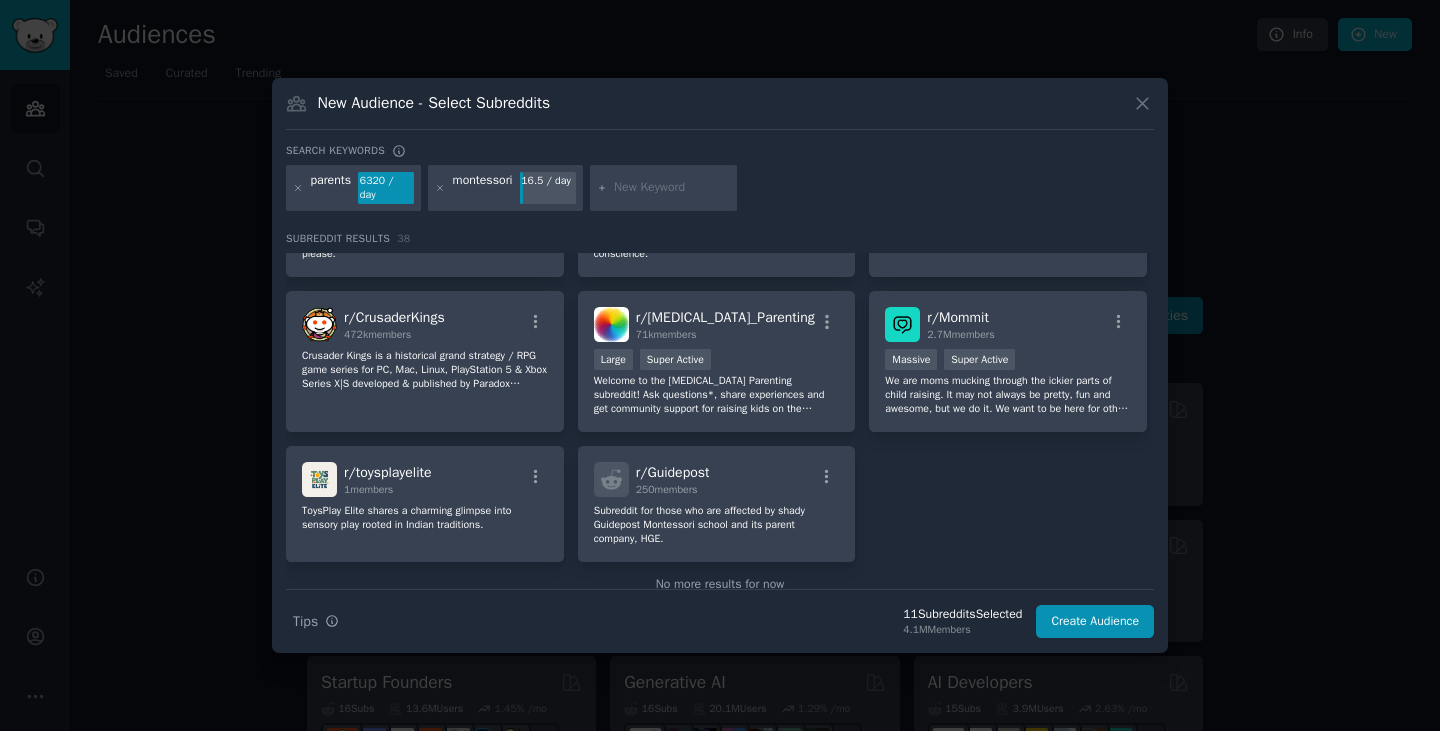 click at bounding box center (672, 188) 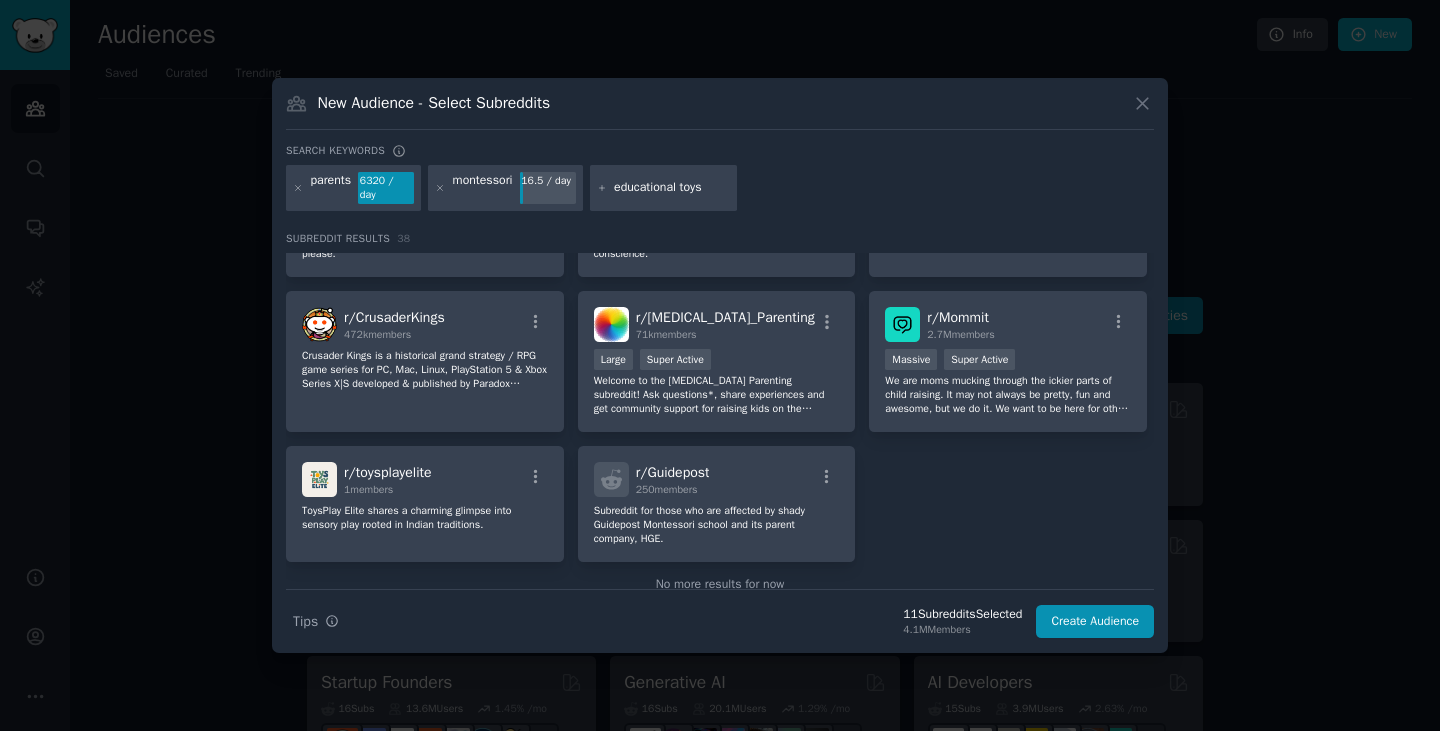 type on "educational toys" 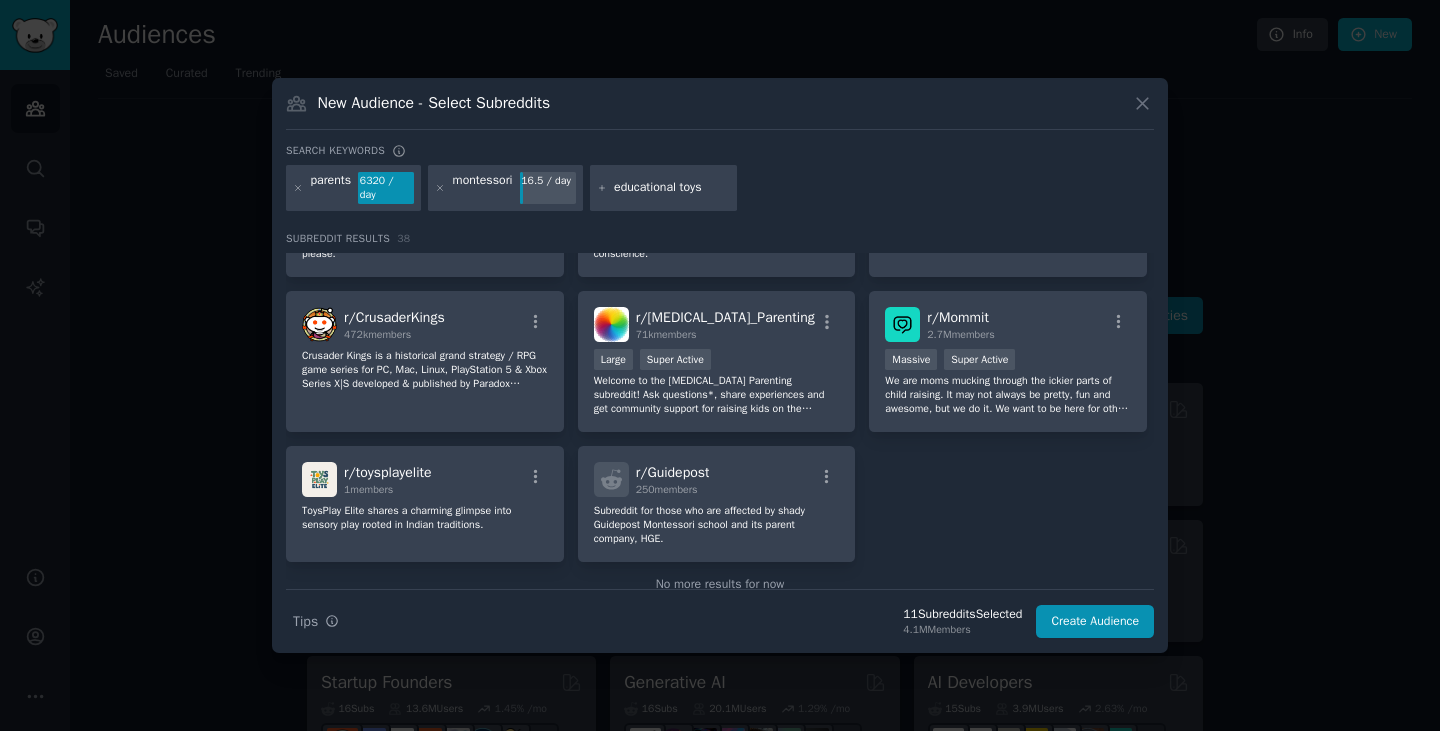 click on "parents 6320 / day montessori 16.5 / day educational toys" at bounding box center [720, 191] 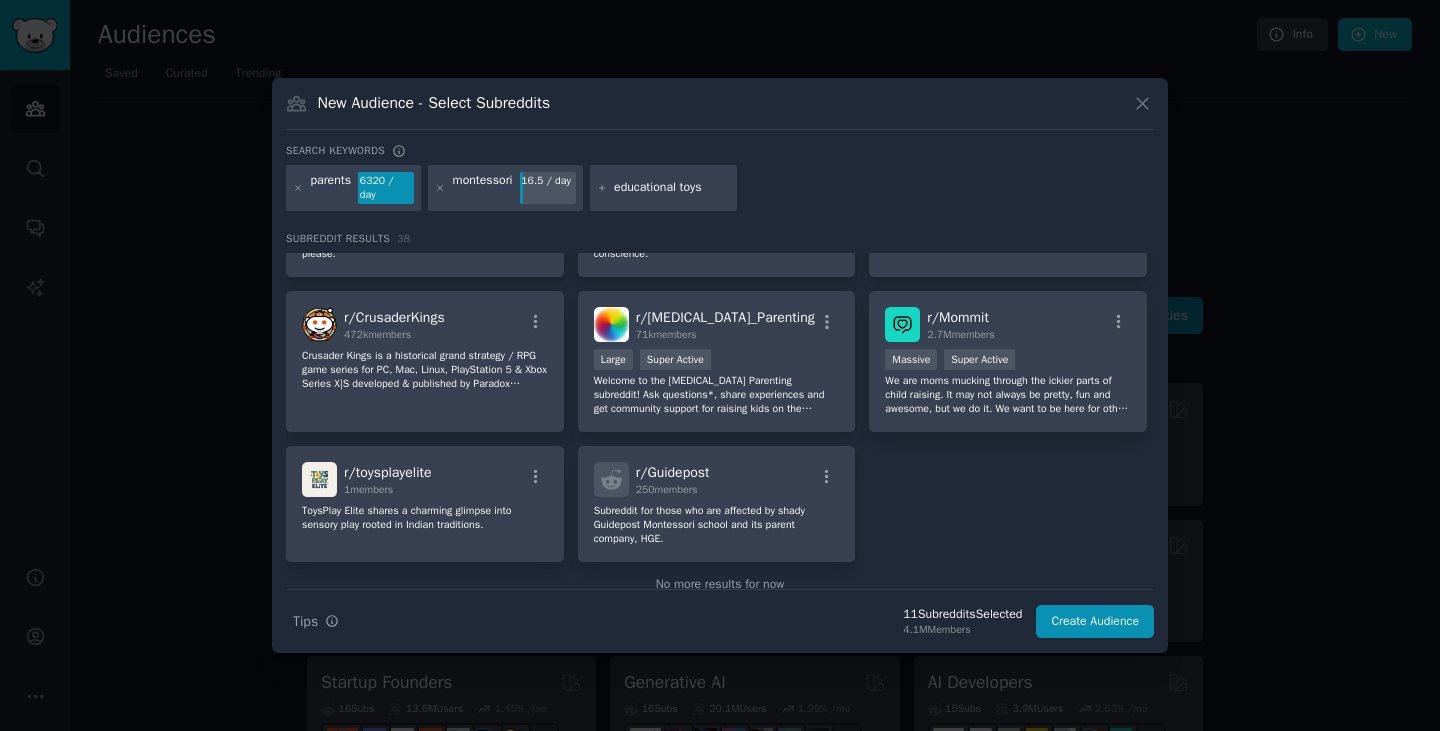 click on "educational toys" at bounding box center [664, 188] 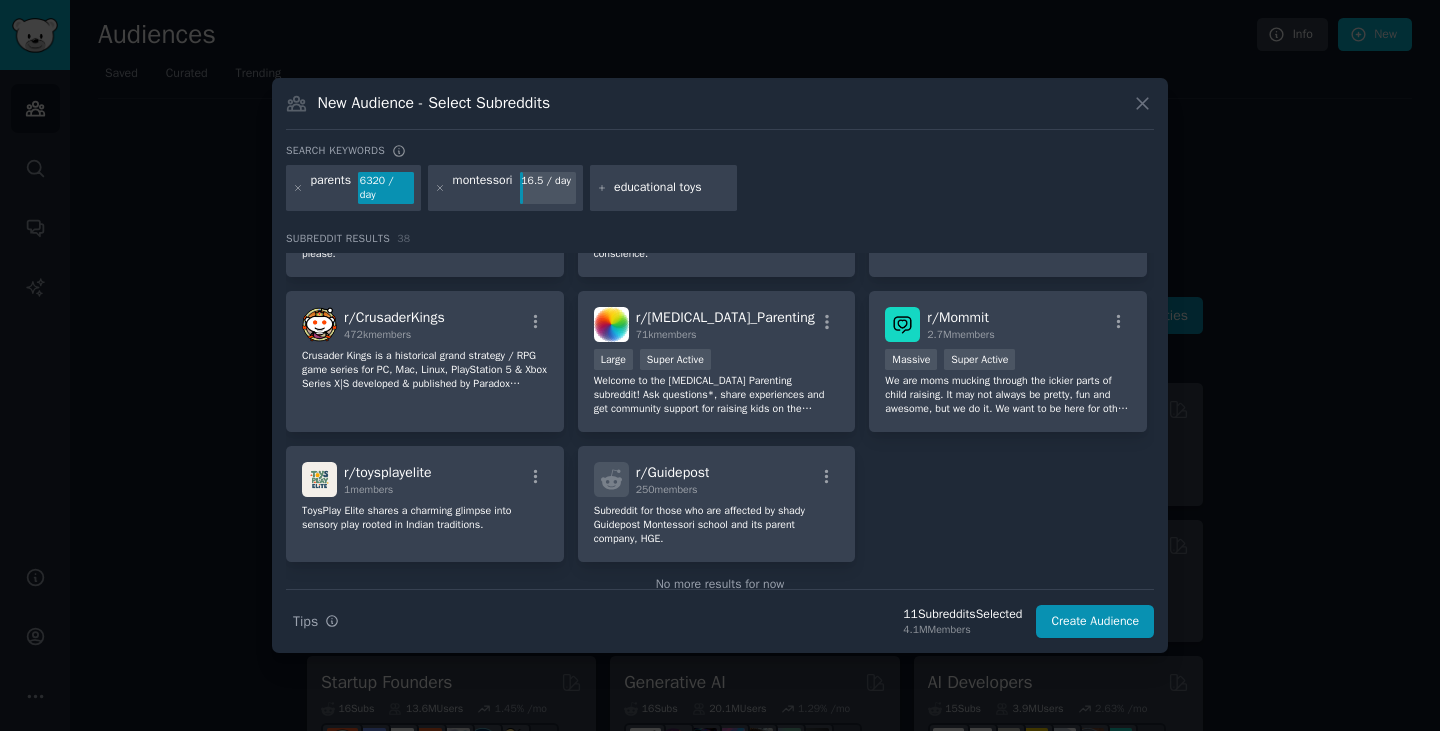 click 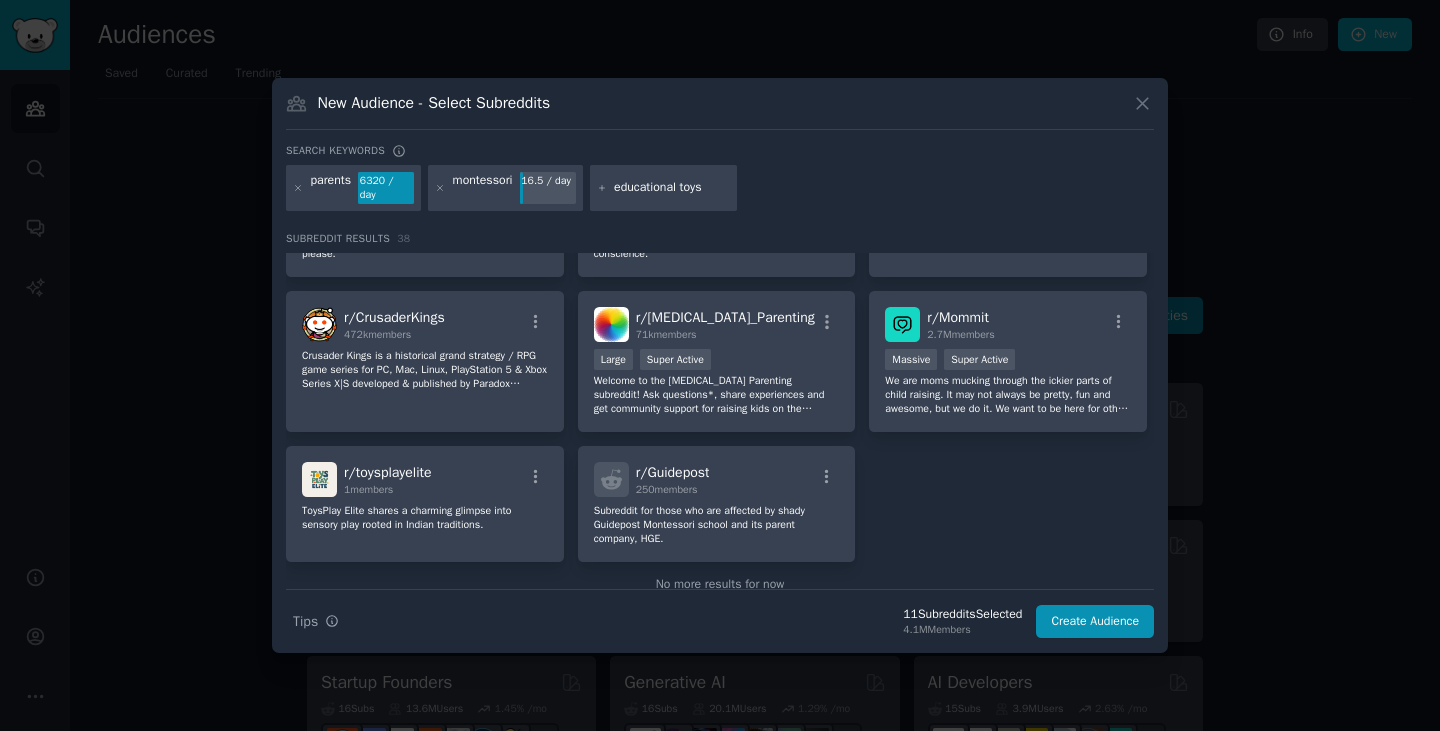 click on "educational toys" at bounding box center [672, 188] 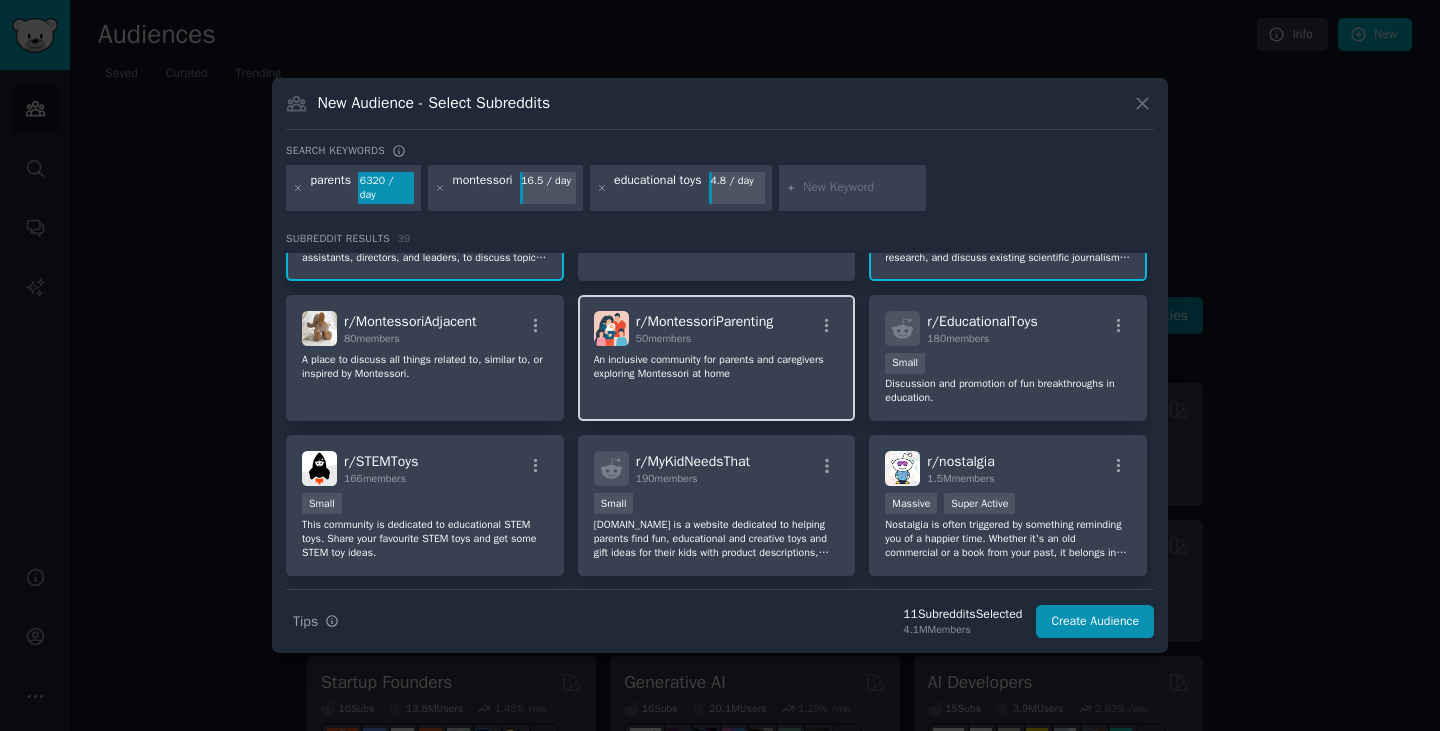 scroll, scrollTop: 1200, scrollLeft: 0, axis: vertical 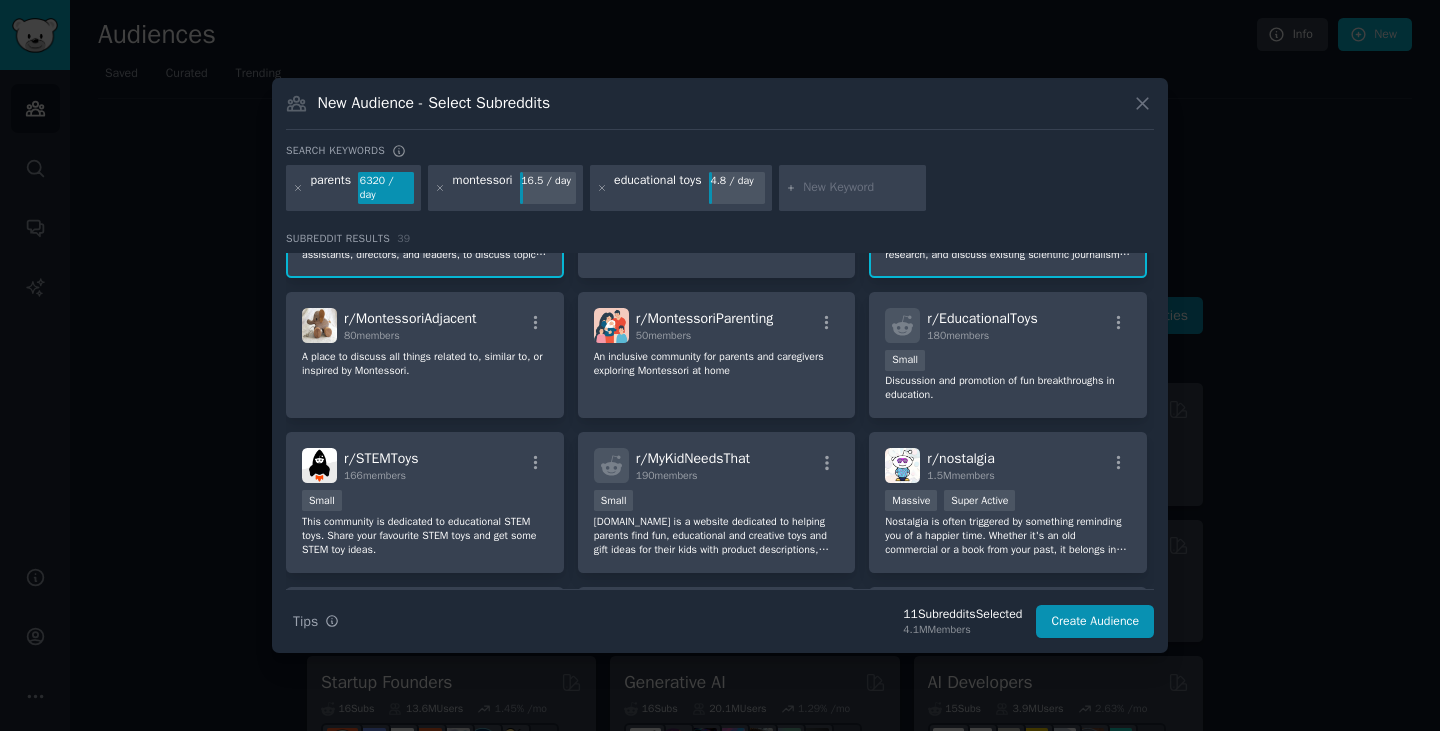 click at bounding box center [861, 188] 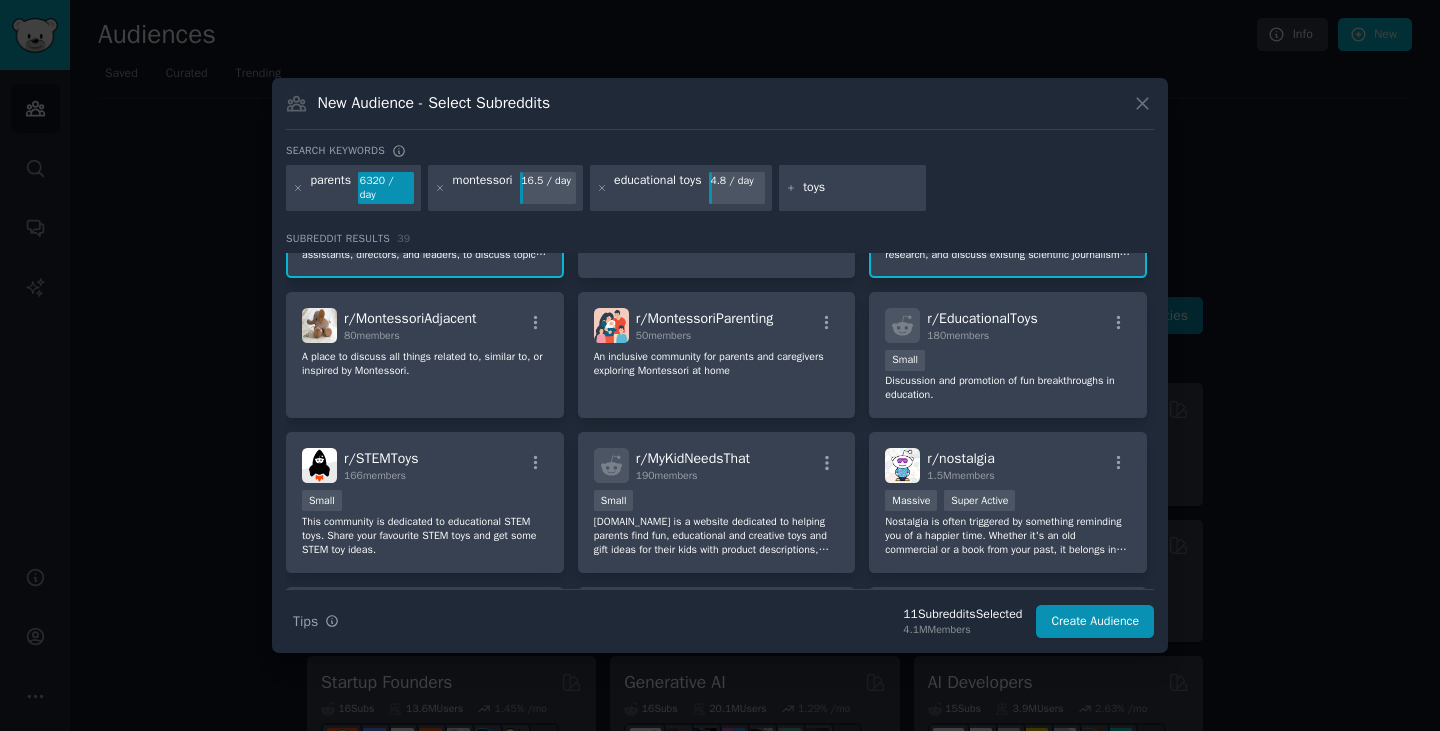 type on "toys" 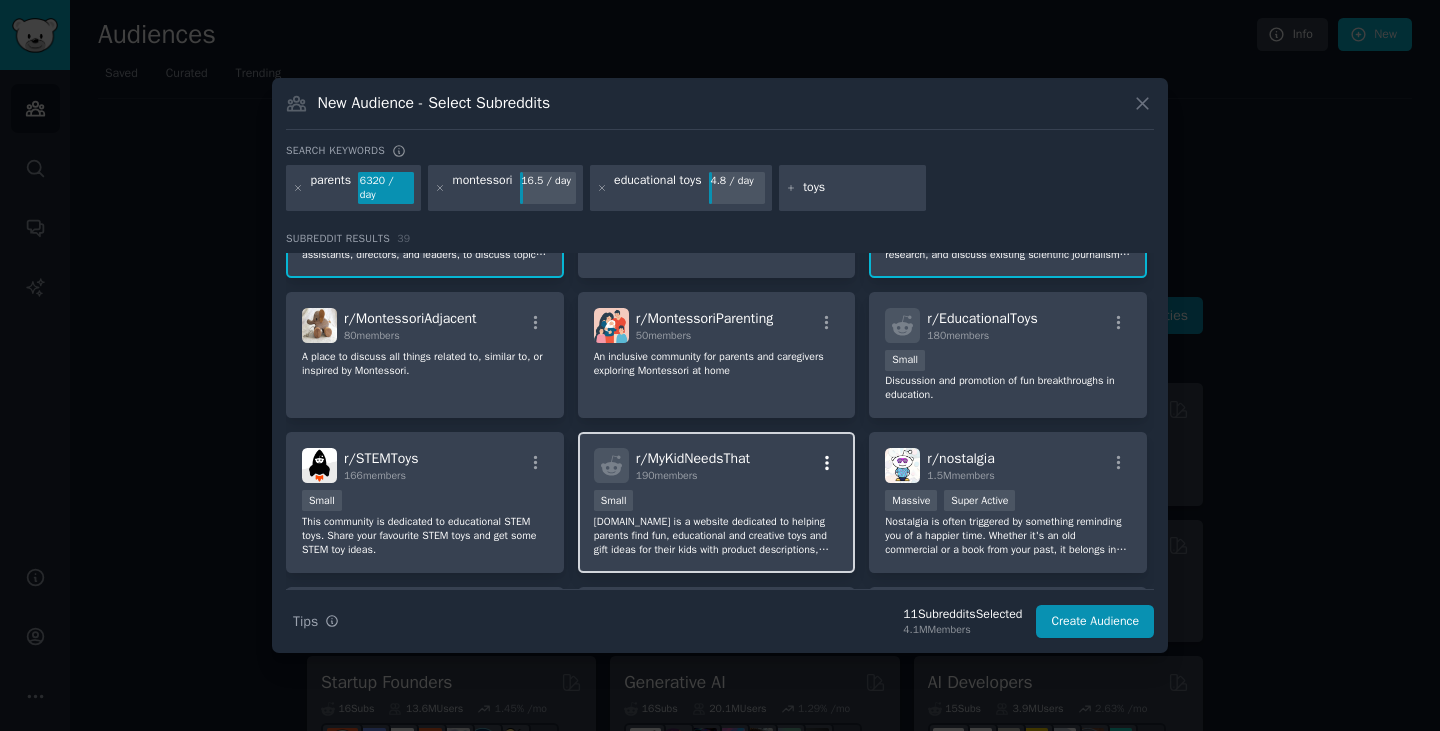 click 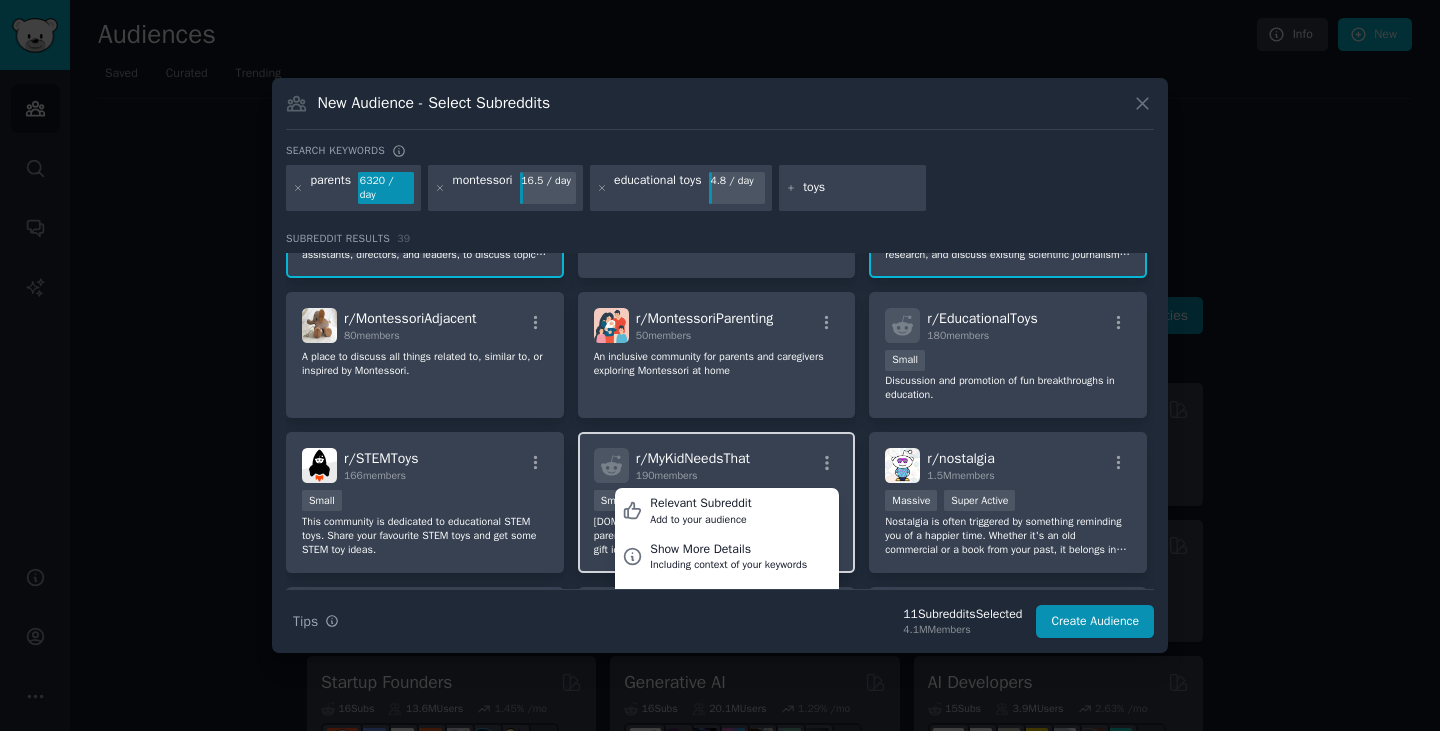click on "r/ MyKidNeedsThat" at bounding box center (693, 458) 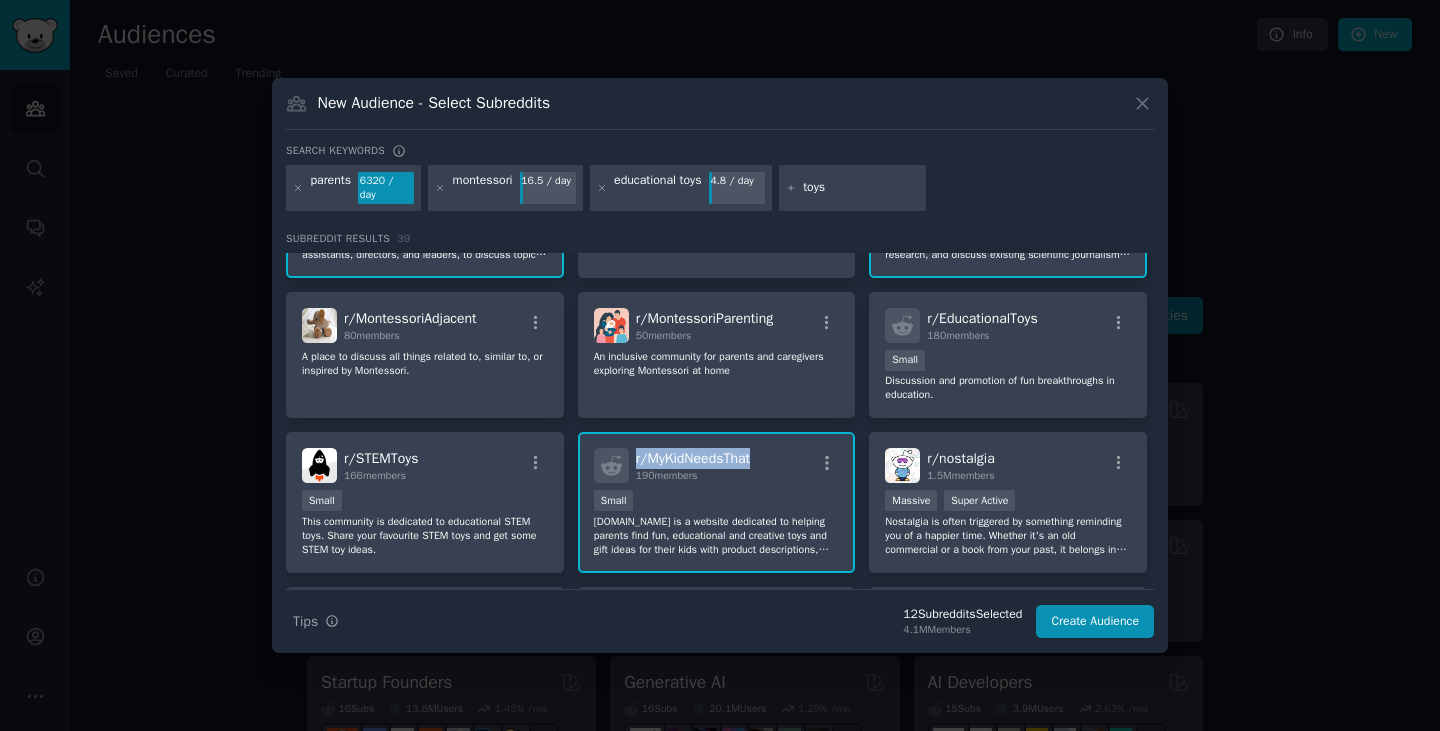 drag, startPoint x: 767, startPoint y: 452, endPoint x: 632, endPoint y: 454, distance: 135.01482 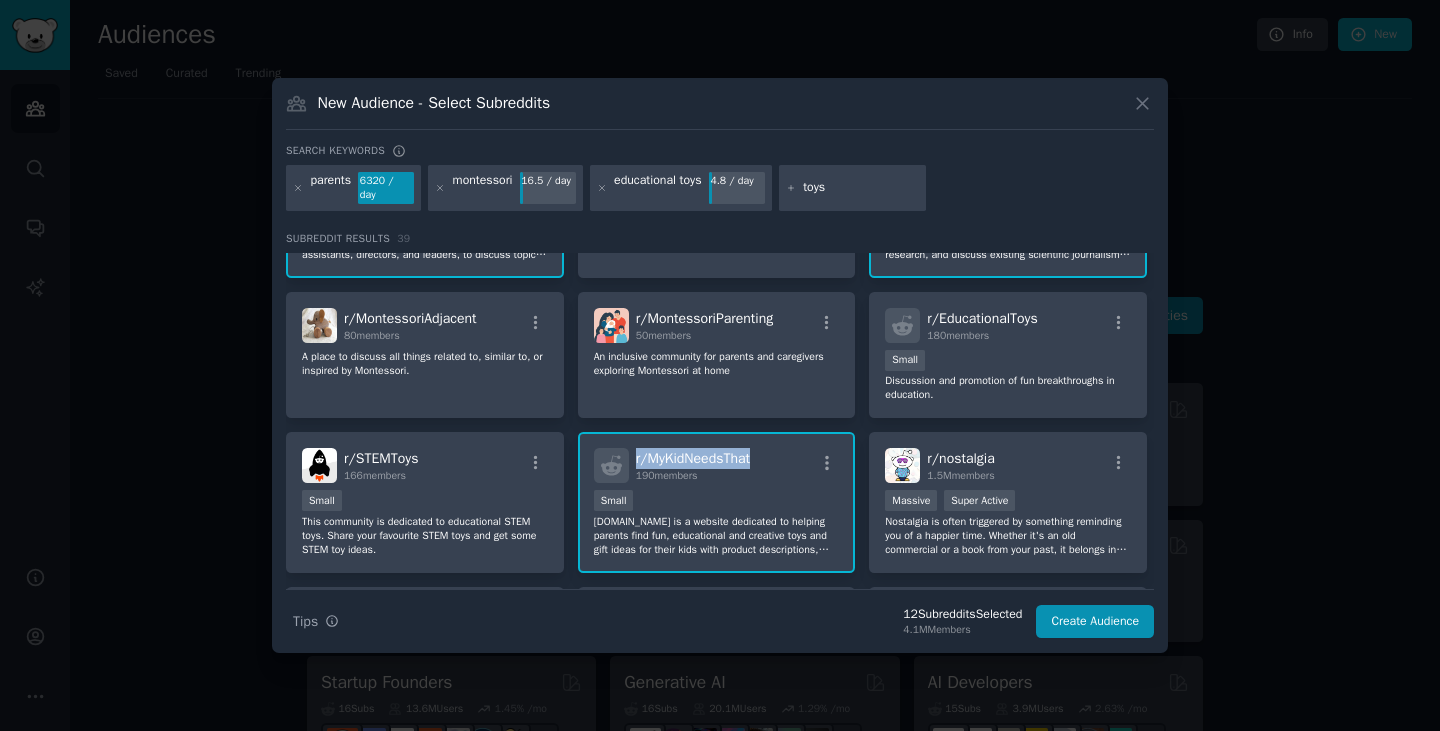 click on "r/ MyKidNeedsThat 190  members" at bounding box center [717, 465] 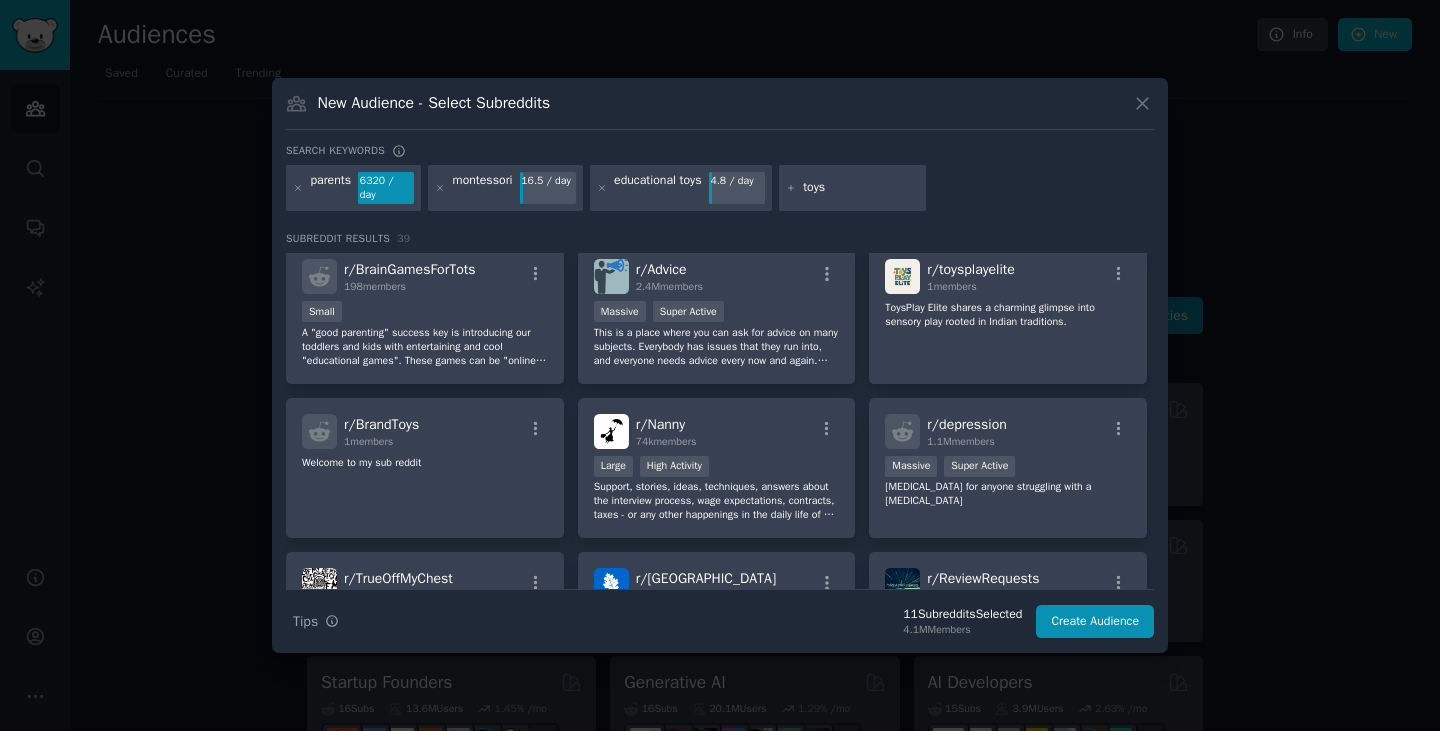 scroll, scrollTop: 1700, scrollLeft: 0, axis: vertical 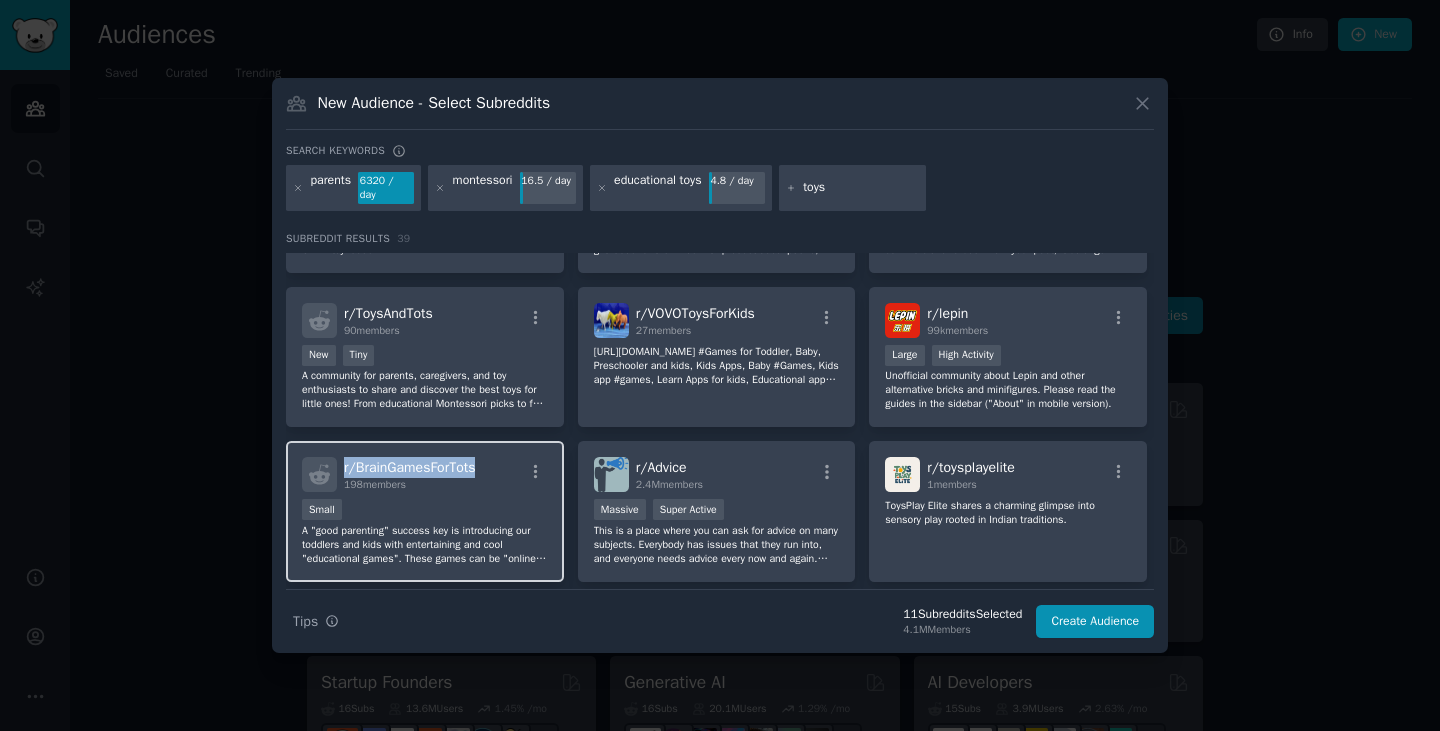 drag, startPoint x: 483, startPoint y: 260, endPoint x: 333, endPoint y: 461, distance: 250.80072 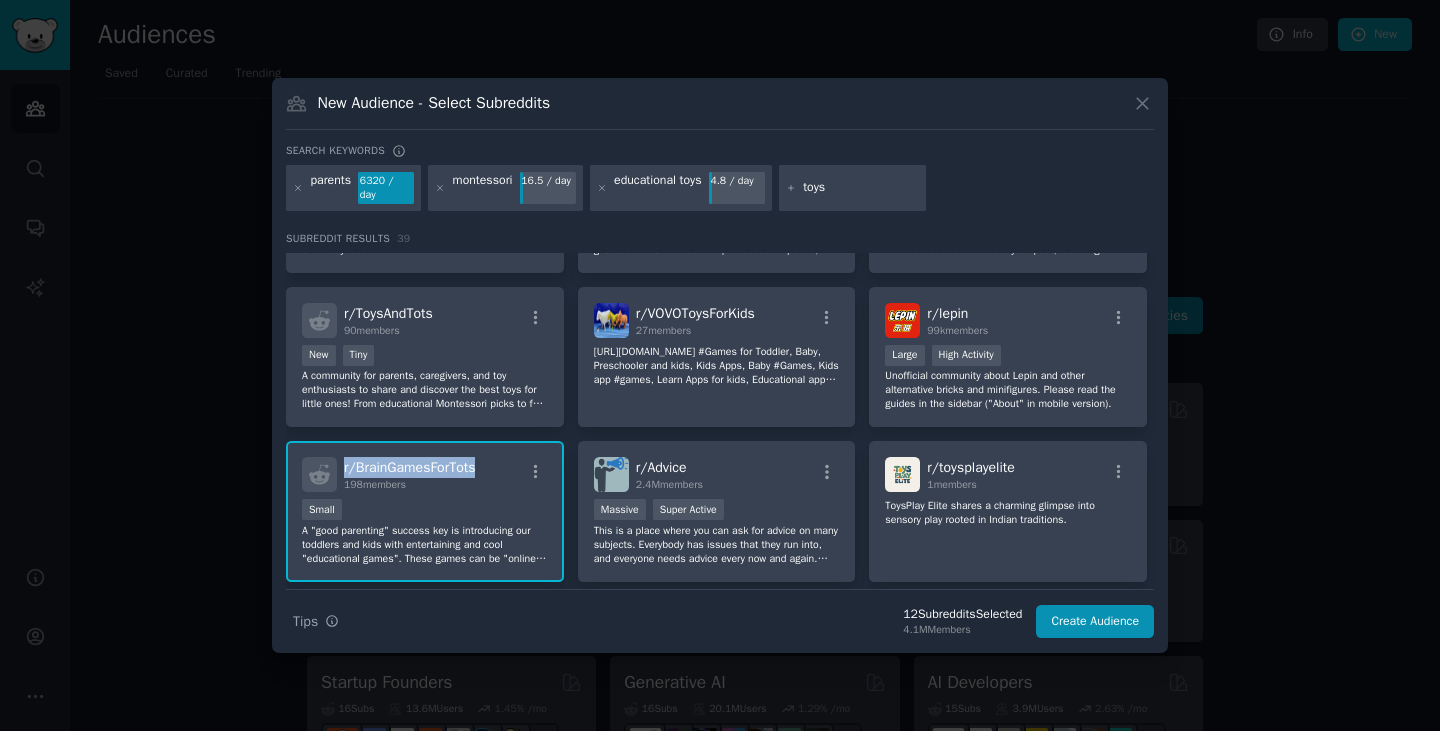 copy on "r/ BrainGamesForTots" 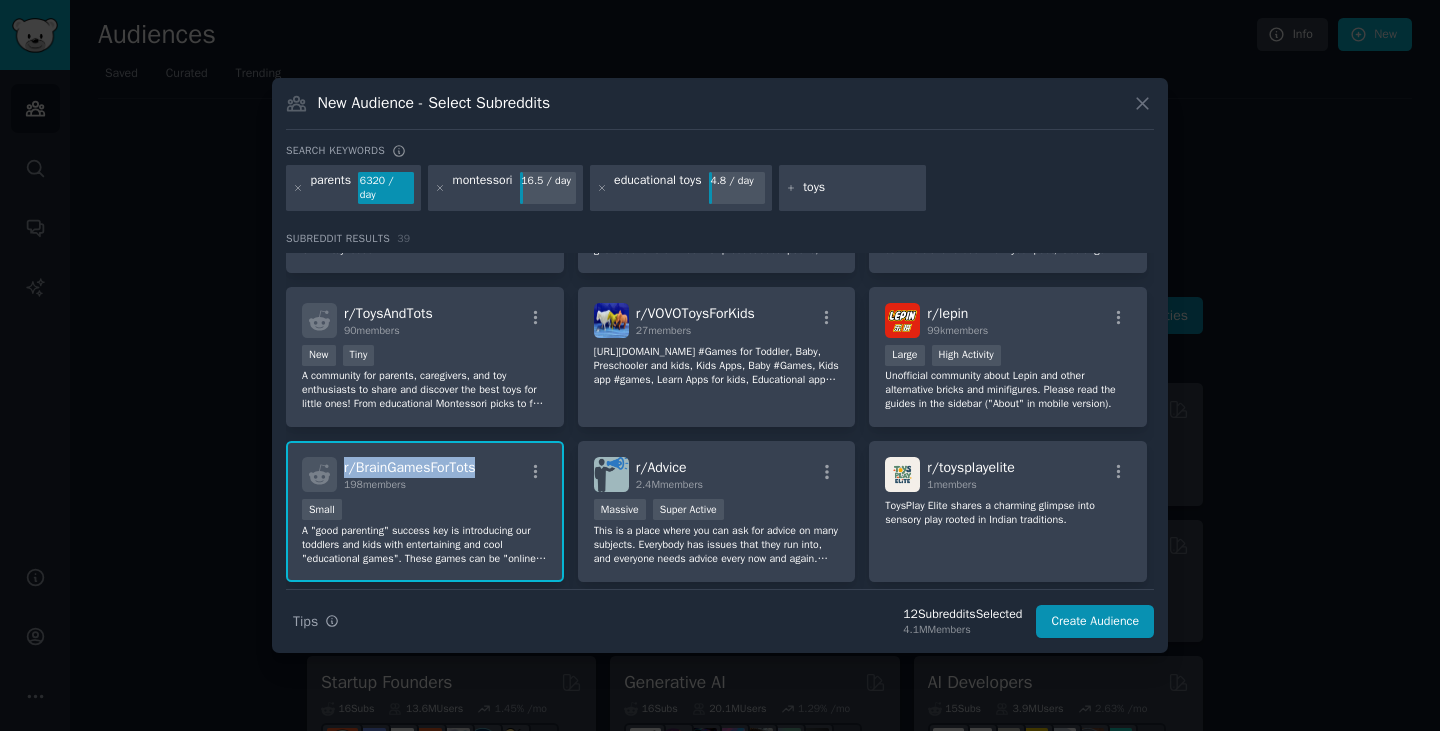 click on "r/ BrainGamesForTots 198  members Small A "good parenting" success key is introducing our toddlers and kids with entertaining and cool "educational games". These games can be "online games" too. Even more so when we have more than one kid and we find the benefit of "online games" versus having the floor covered with a million tiny toys! braingamesfortots.com" at bounding box center (425, 511) 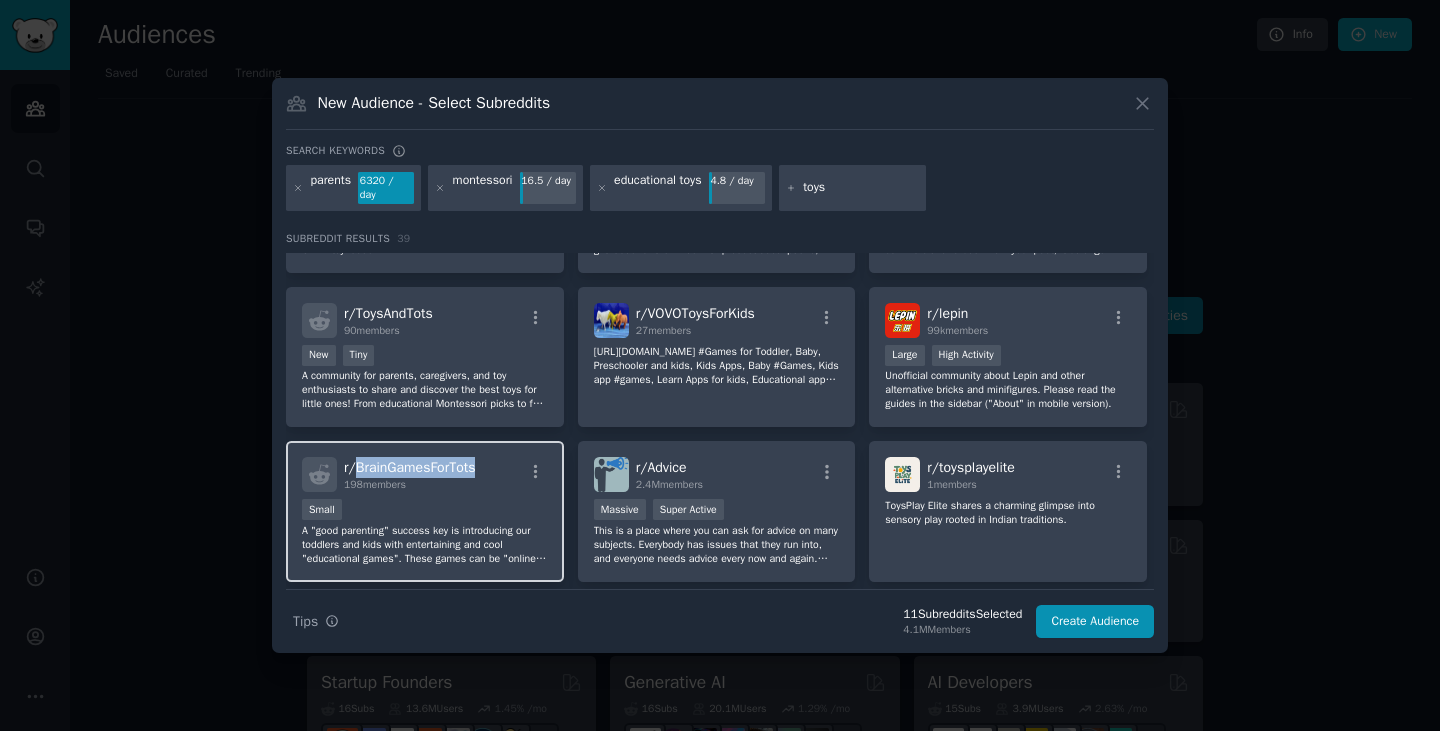 click on "r/ BrainGamesForTots 198  members Small A "good parenting" success key is introducing our toddlers and kids with entertaining and cool "educational games". These games can be "online games" too. Even more so when we have more than one kid and we find the benefit of "online games" versus having the floor covered with a million tiny toys! braingamesfortots.com" at bounding box center (425, 511) 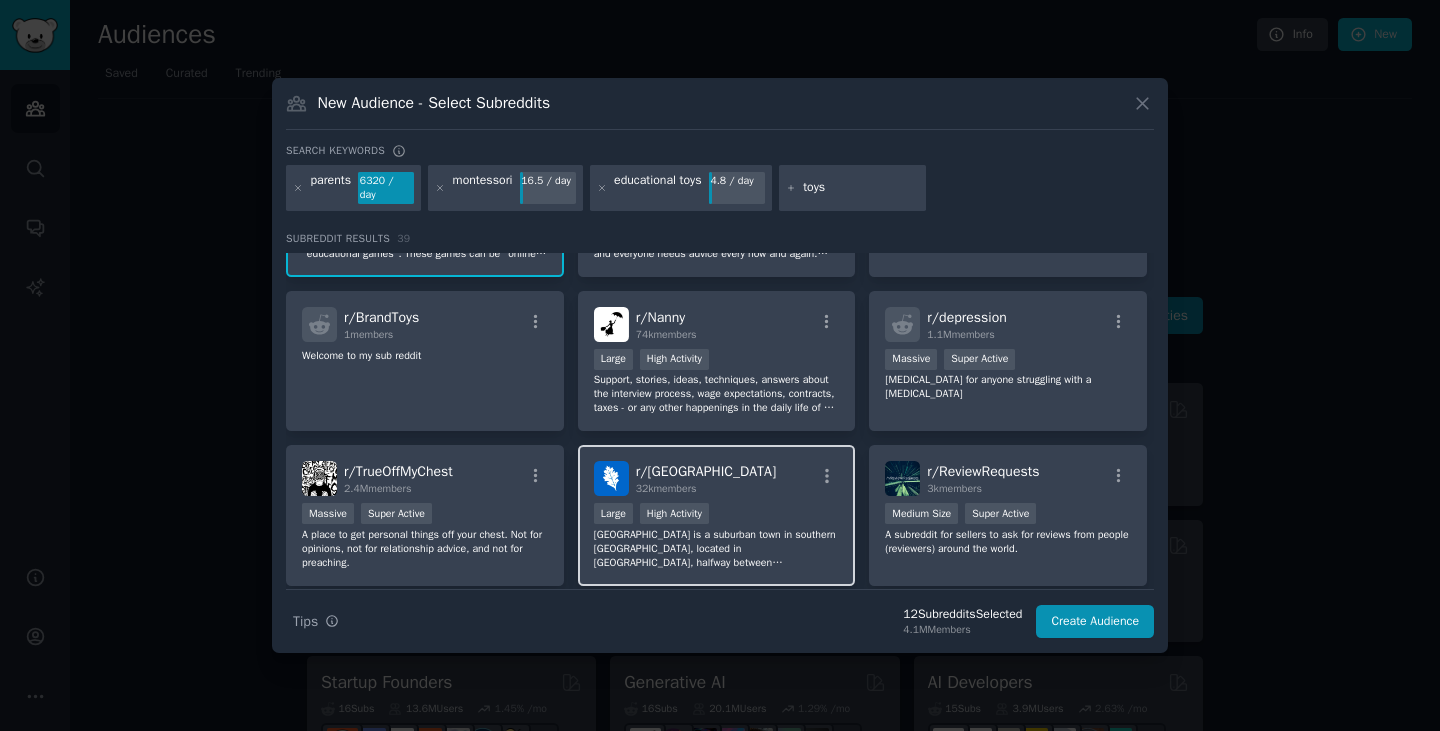 scroll, scrollTop: 1872, scrollLeft: 0, axis: vertical 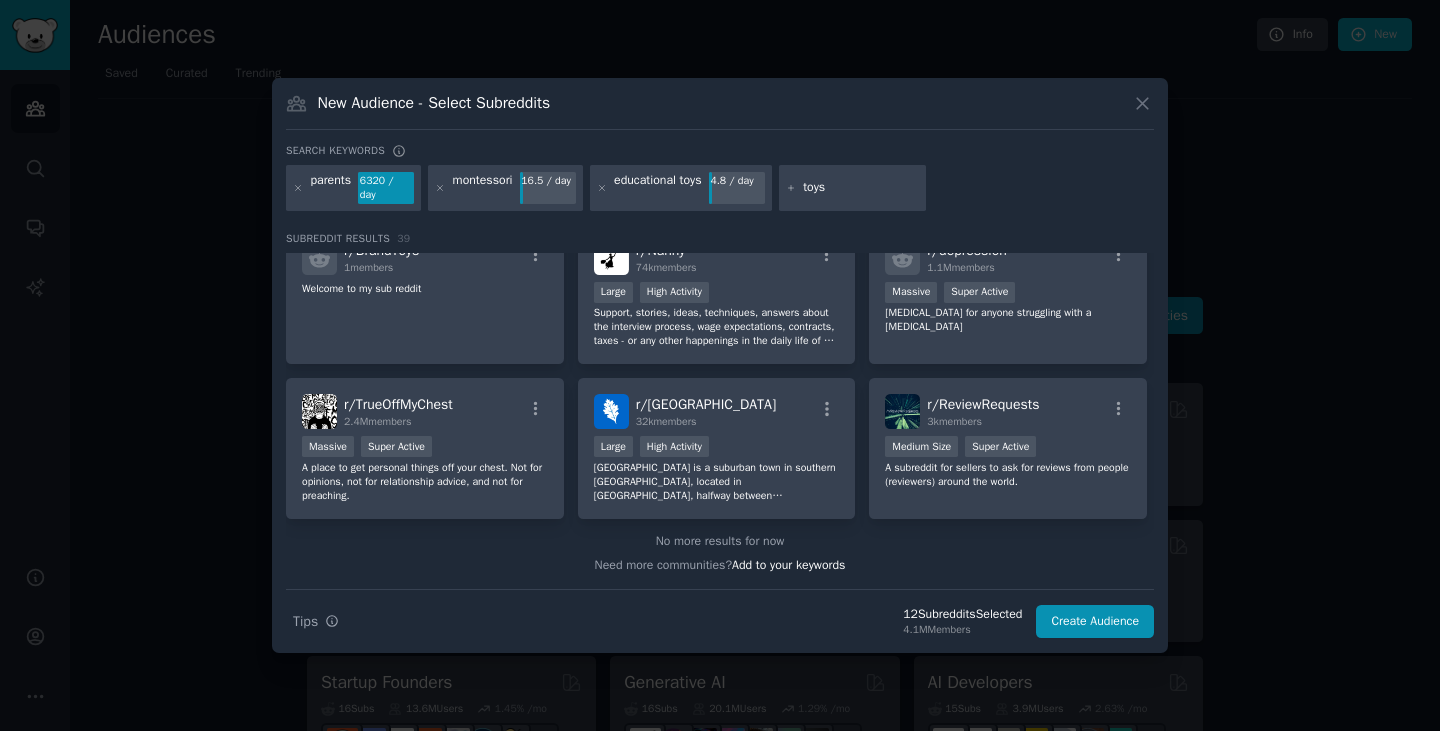 click on "toys" at bounding box center (861, 188) 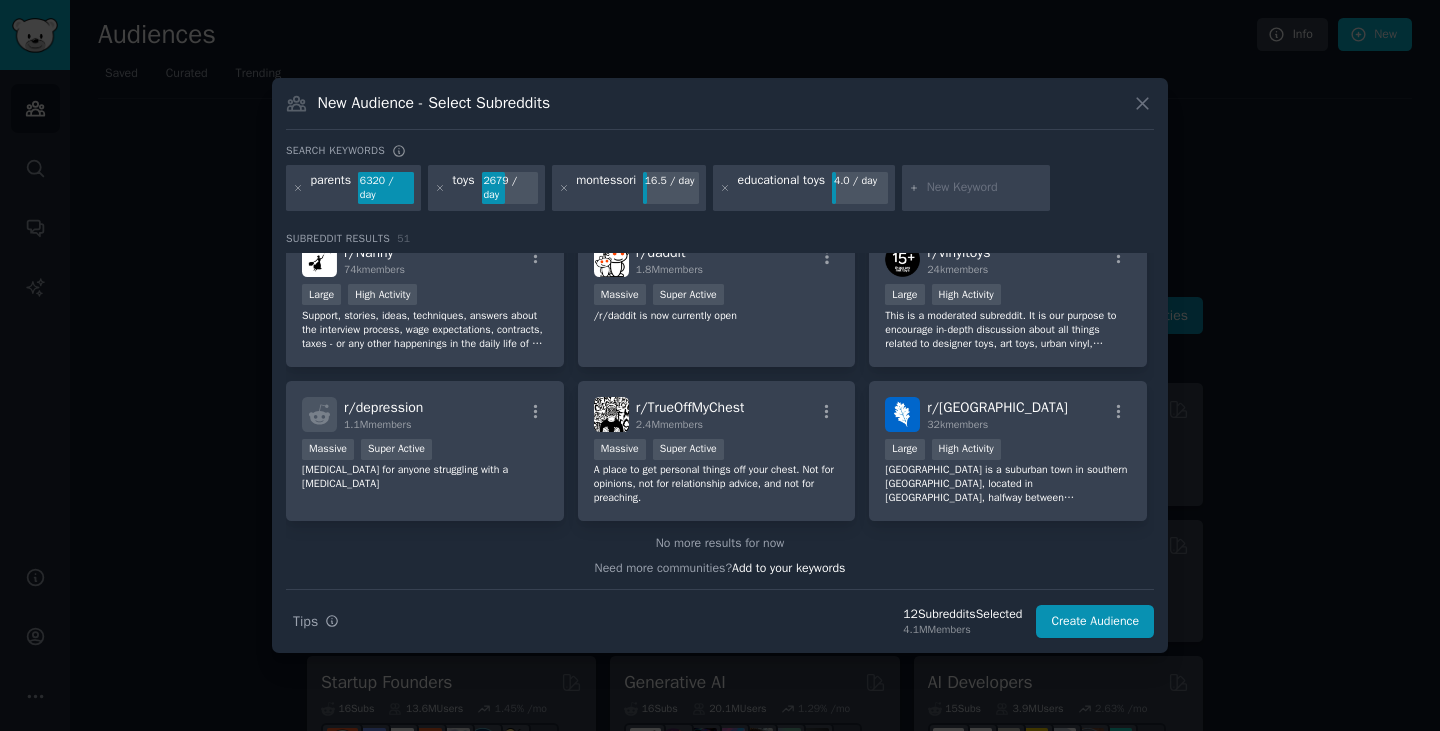 scroll, scrollTop: 2514, scrollLeft: 0, axis: vertical 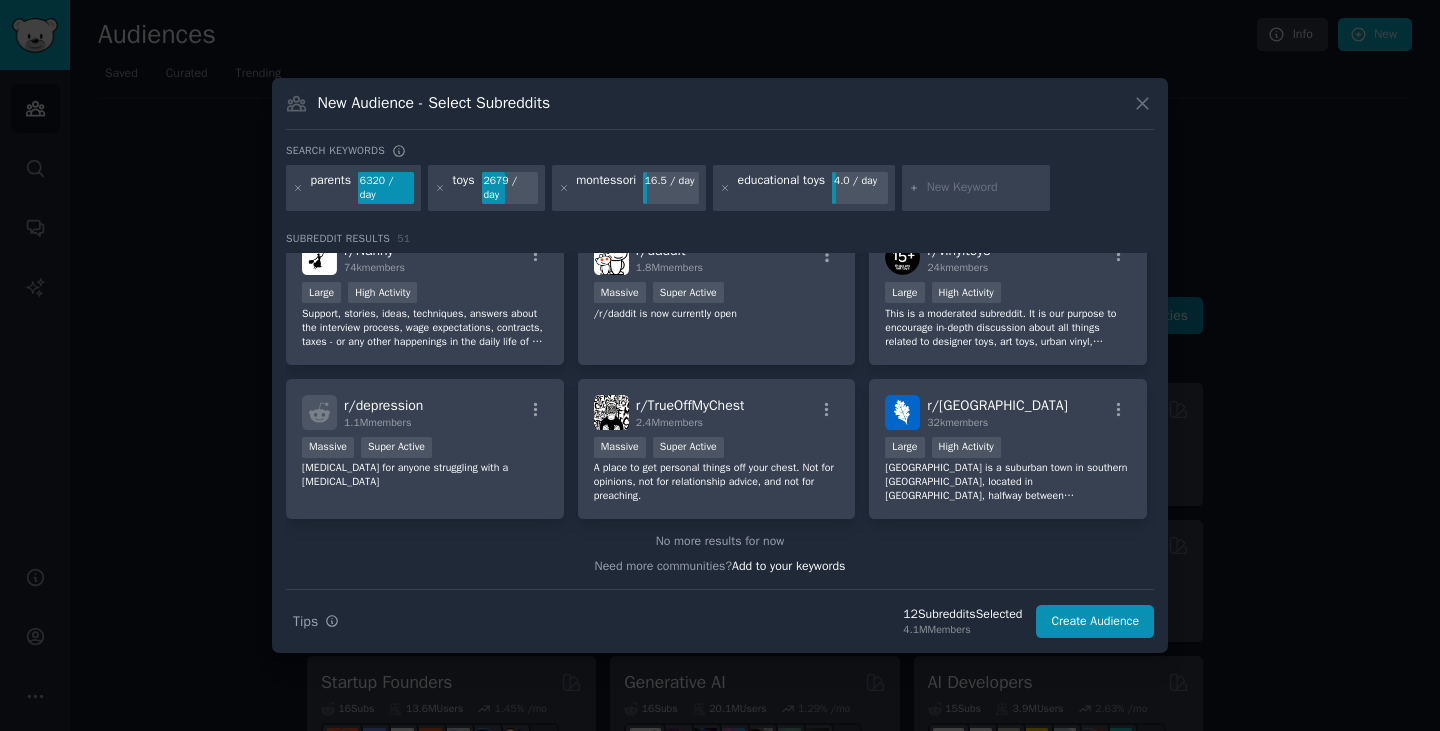 click on "educational toys" at bounding box center [782, 188] 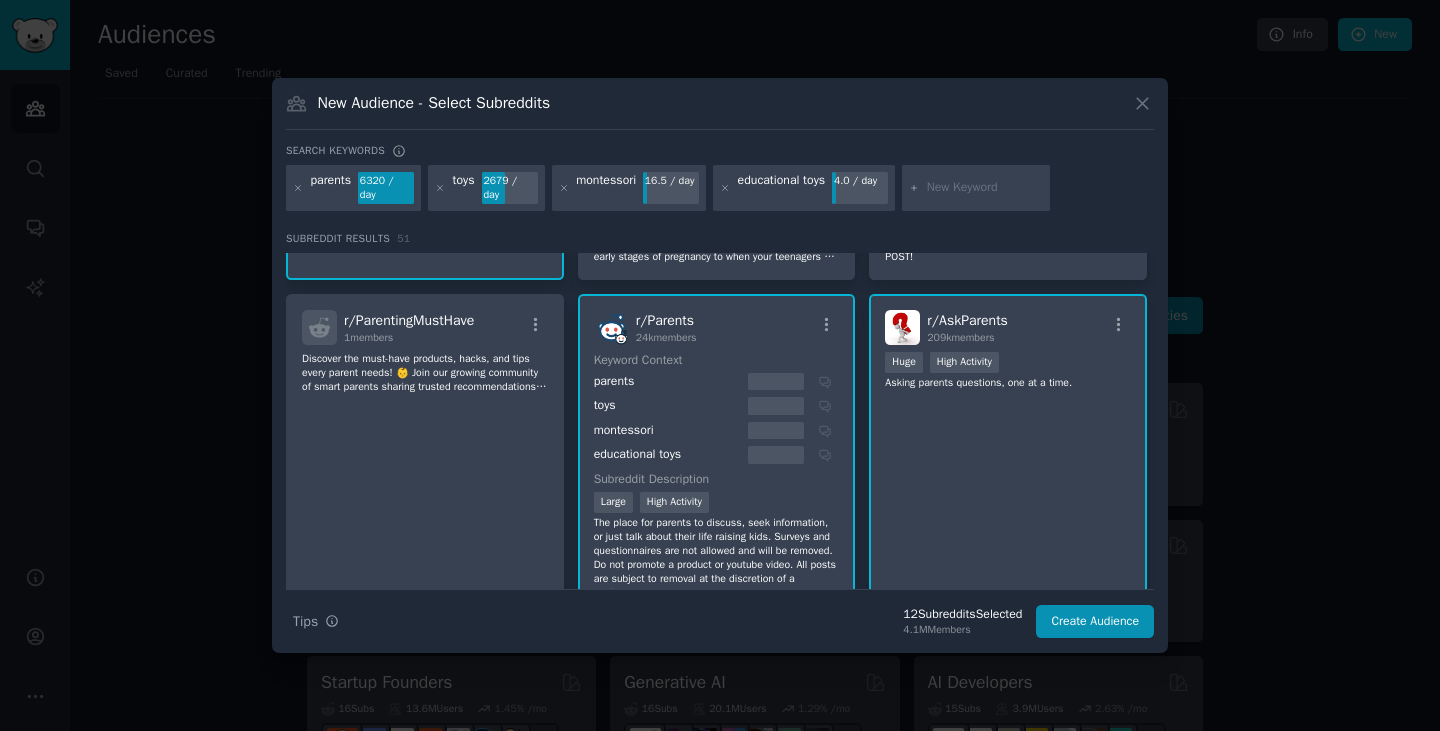scroll, scrollTop: 0, scrollLeft: 0, axis: both 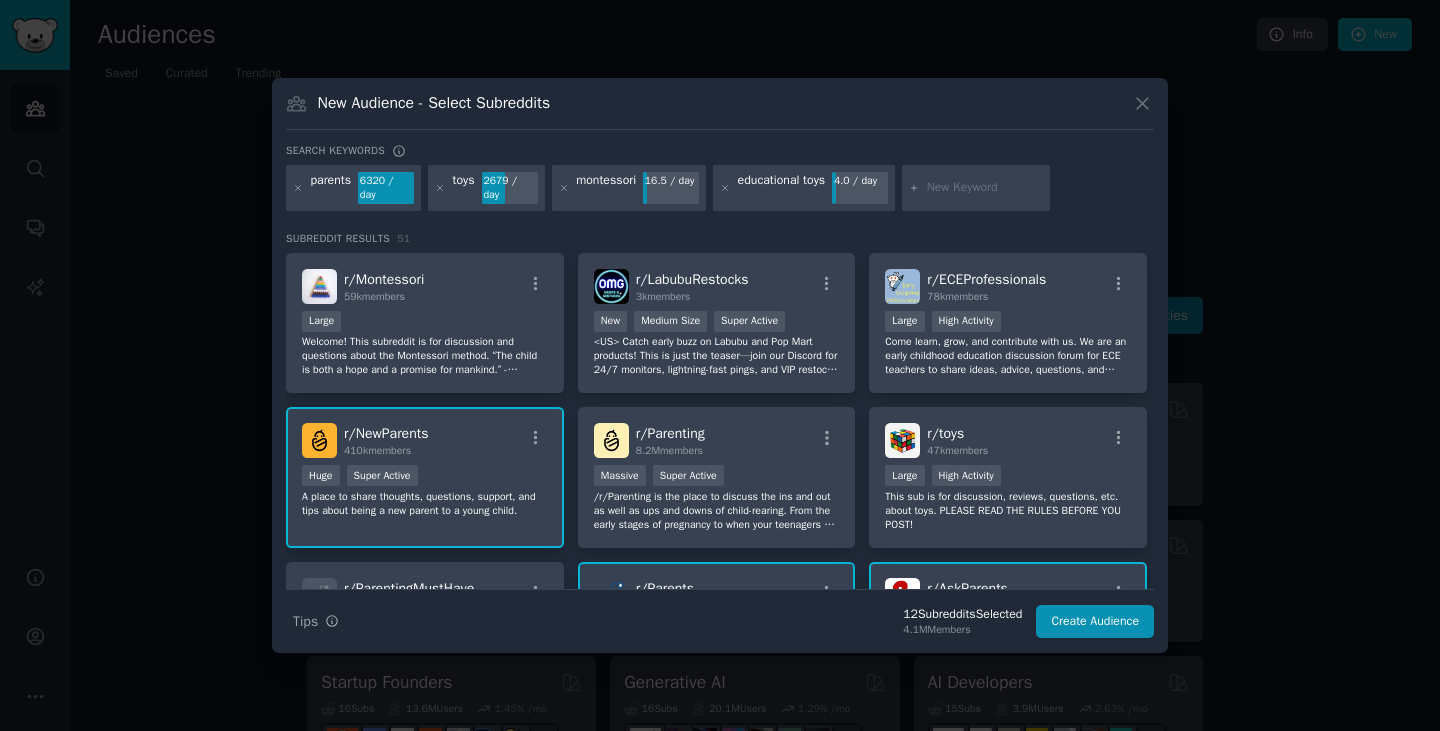 click at bounding box center (985, 188) 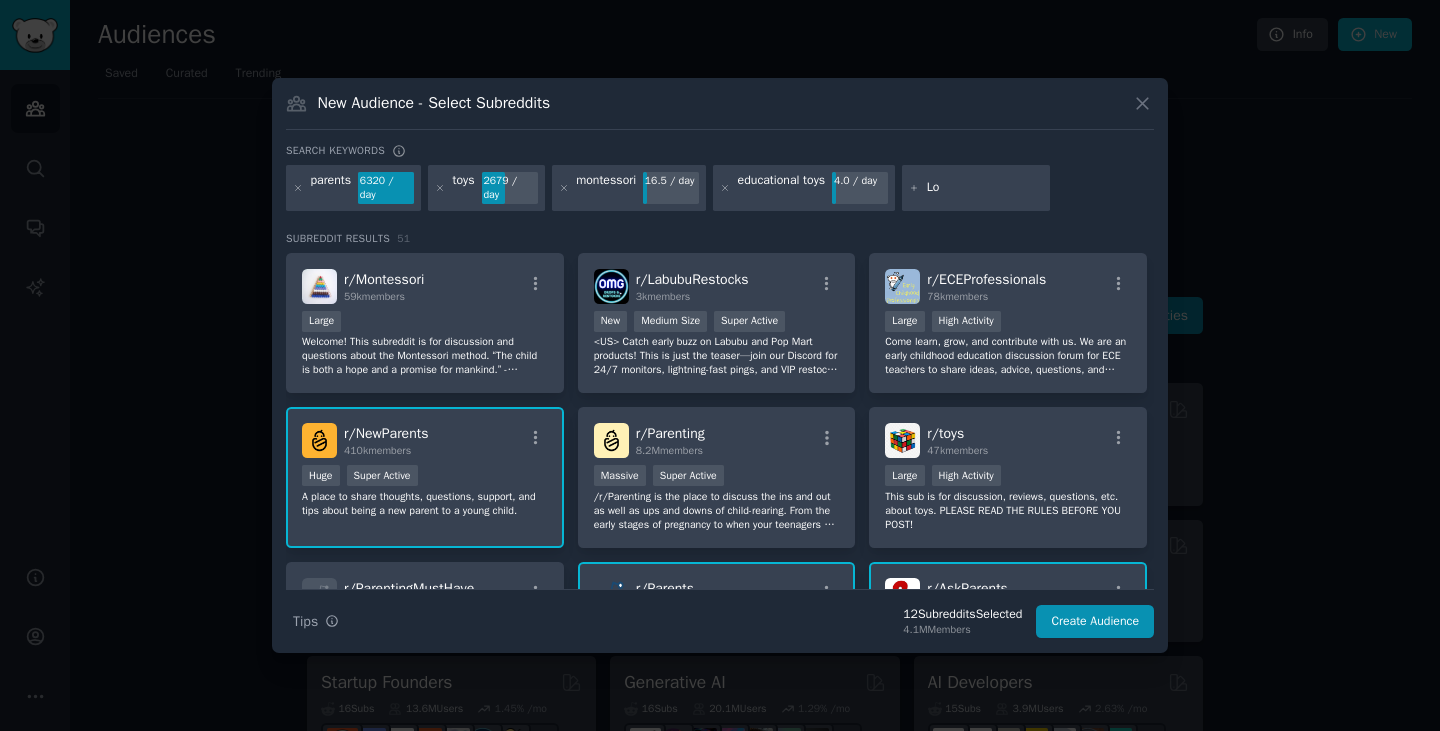 type on "L" 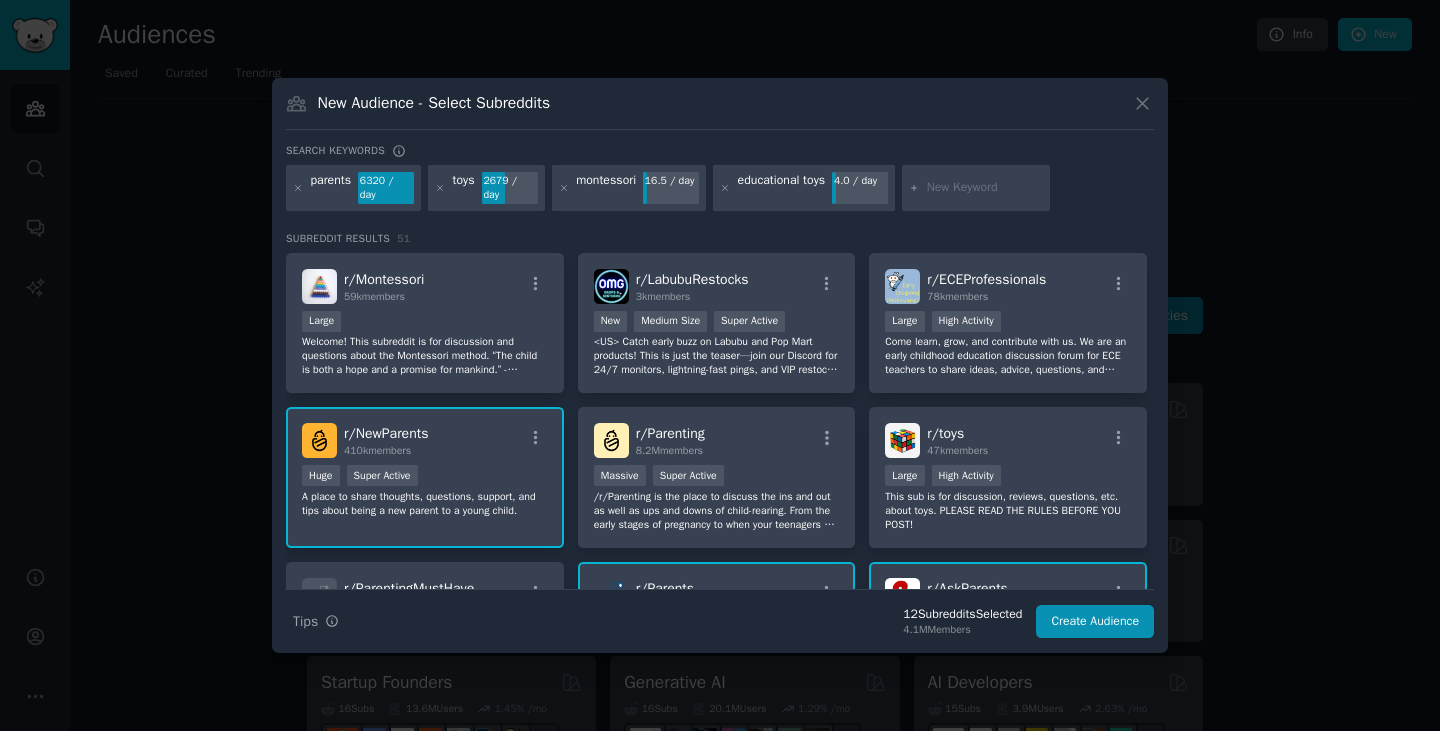 type on "H" 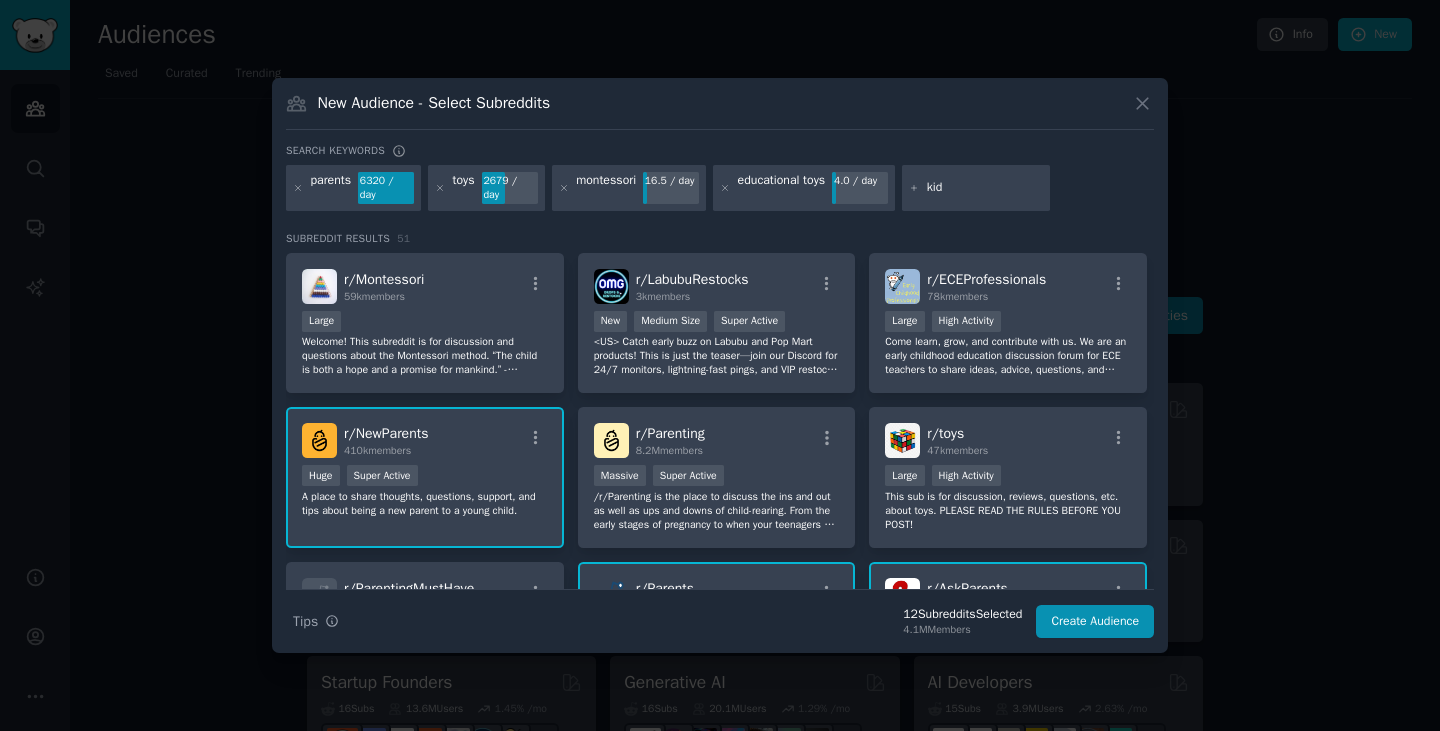 type on "kids" 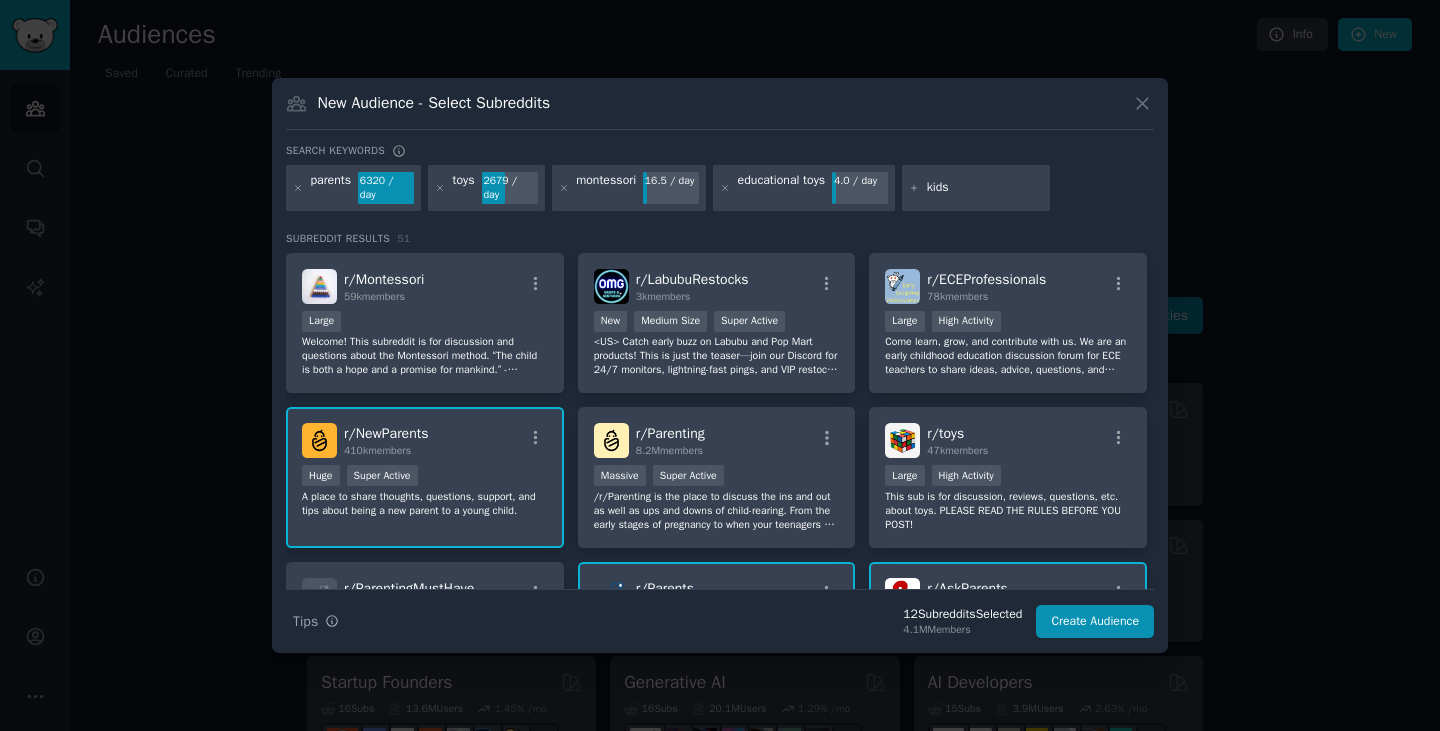 type 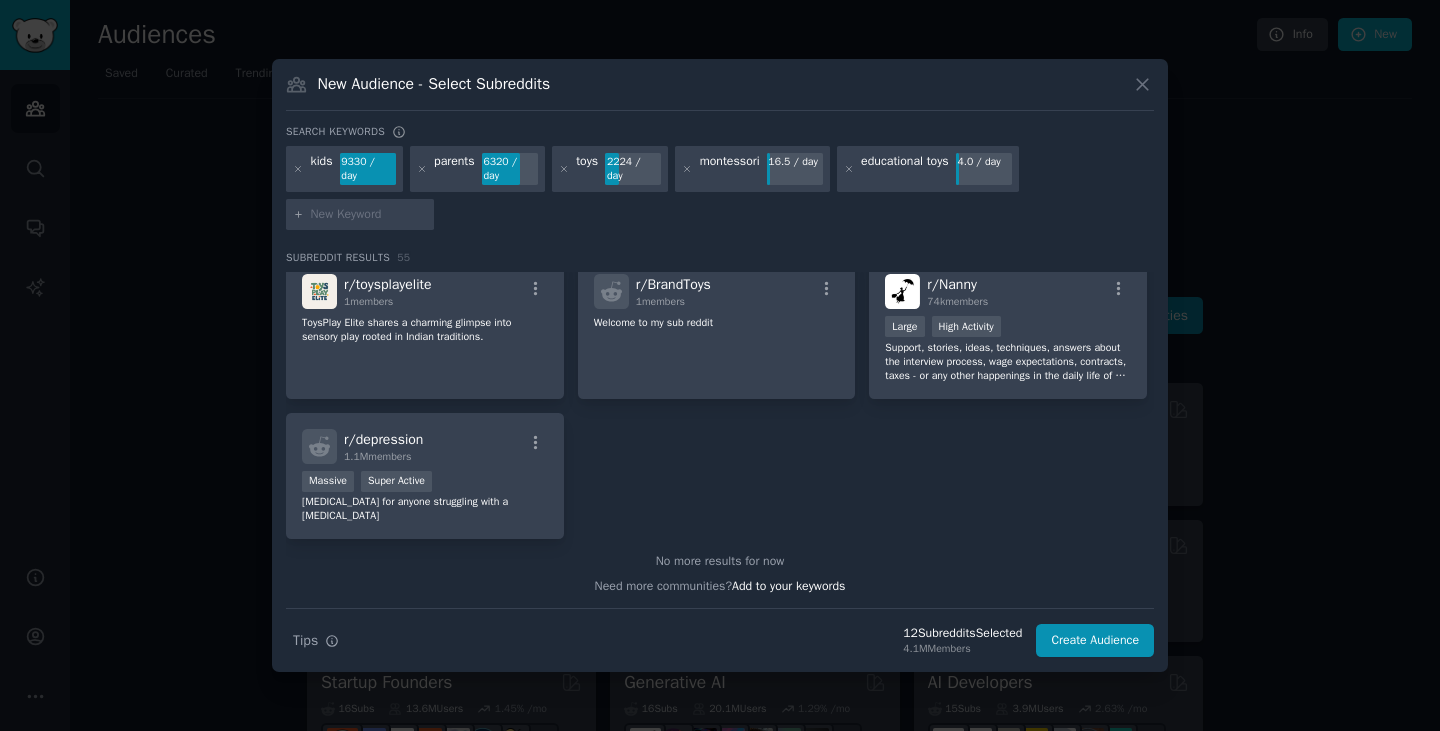 scroll, scrollTop: 2806, scrollLeft: 0, axis: vertical 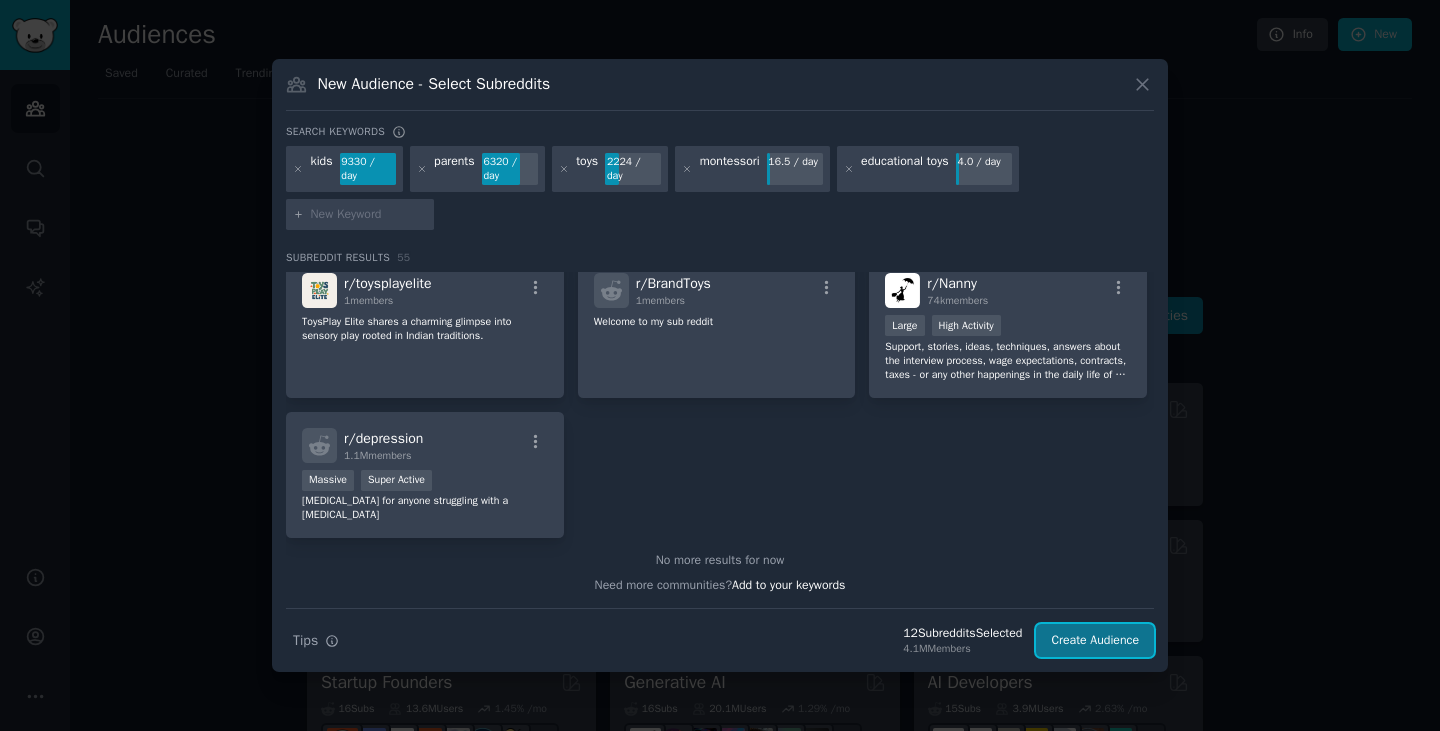 click on "Create Audience" at bounding box center (1095, 641) 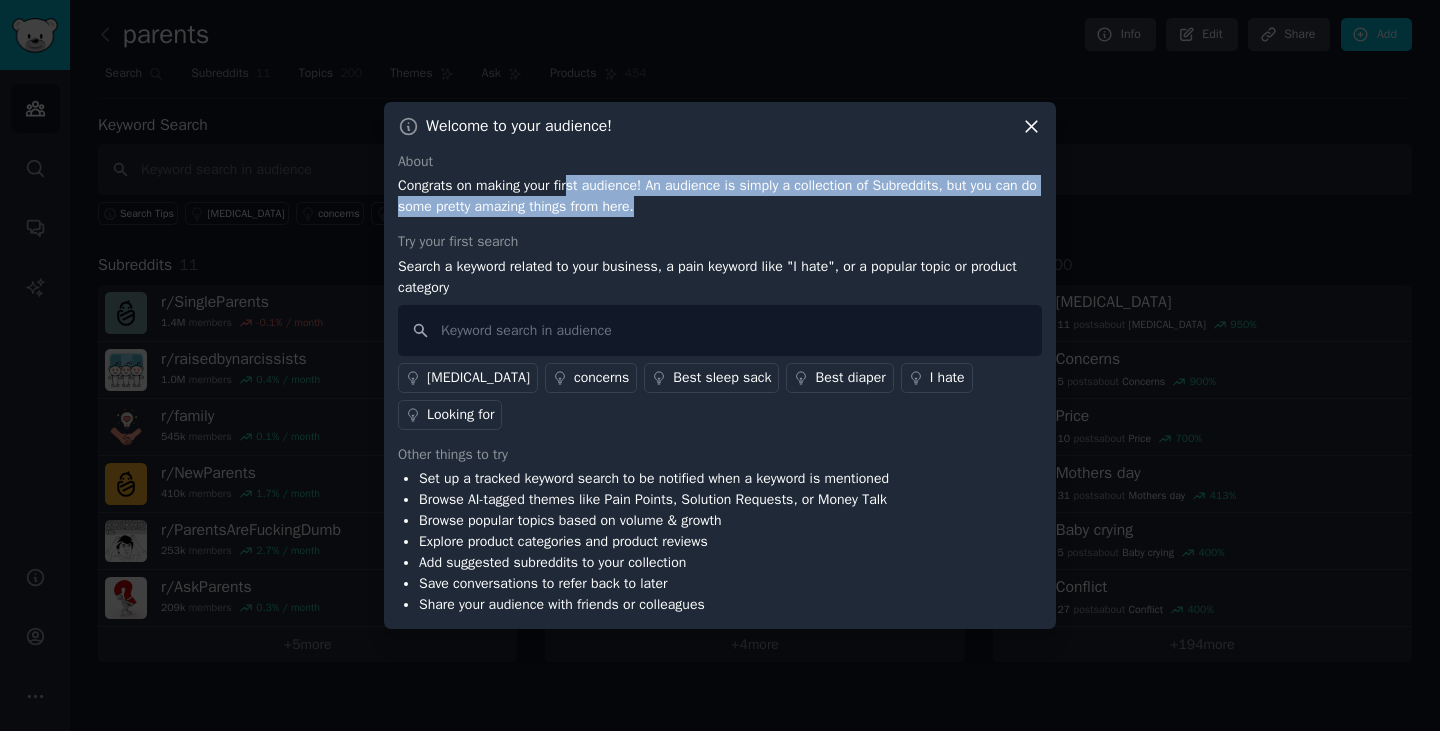 drag, startPoint x: 576, startPoint y: 204, endPoint x: 691, endPoint y: 230, distance: 117.902504 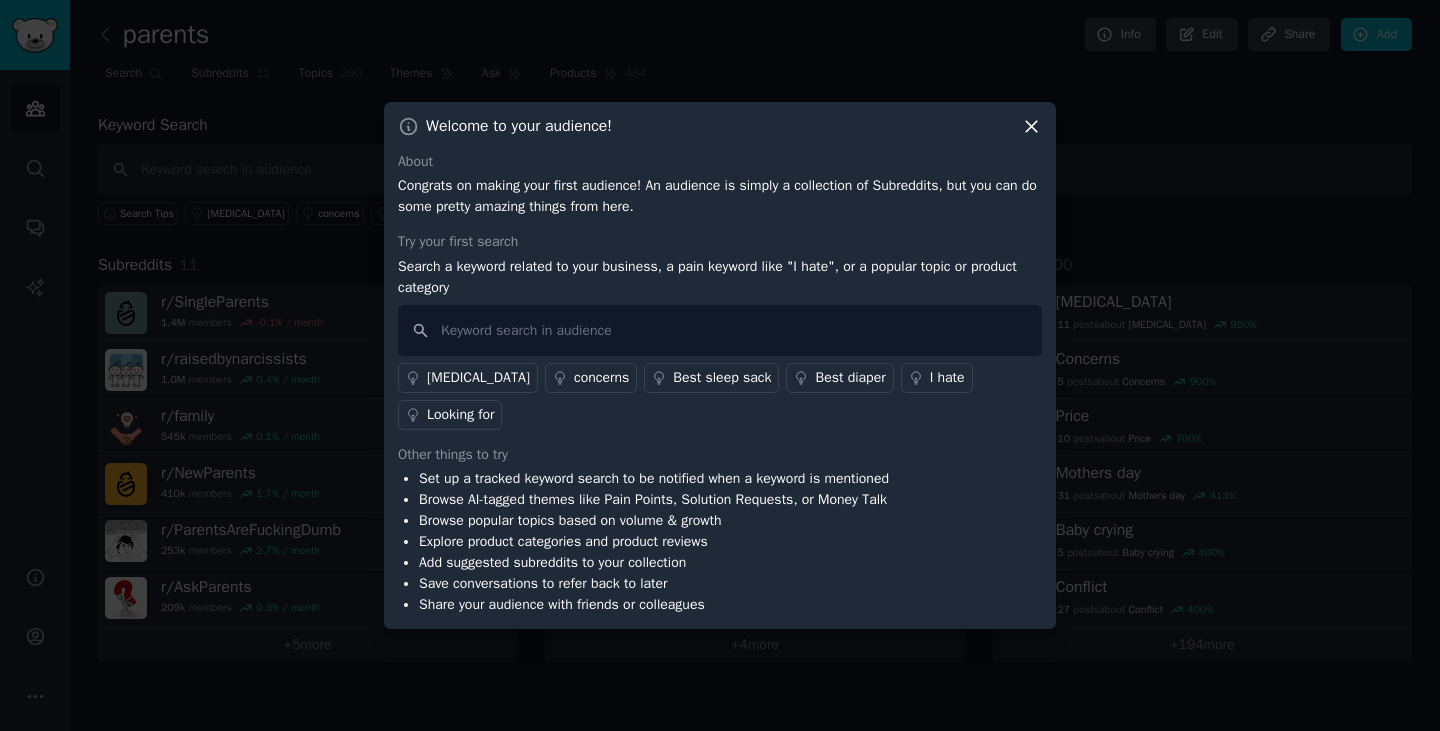 click on "About Congrats on making your first audience! An audience is simply a collection of Subreddits, but you can do some pretty amazing things from here. Try your first search Search a keyword related to your business, a pain keyword like "I hate", or a popular topic or product category measles concerns Best sleep sack Best diaper I hate Looking for Other things to try Set up a tracked keyword search to be notified when a keyword is mentioned Browse AI-tagged themes like Pain Points, Solution Requests, or Money Talk Browse popular topics based on volume & growth Explore product categories and product reviews Add suggested subreddits to your collection Save conversations to refer back to later Share your audience with friends or colleagues" at bounding box center (720, 383) 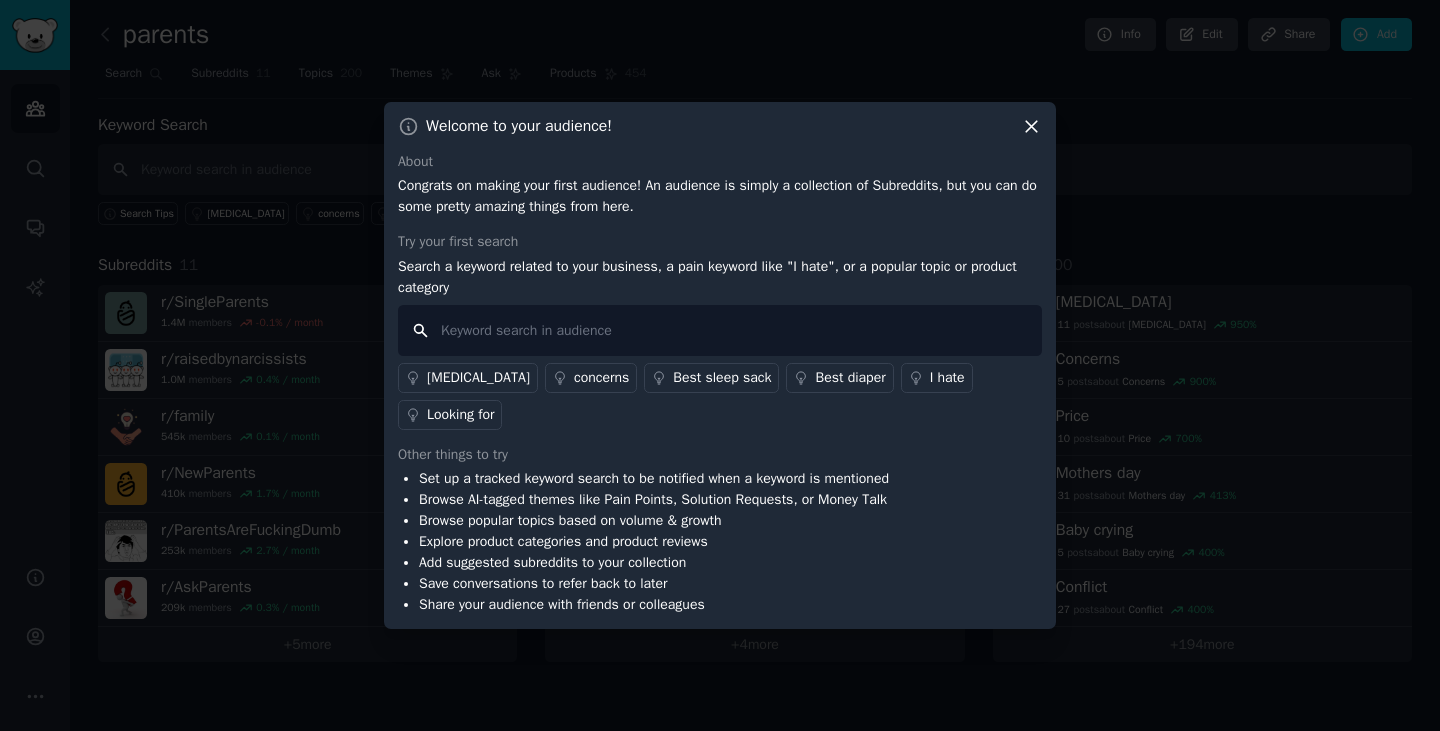 click at bounding box center [720, 330] 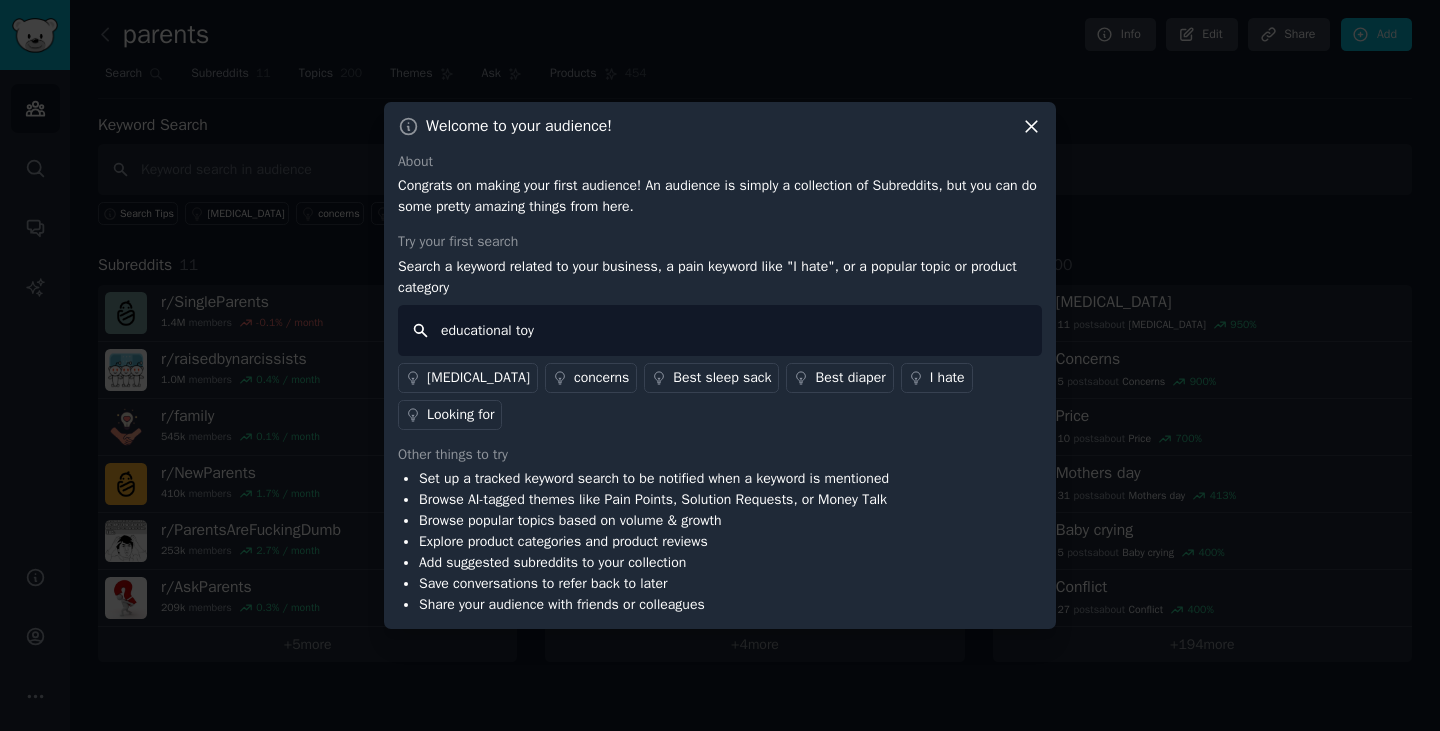 type on "educational toys" 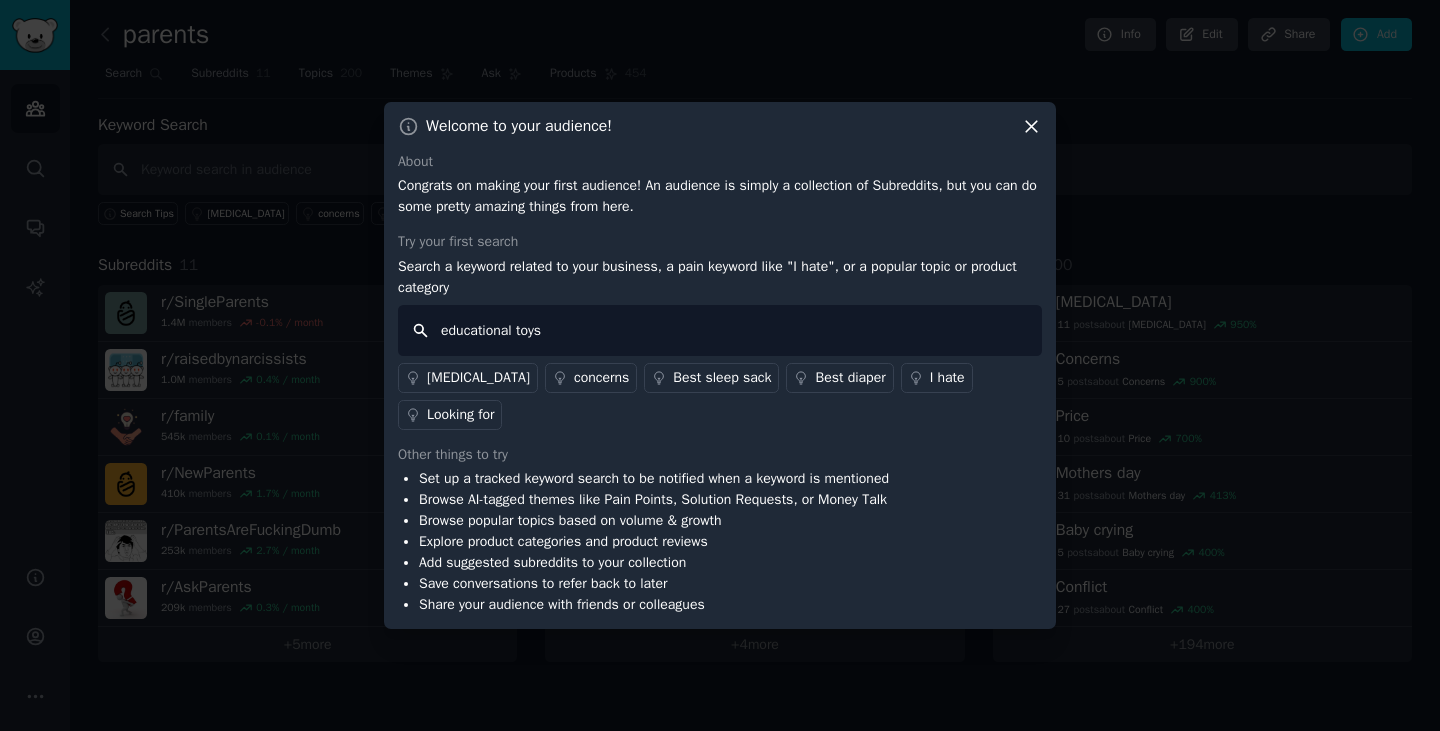 click on "educational toys" at bounding box center [720, 330] 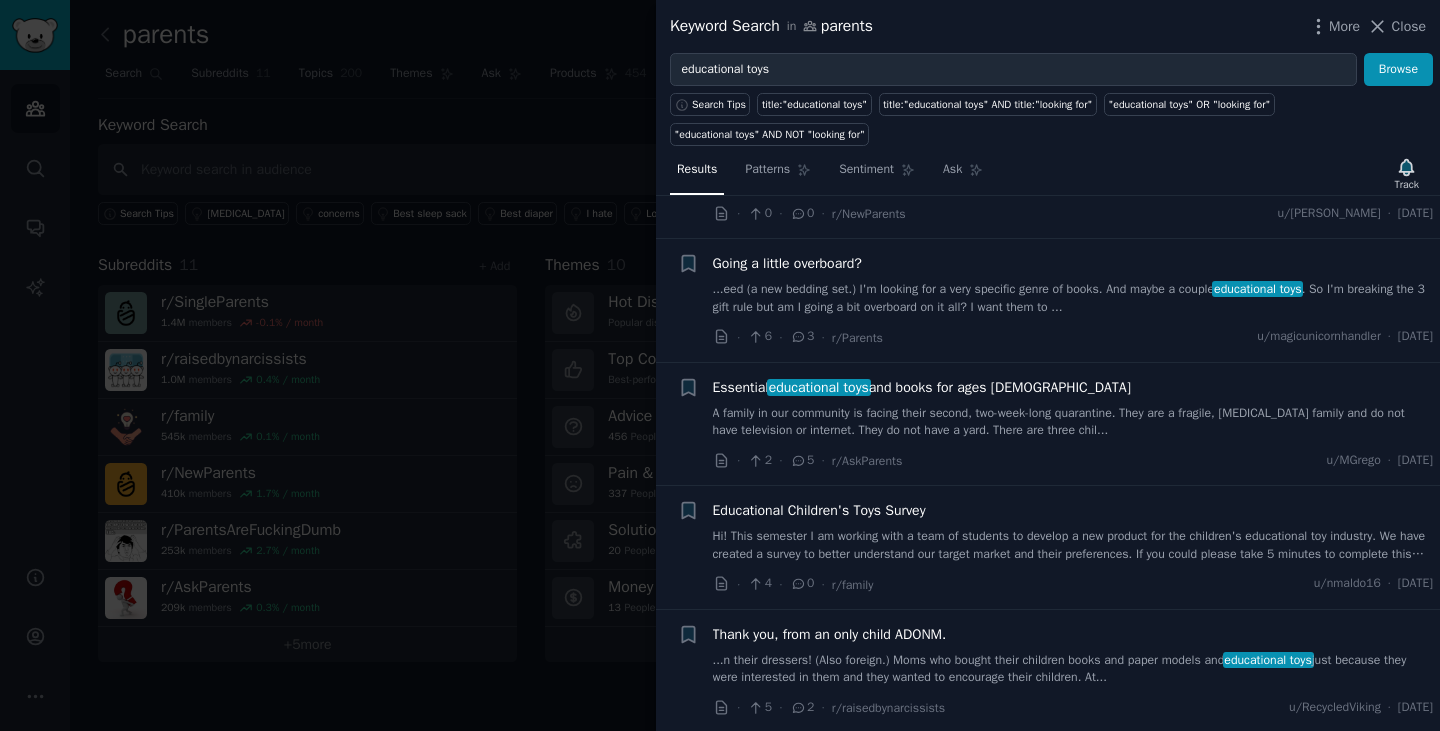 scroll, scrollTop: 3184, scrollLeft: 0, axis: vertical 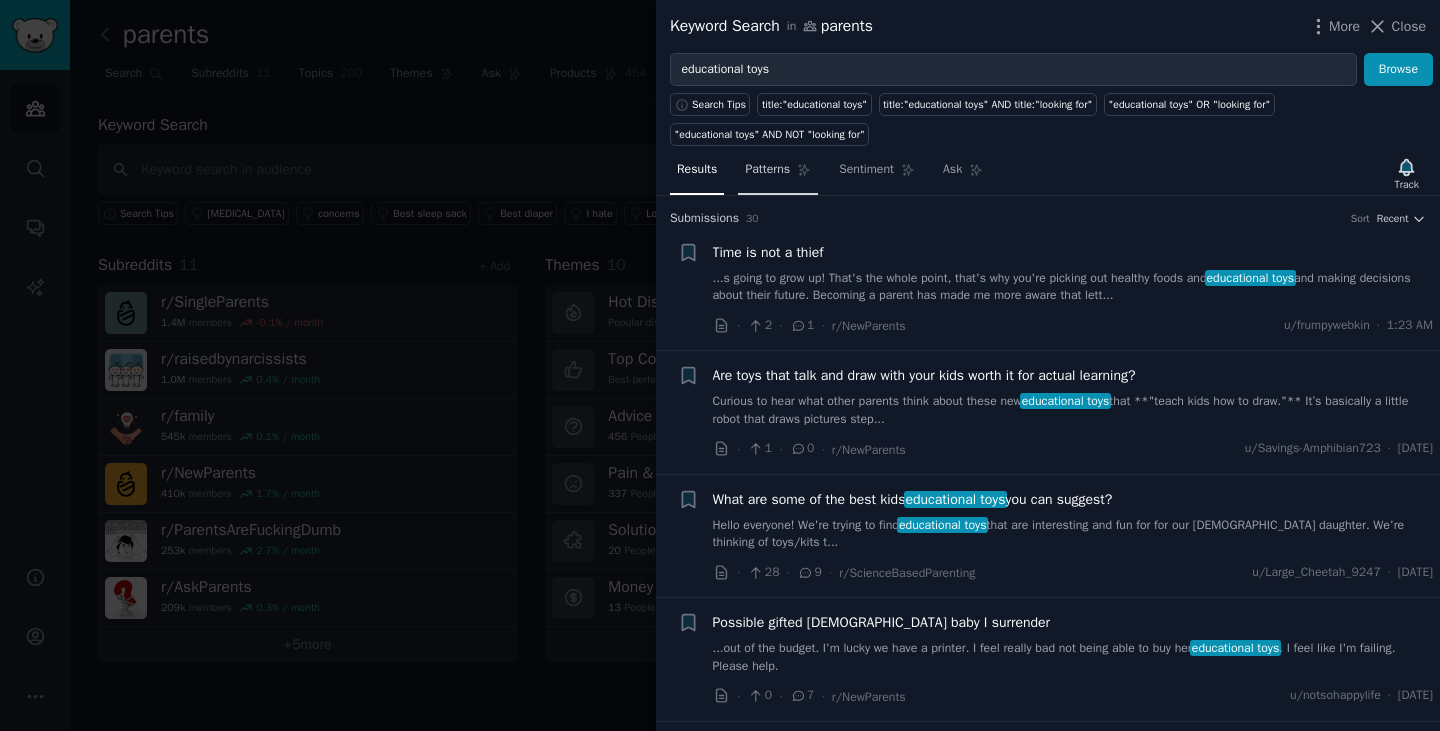 click on "Patterns" at bounding box center [767, 170] 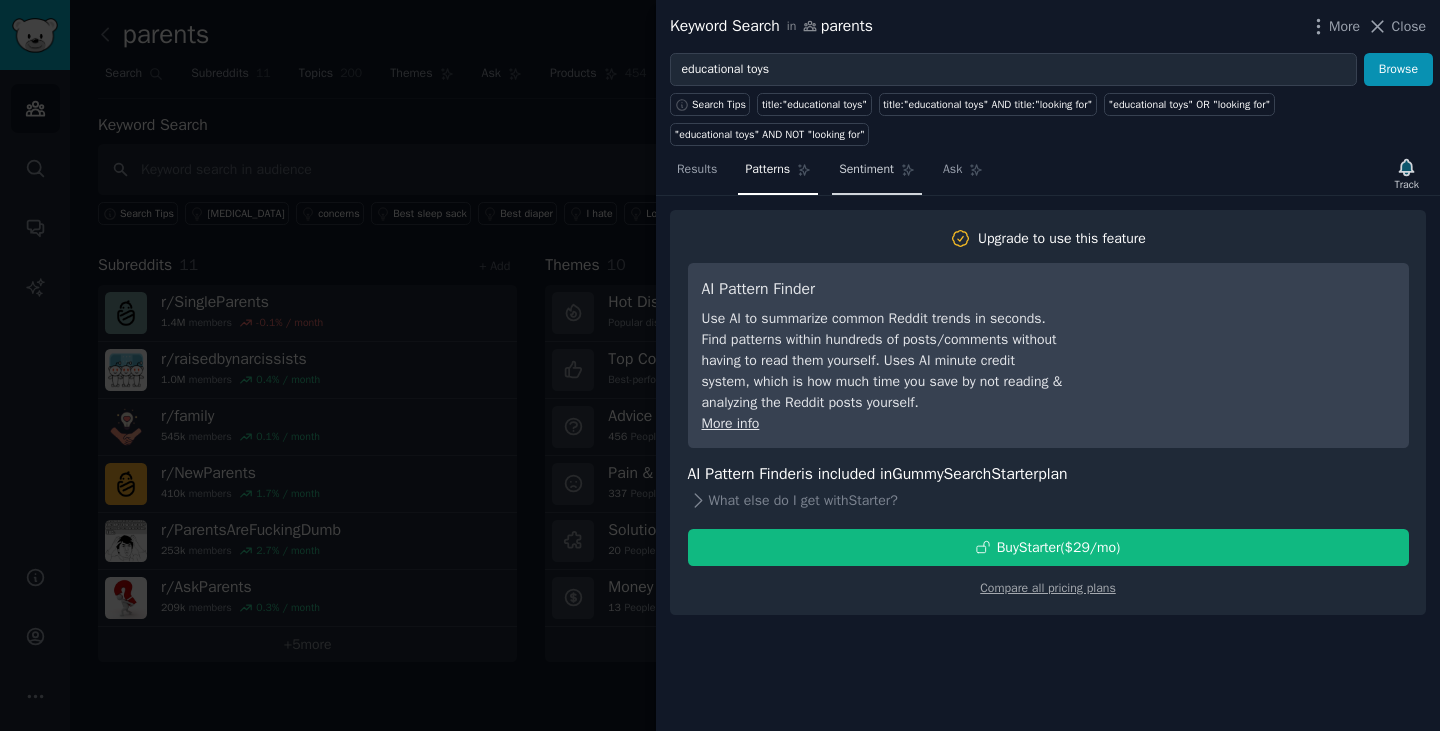 click on "Sentiment" at bounding box center (866, 170) 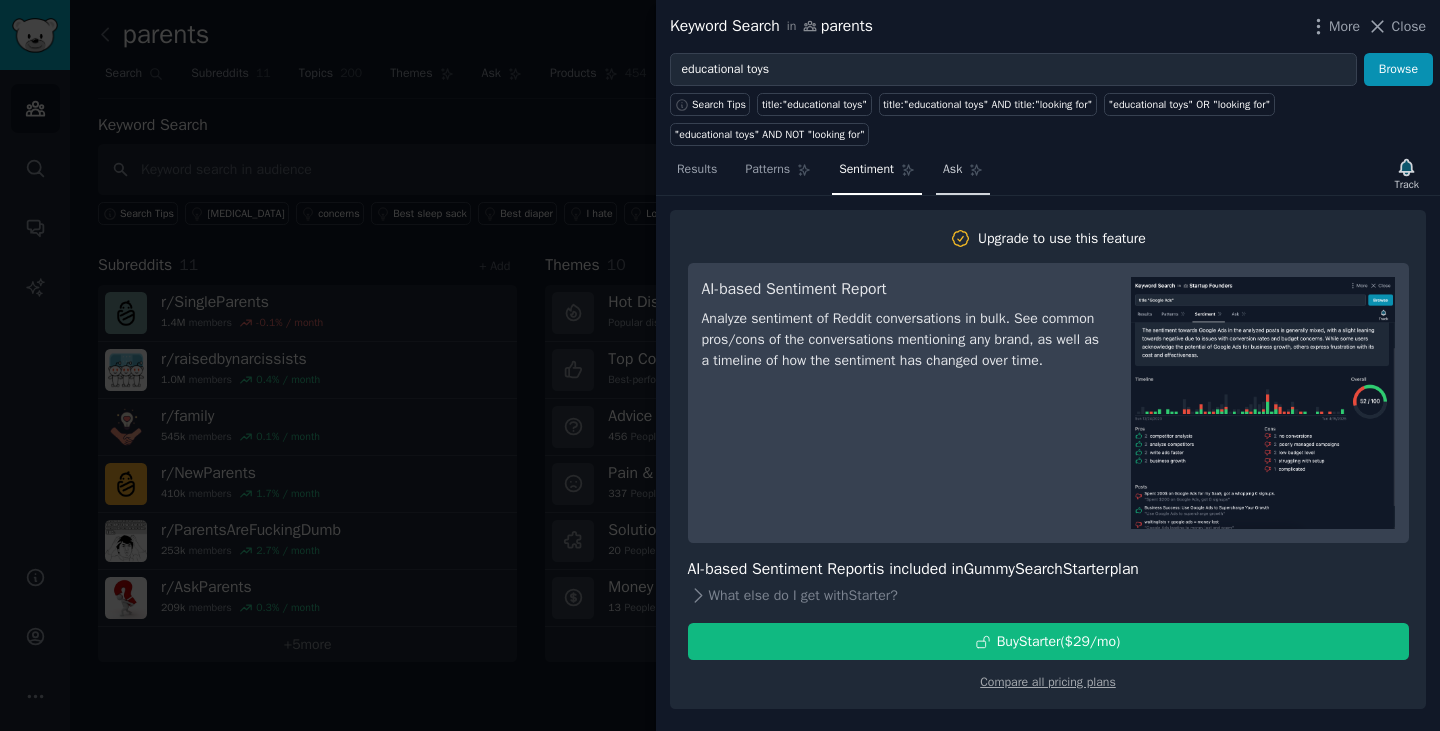 click on "Ask" at bounding box center [952, 170] 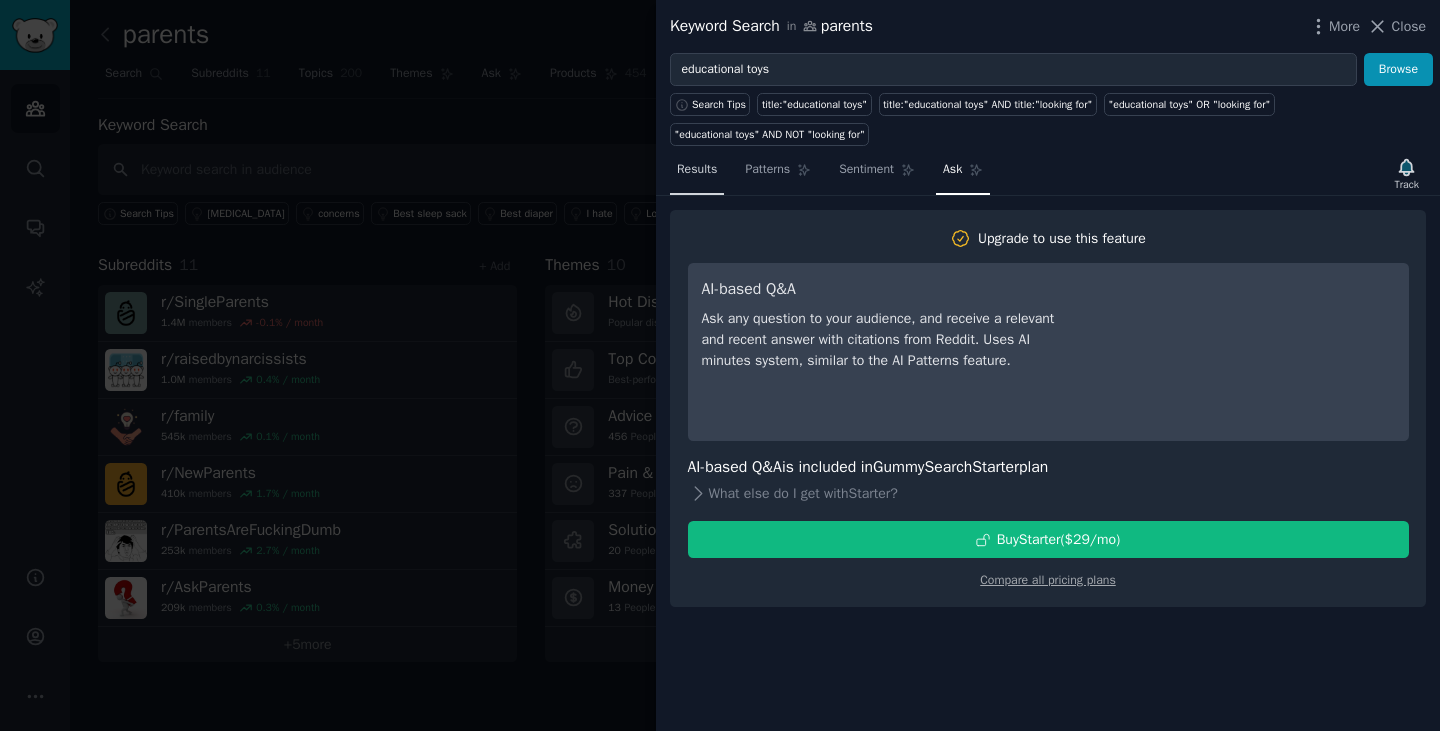 click on "Results" at bounding box center (697, 170) 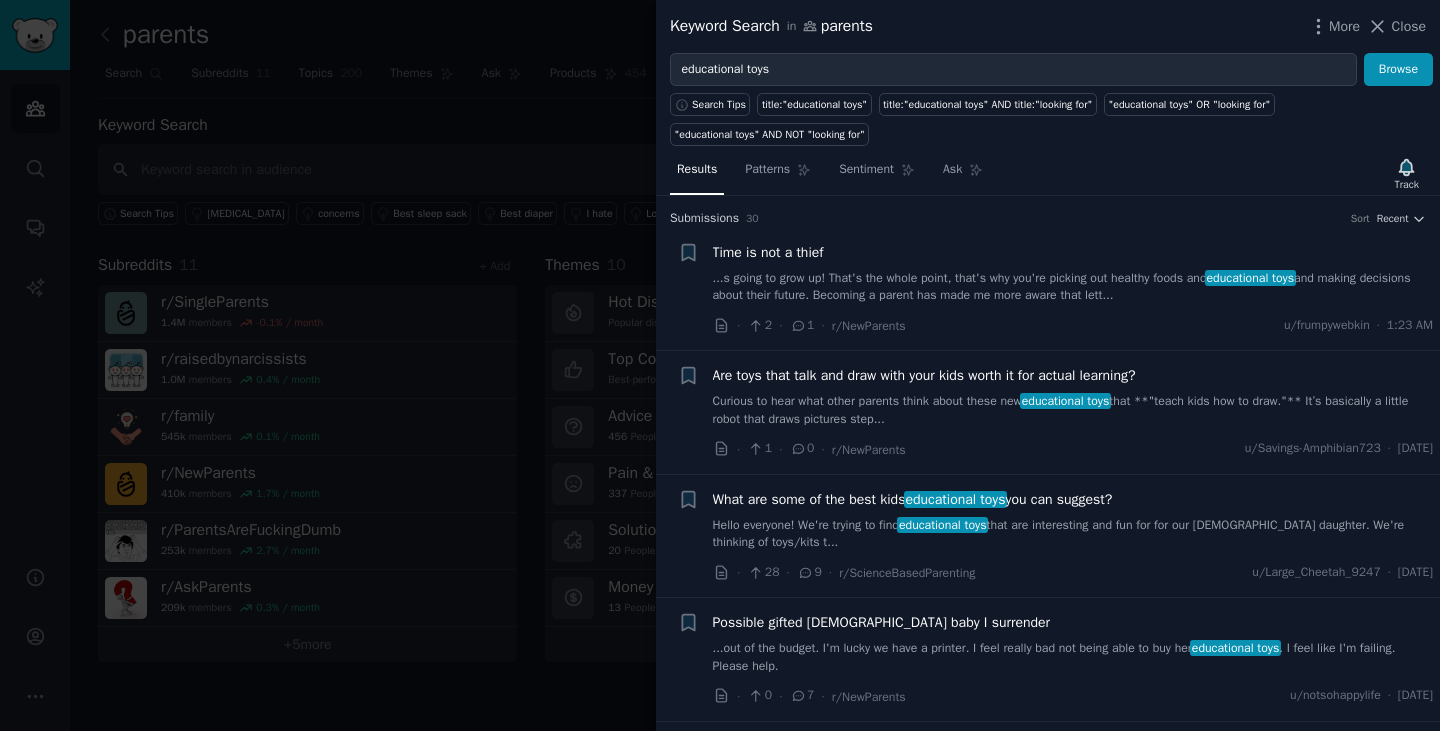 click on "...s going to grow up! That's the whole point, that's why you're picking out healthy foods and  educational toys  and making decisions about their future. Becoming a parent has made me more aware that lett..." at bounding box center (1073, 287) 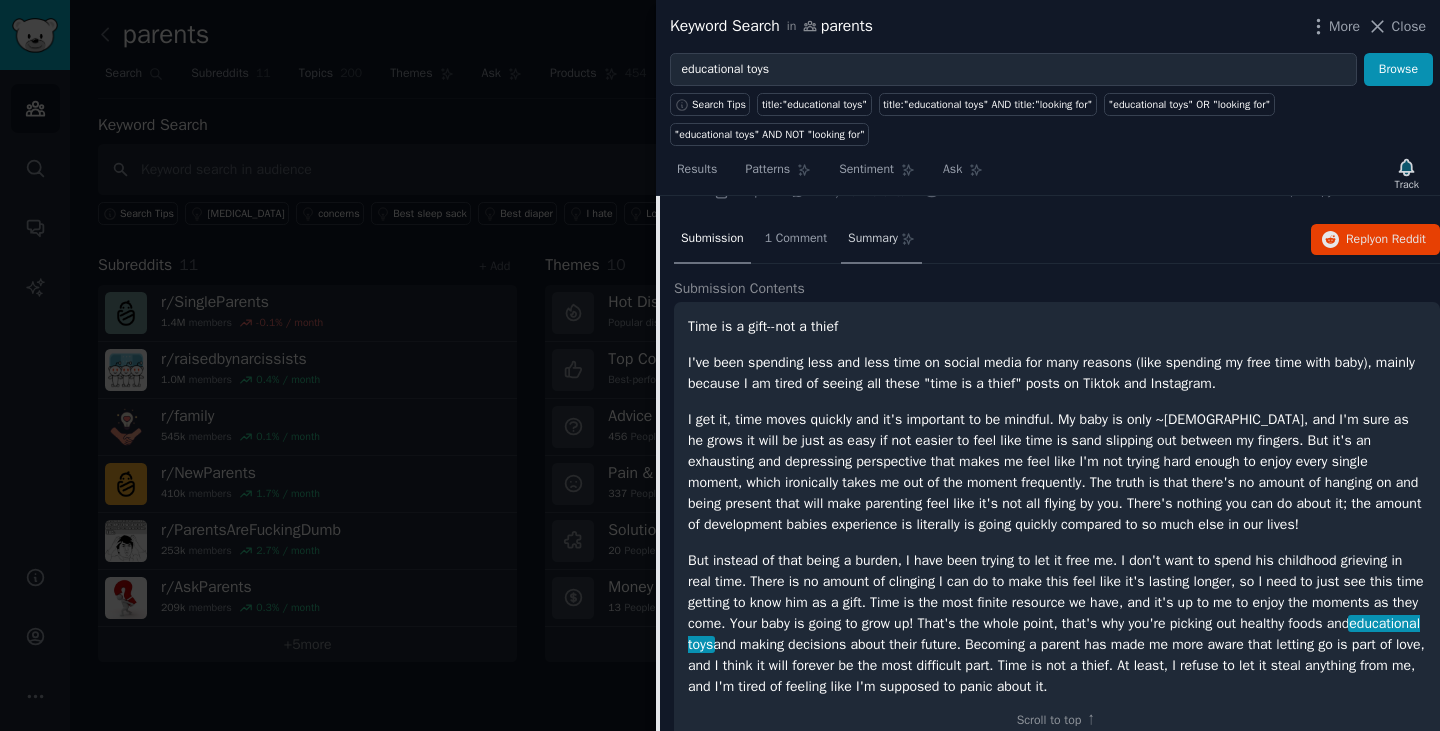 scroll, scrollTop: 132, scrollLeft: 0, axis: vertical 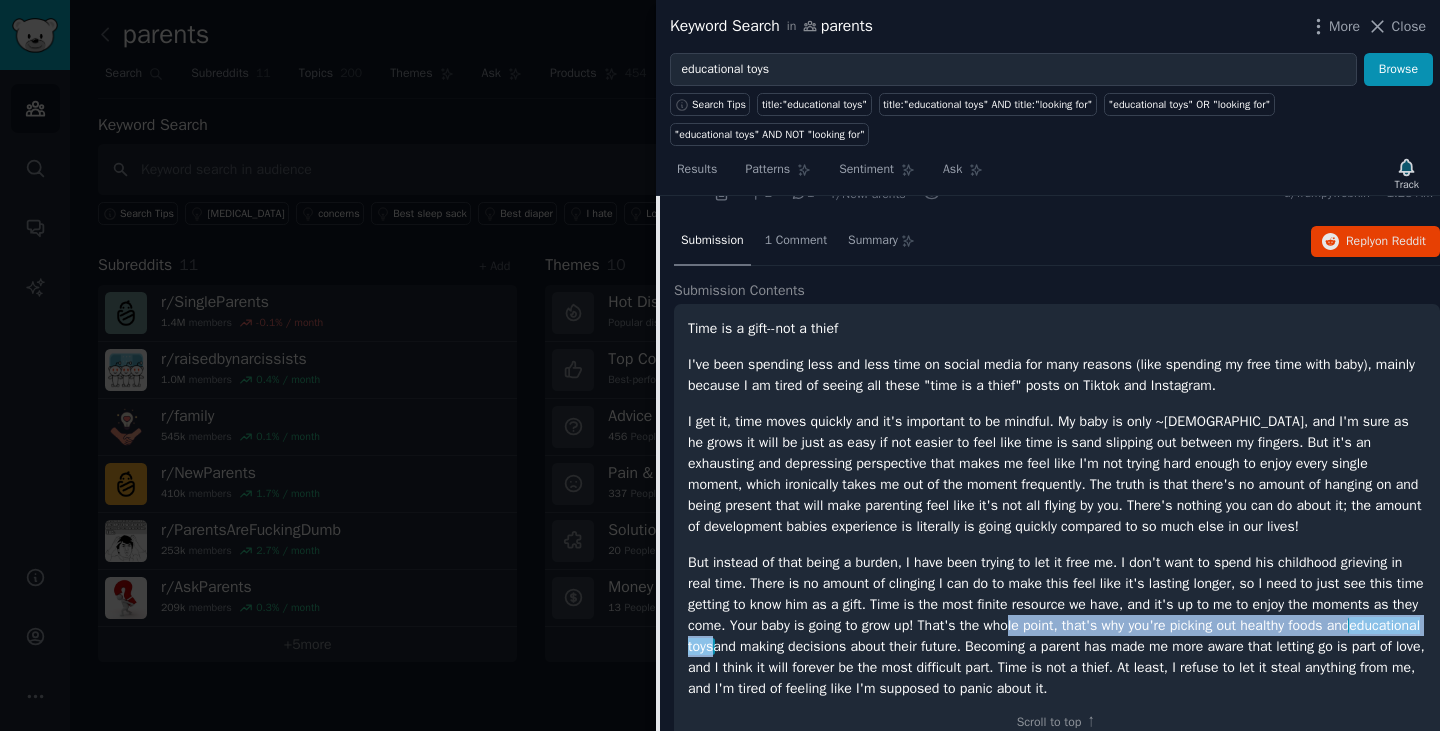 drag, startPoint x: 803, startPoint y: 639, endPoint x: 1010, endPoint y: 622, distance: 207.6969 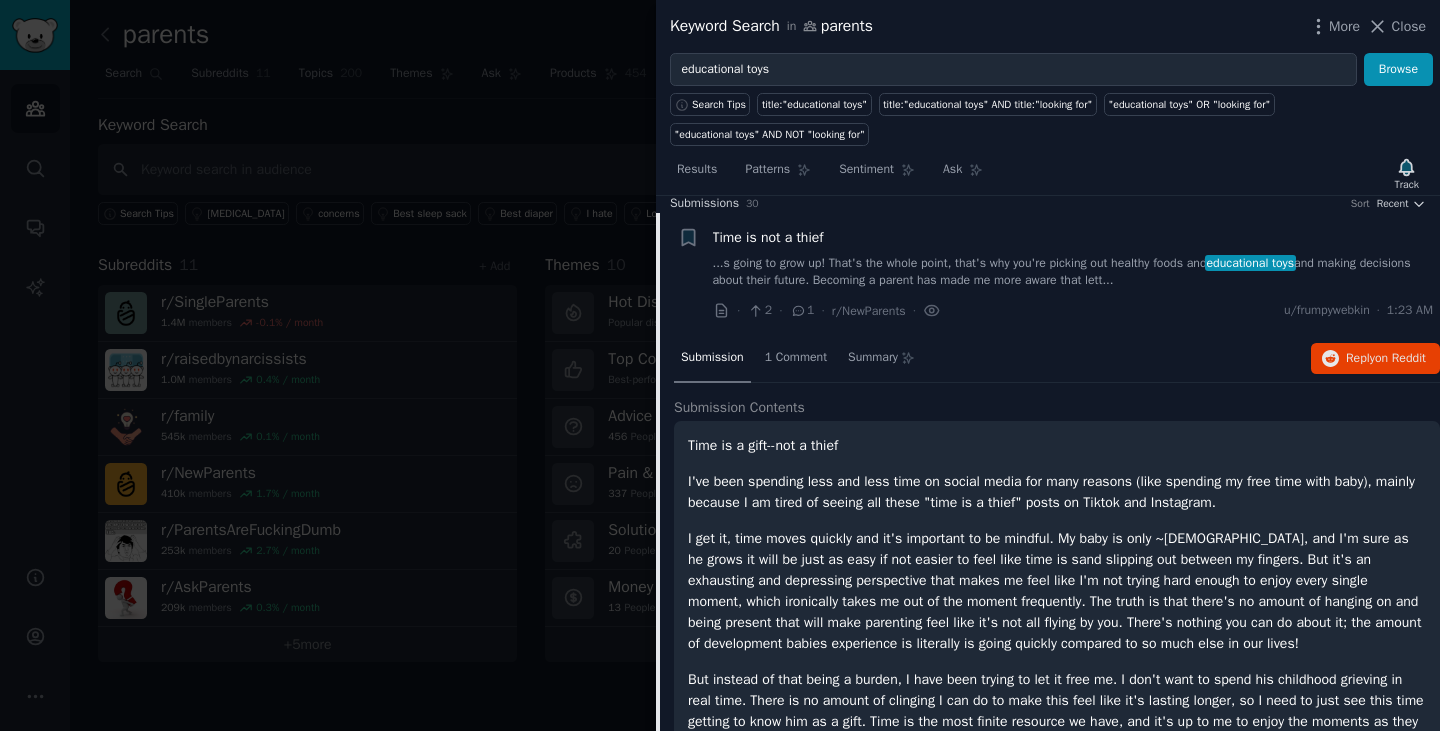 scroll, scrollTop: 0, scrollLeft: 0, axis: both 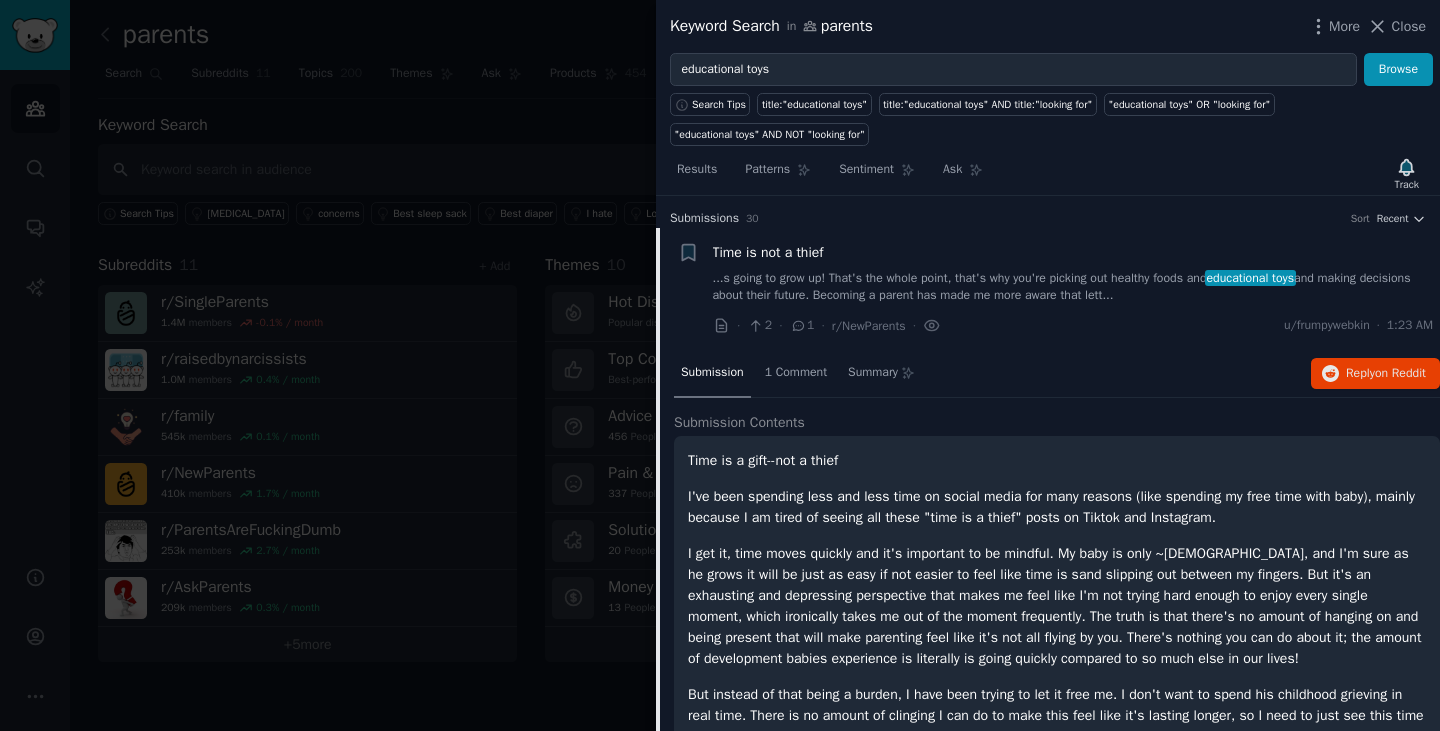 click on "Time is not a thief" at bounding box center [768, 252] 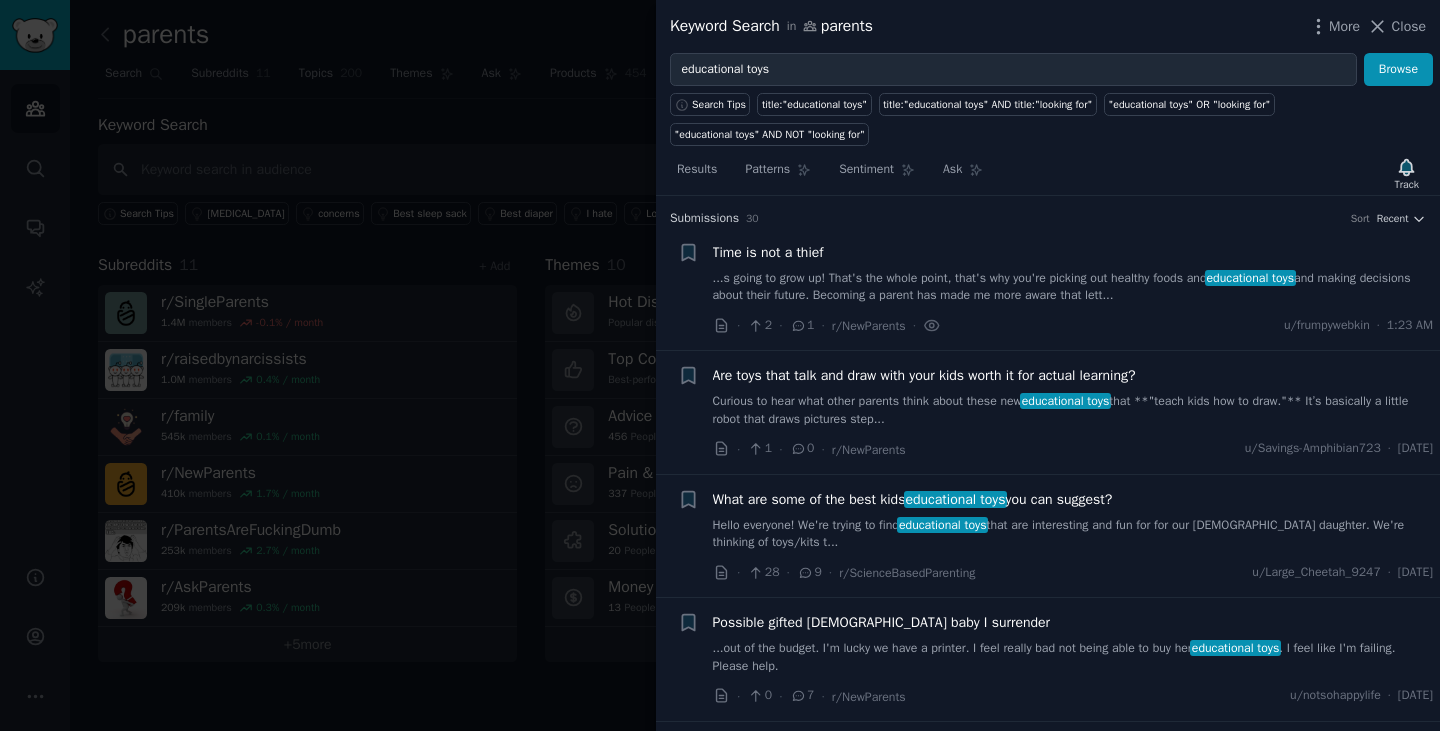 scroll, scrollTop: 32, scrollLeft: 0, axis: vertical 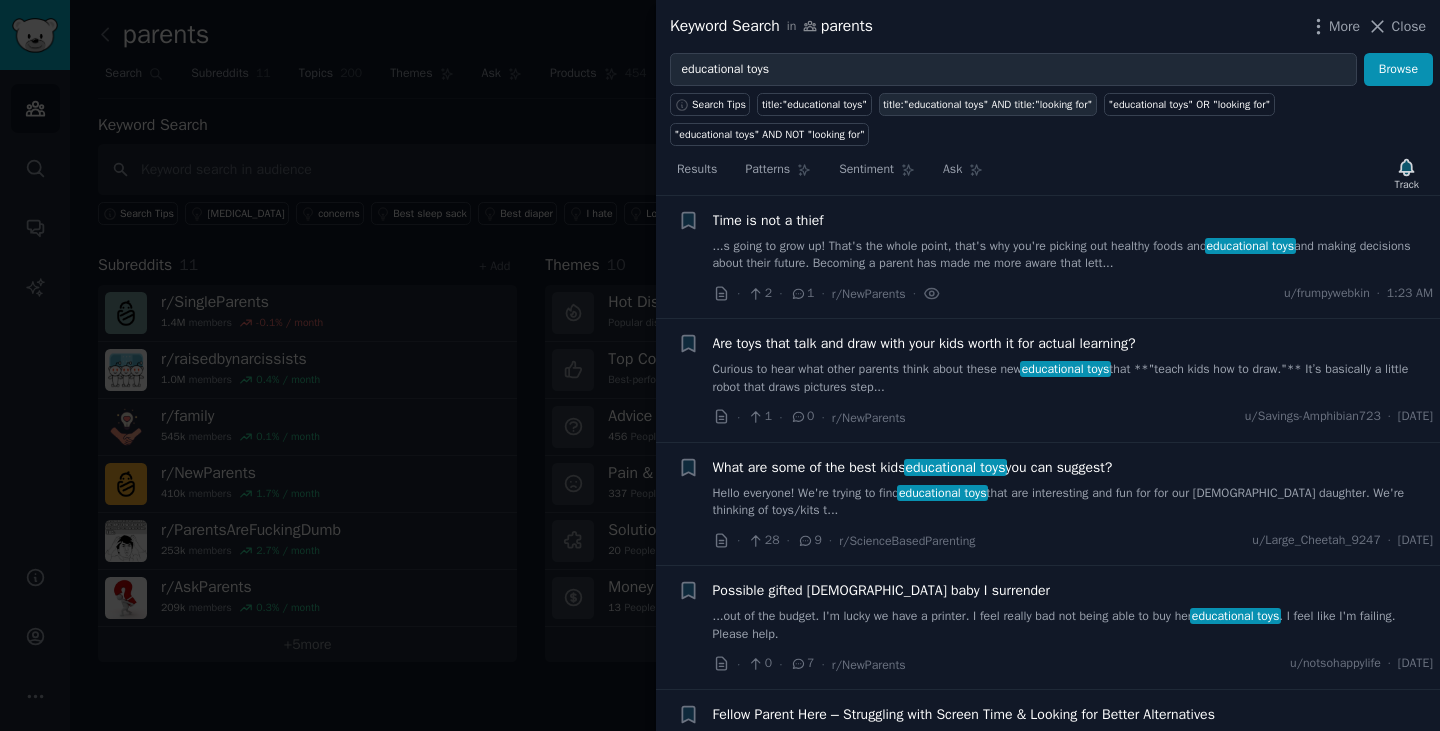 click on "title:"educational toys" AND title:"looking for"" at bounding box center [987, 105] 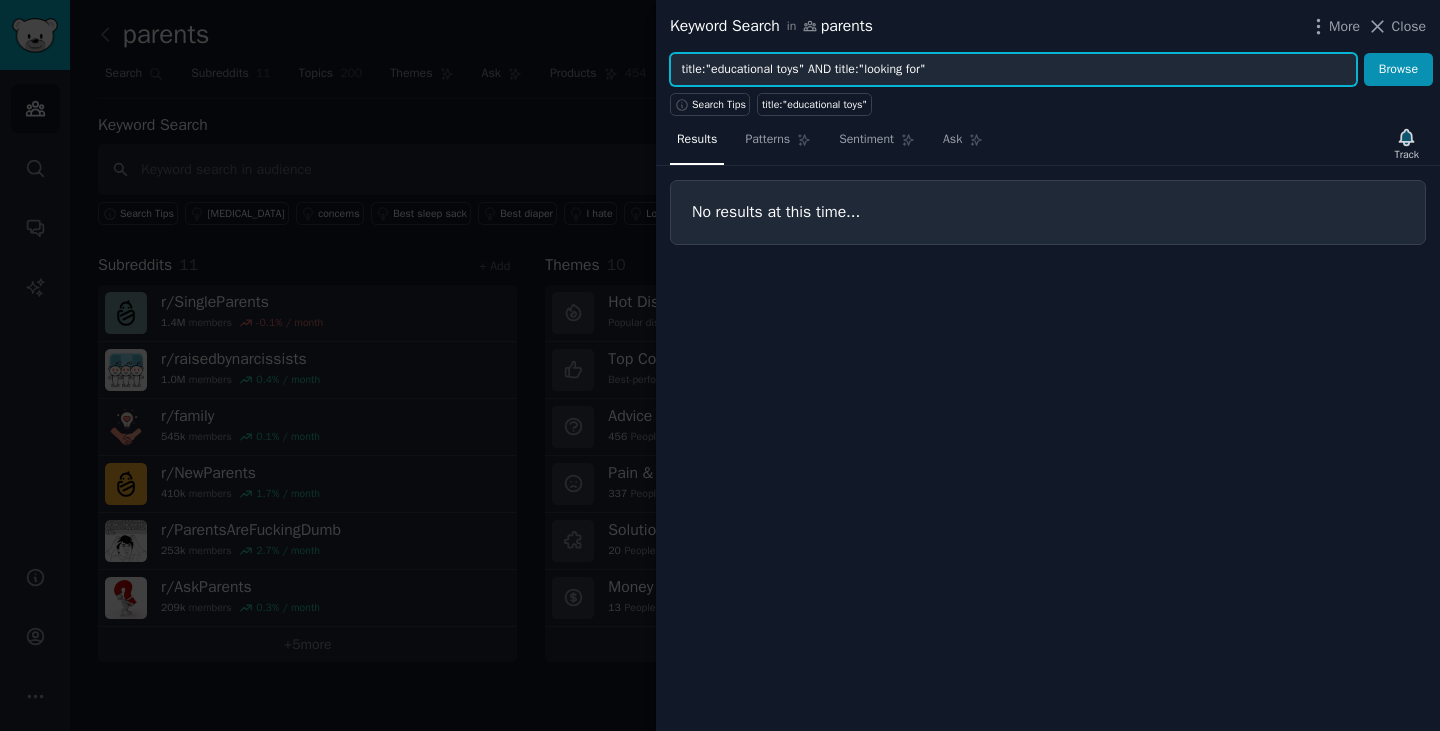 drag, startPoint x: 707, startPoint y: 71, endPoint x: 677, endPoint y: 73, distance: 30.066593 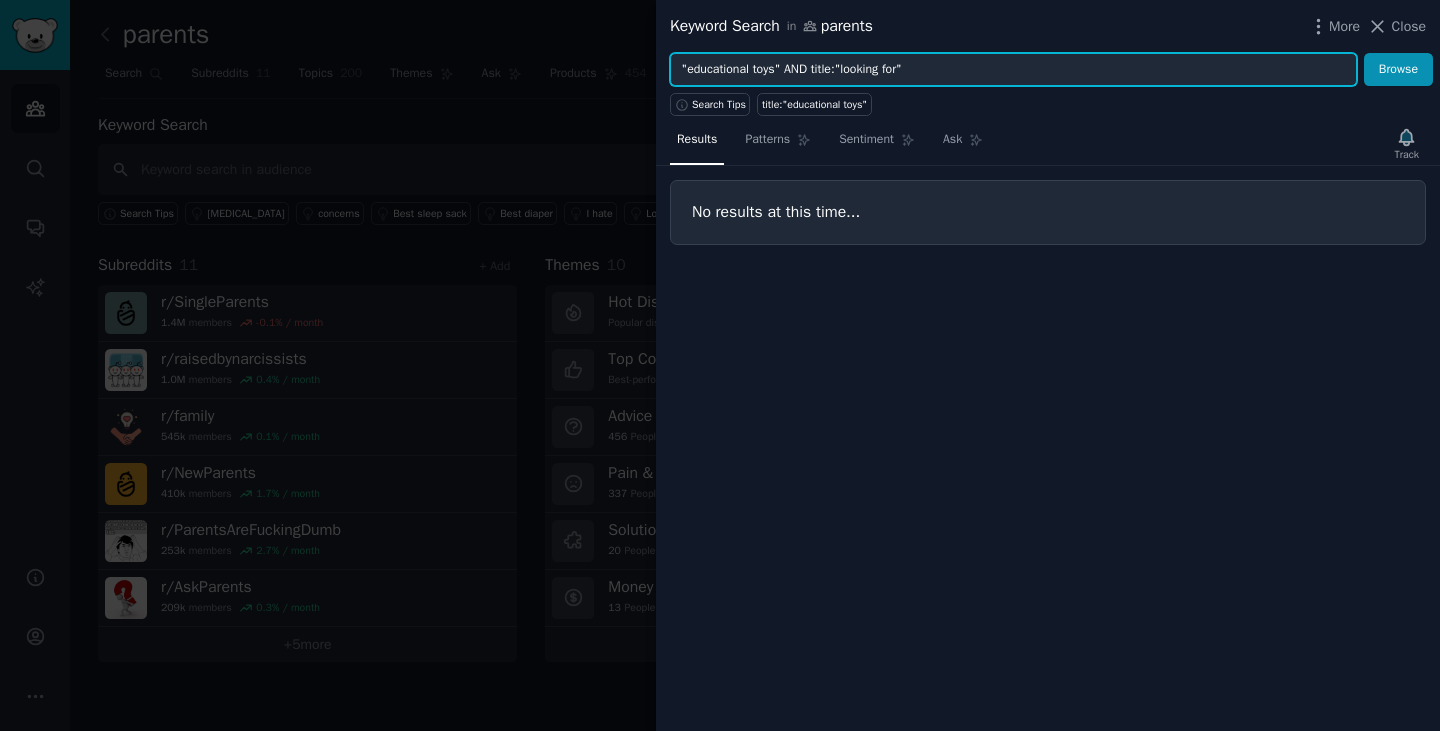 drag, startPoint x: 930, startPoint y: 66, endPoint x: 781, endPoint y: 71, distance: 149.08386 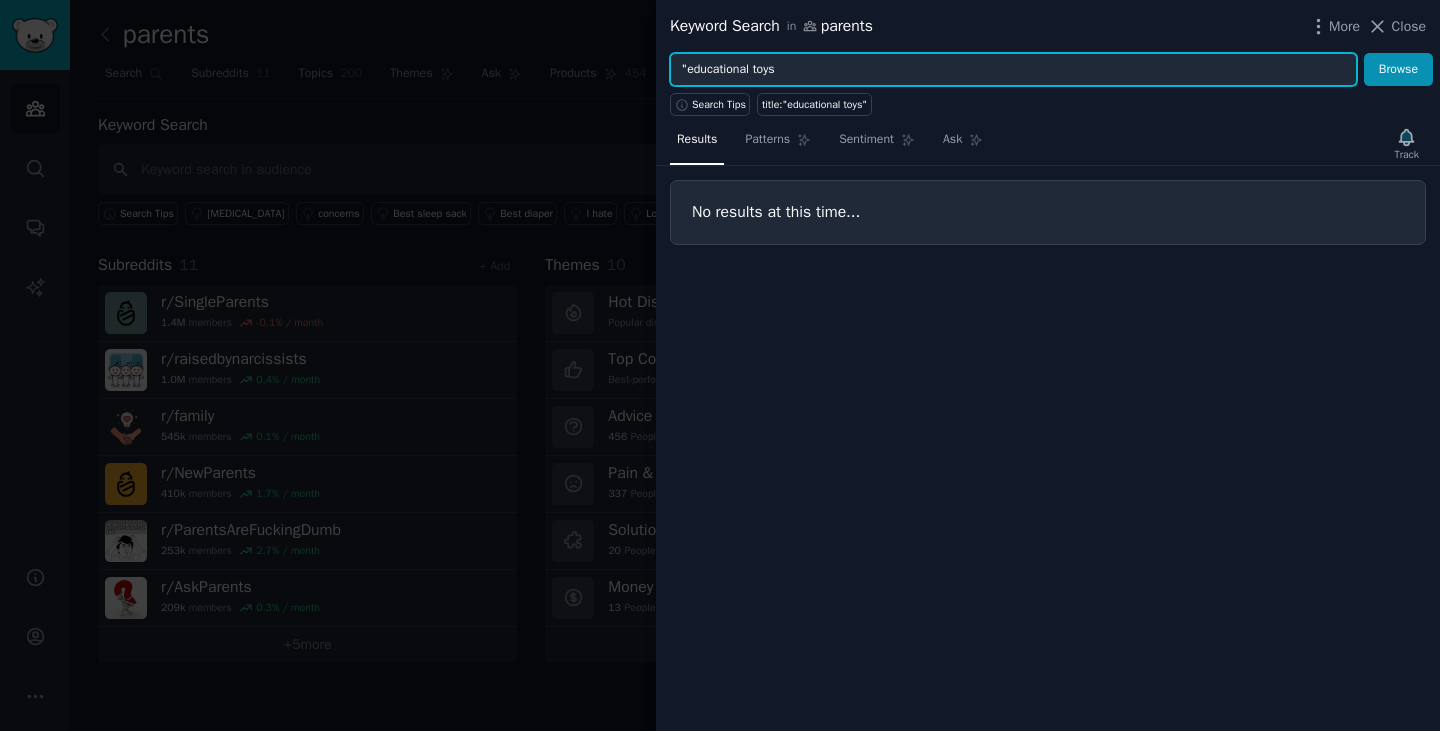 drag, startPoint x: 832, startPoint y: 73, endPoint x: 587, endPoint y: 98, distance: 246.2722 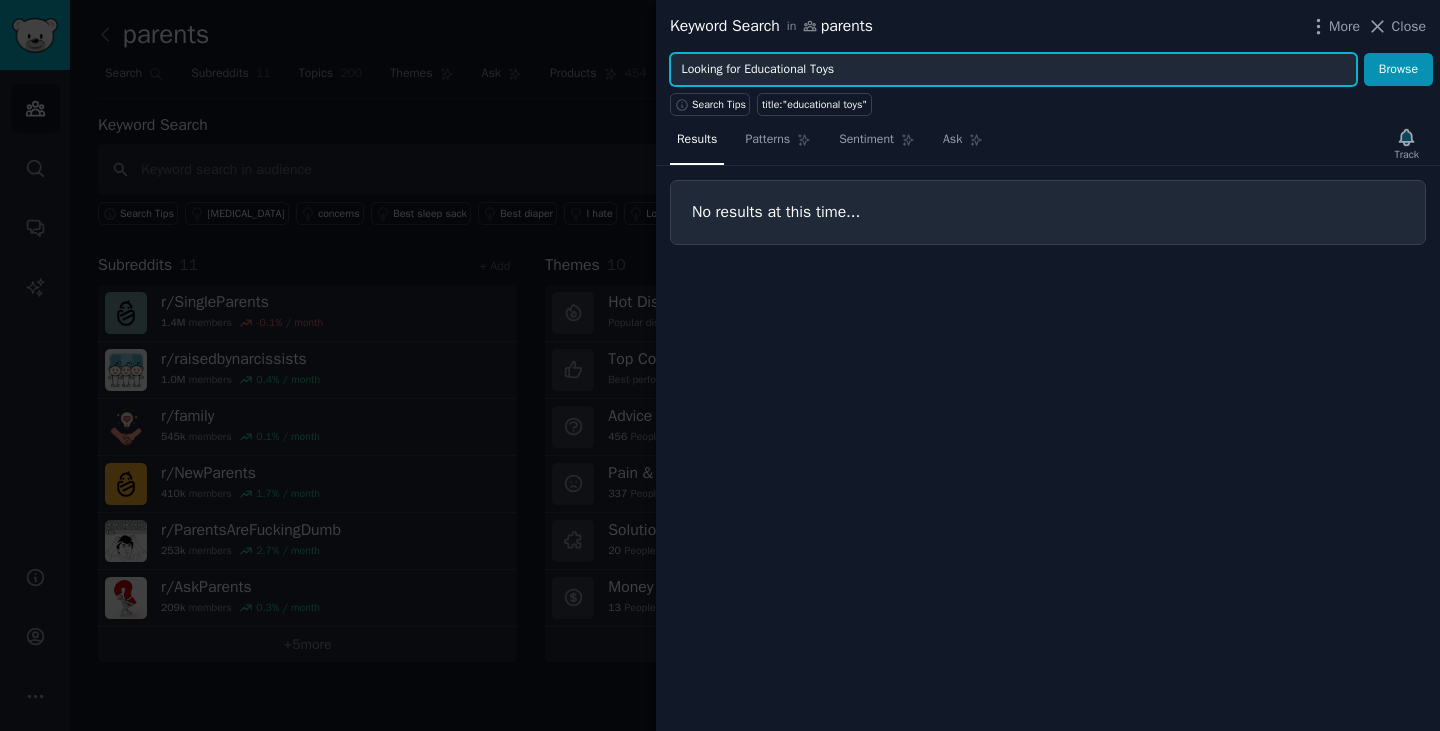 click on "Browse" at bounding box center [1398, 70] 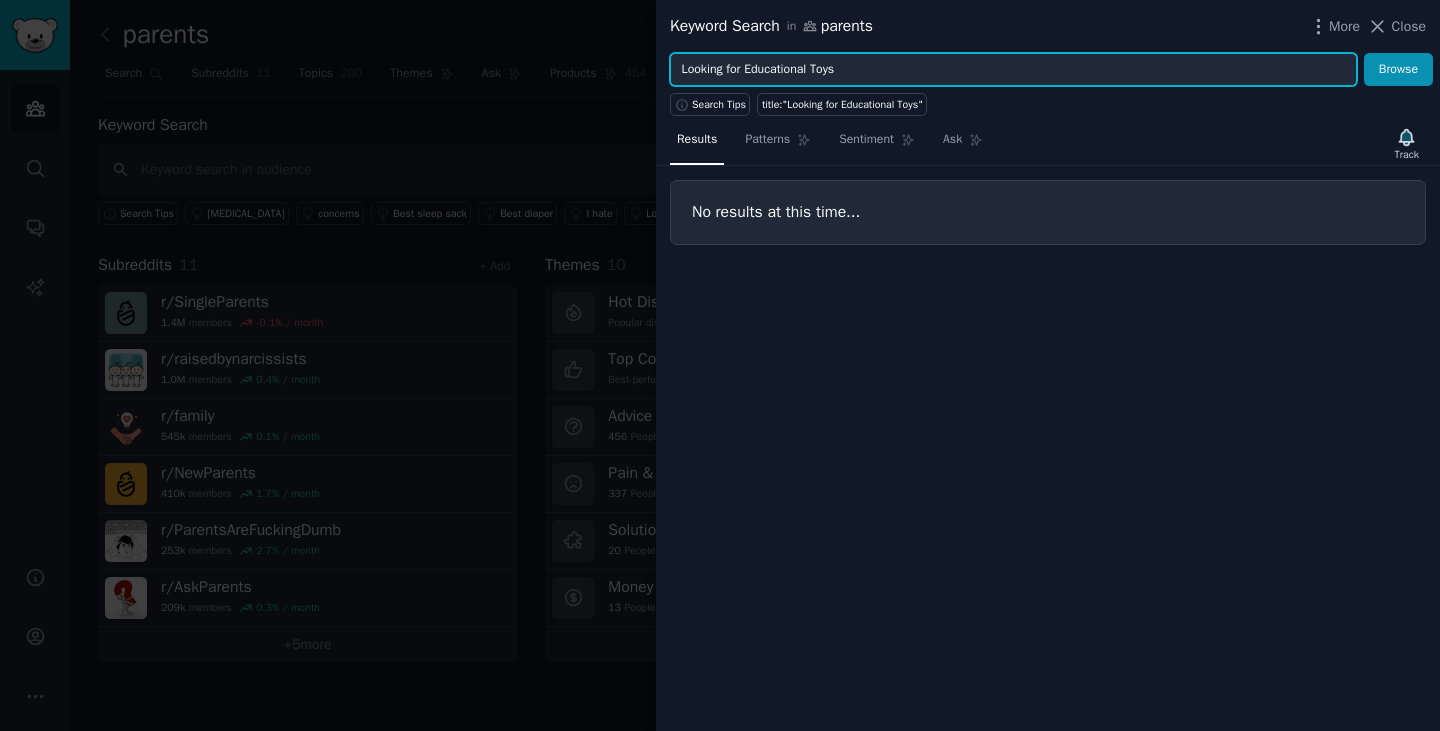 drag, startPoint x: 746, startPoint y: 66, endPoint x: 497, endPoint y: 82, distance: 249.51352 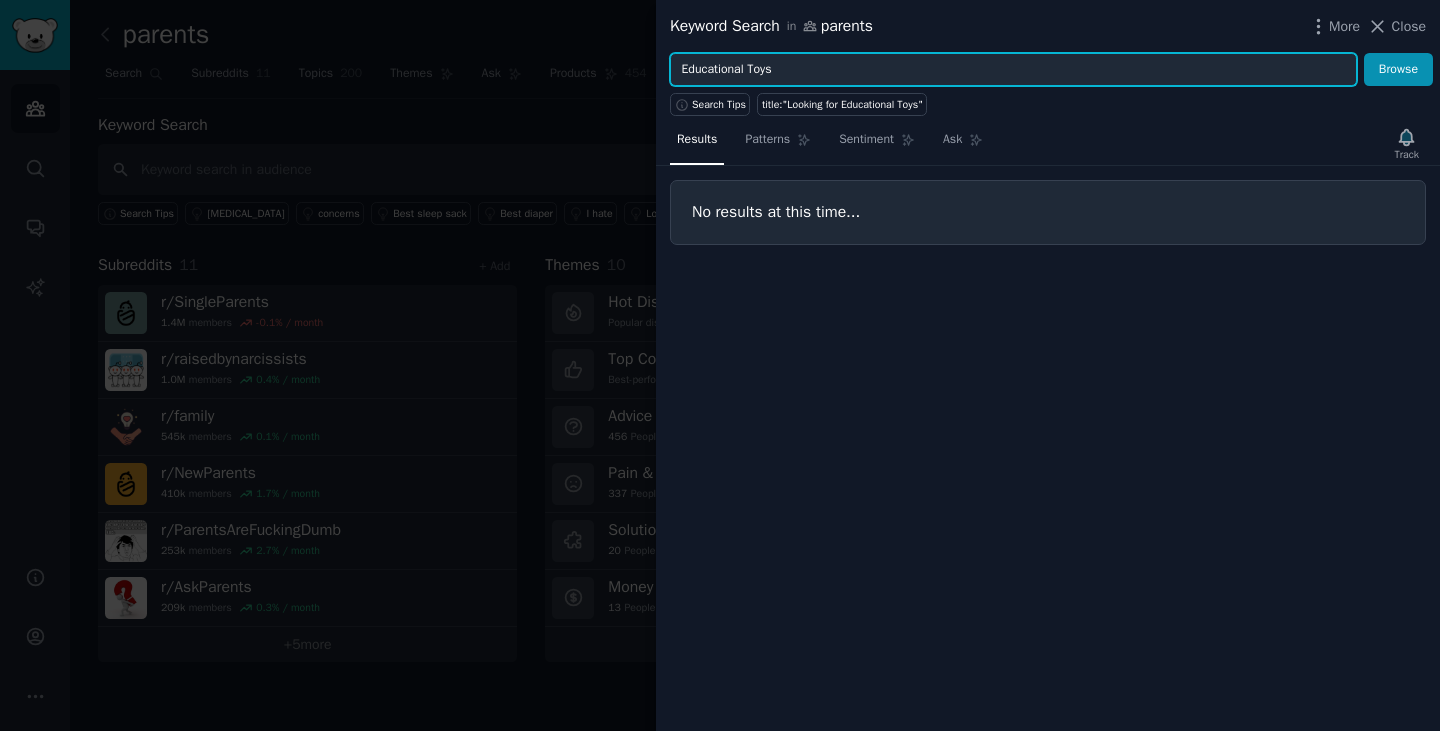 click on "Browse" at bounding box center [1398, 70] 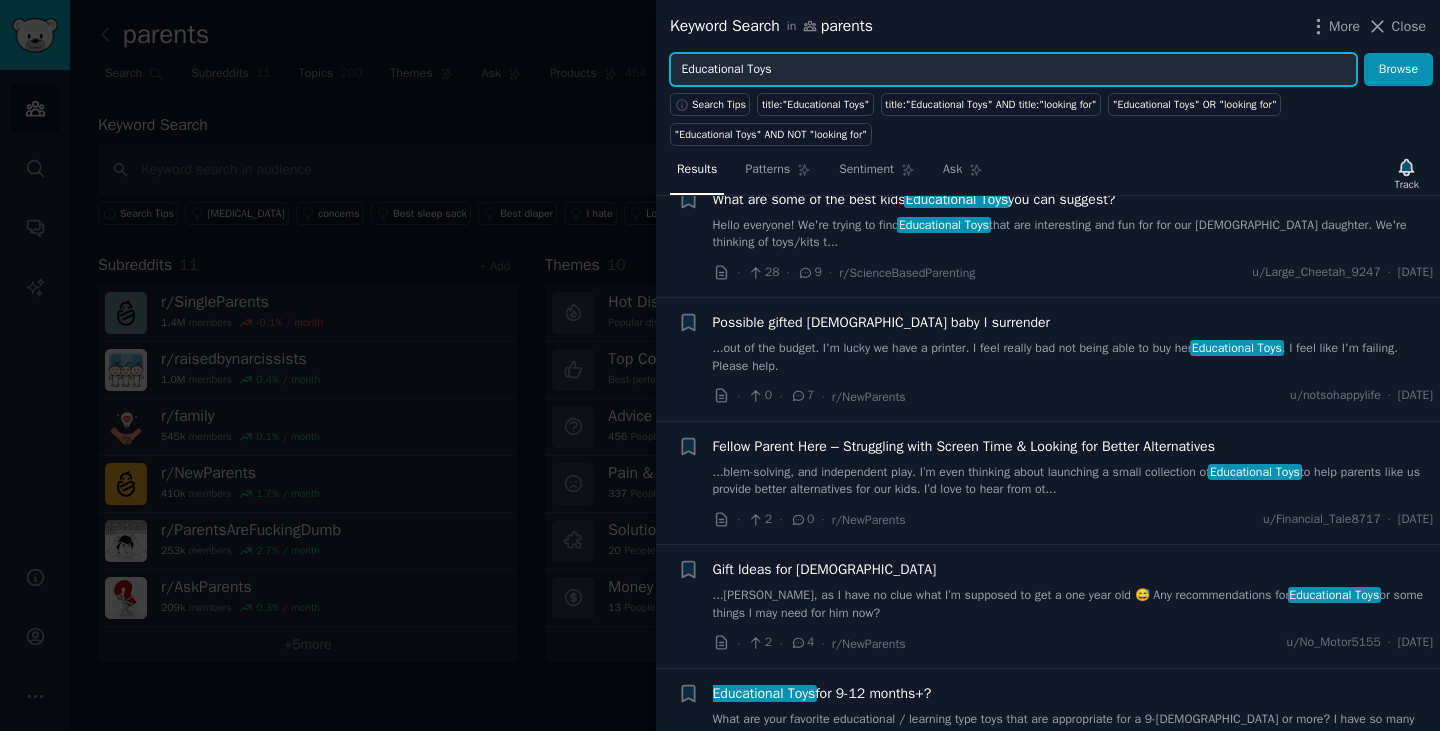 scroll, scrollTop: 0, scrollLeft: 0, axis: both 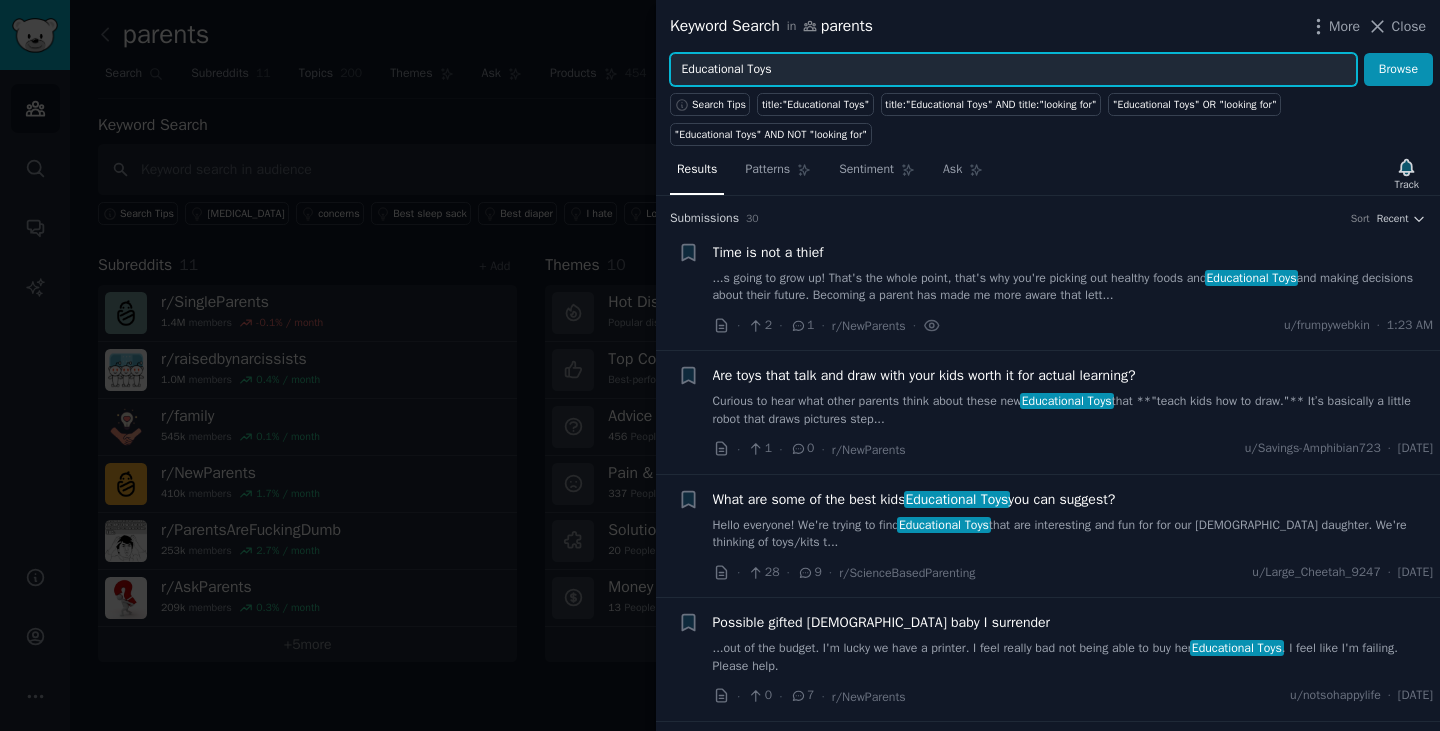 click on "Educational Toys" at bounding box center [1013, 70] 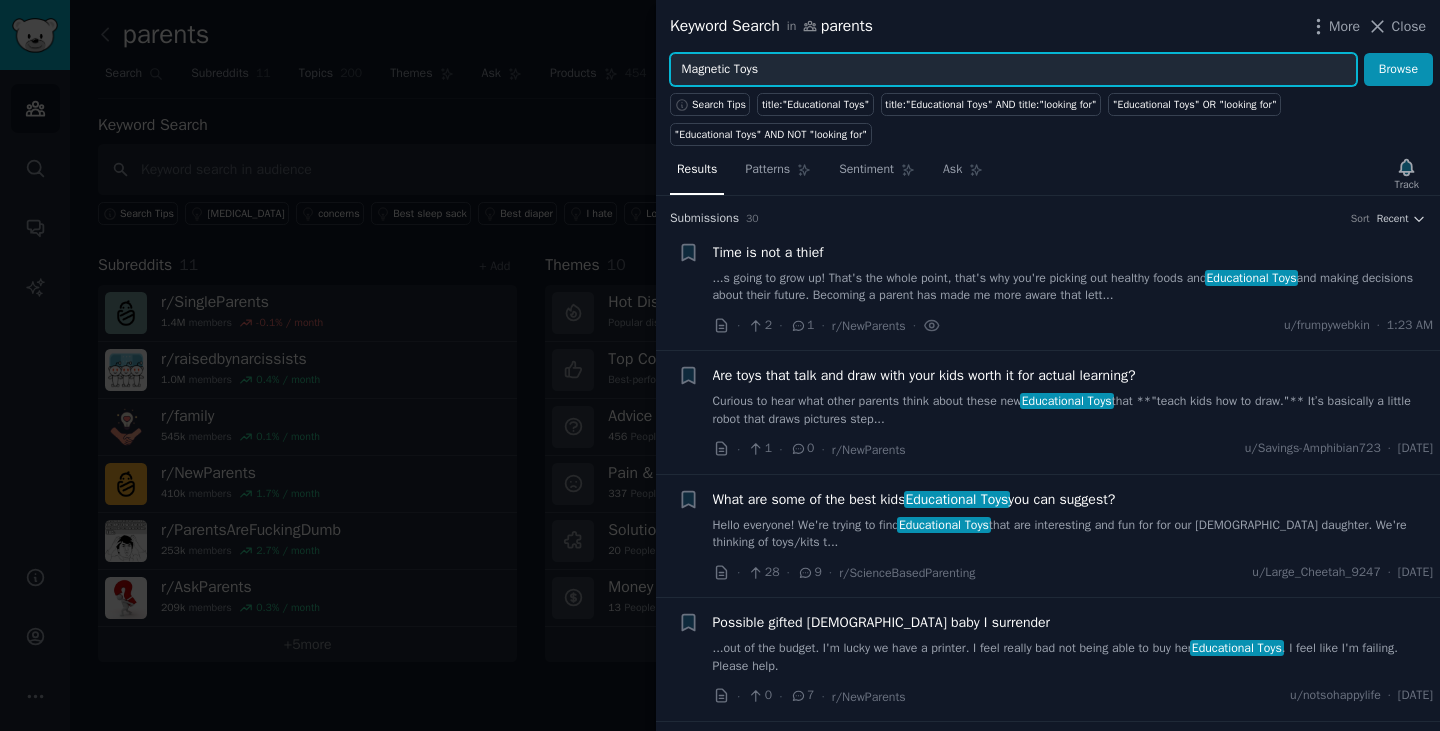 type on "Magnetic Toys" 